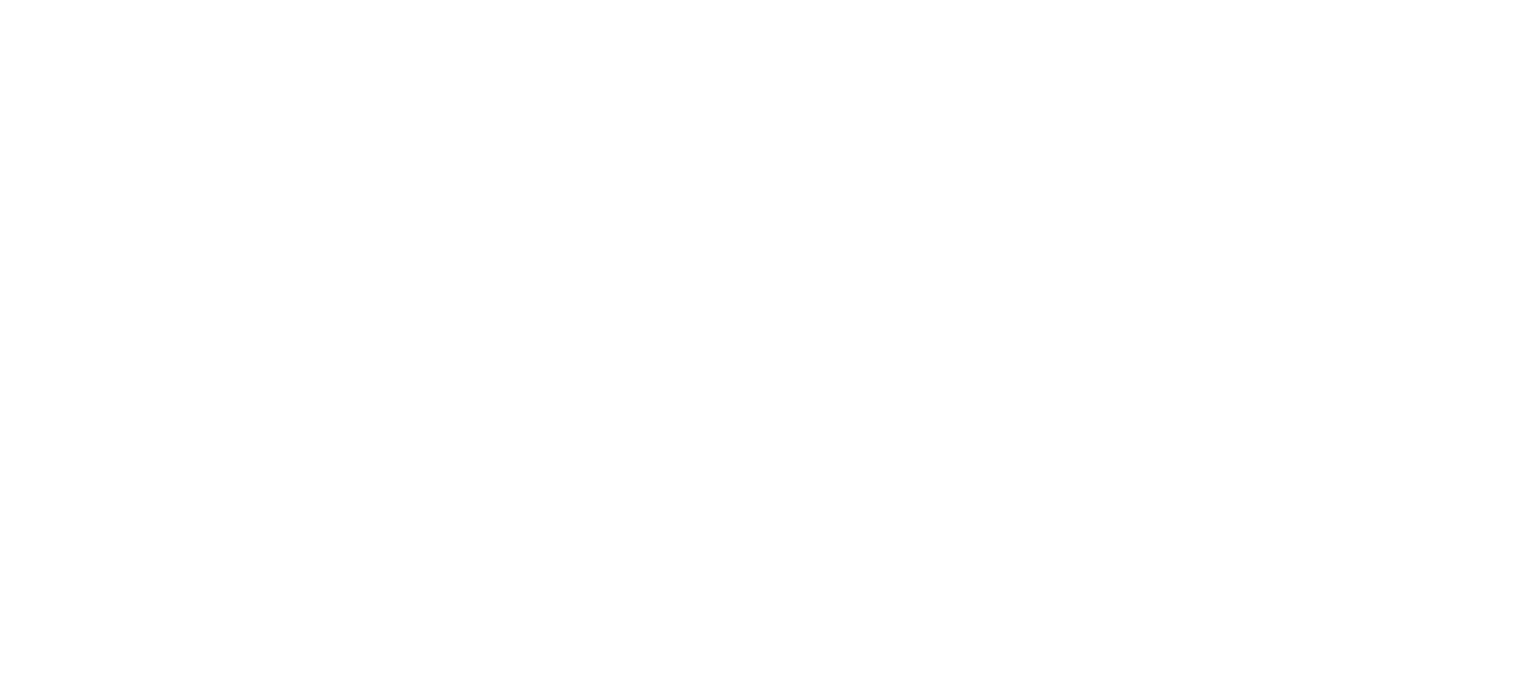 scroll, scrollTop: 0, scrollLeft: 0, axis: both 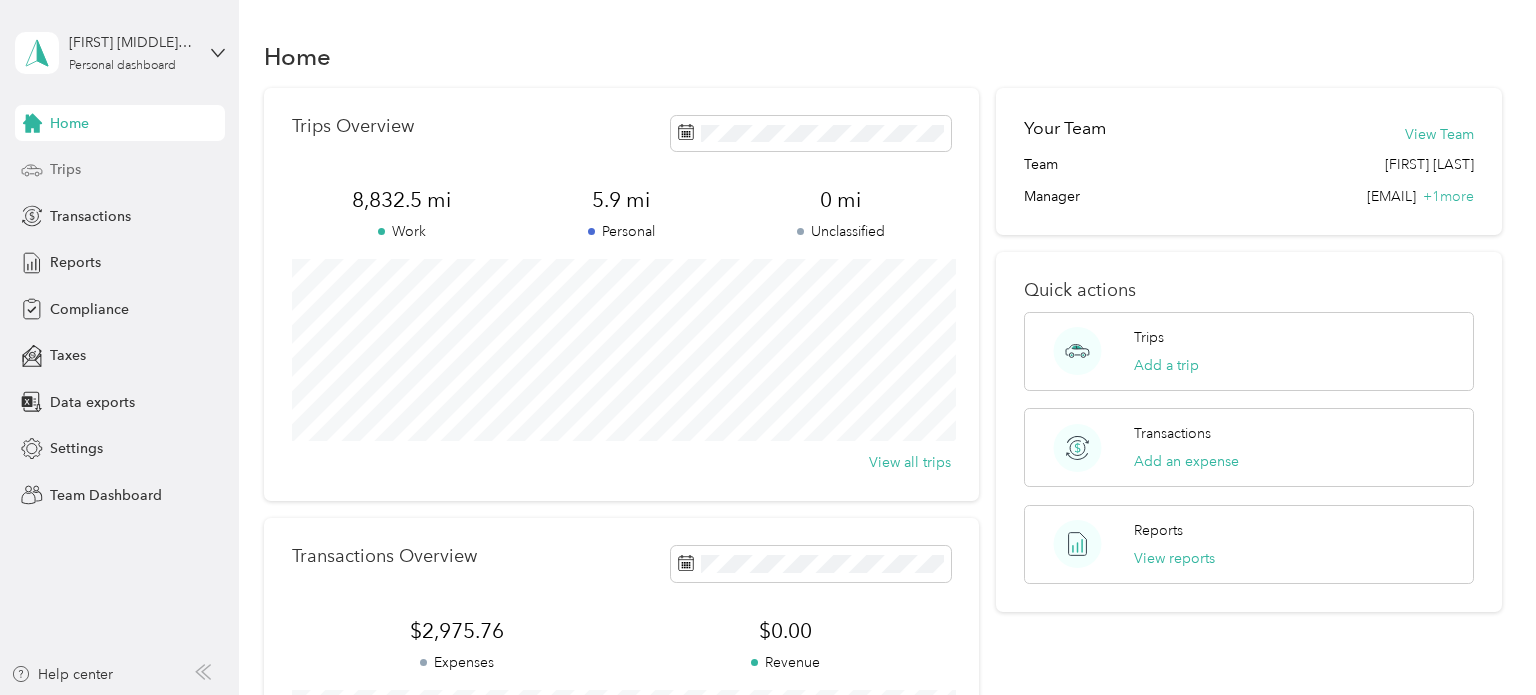 click on "Trips" at bounding box center [65, 169] 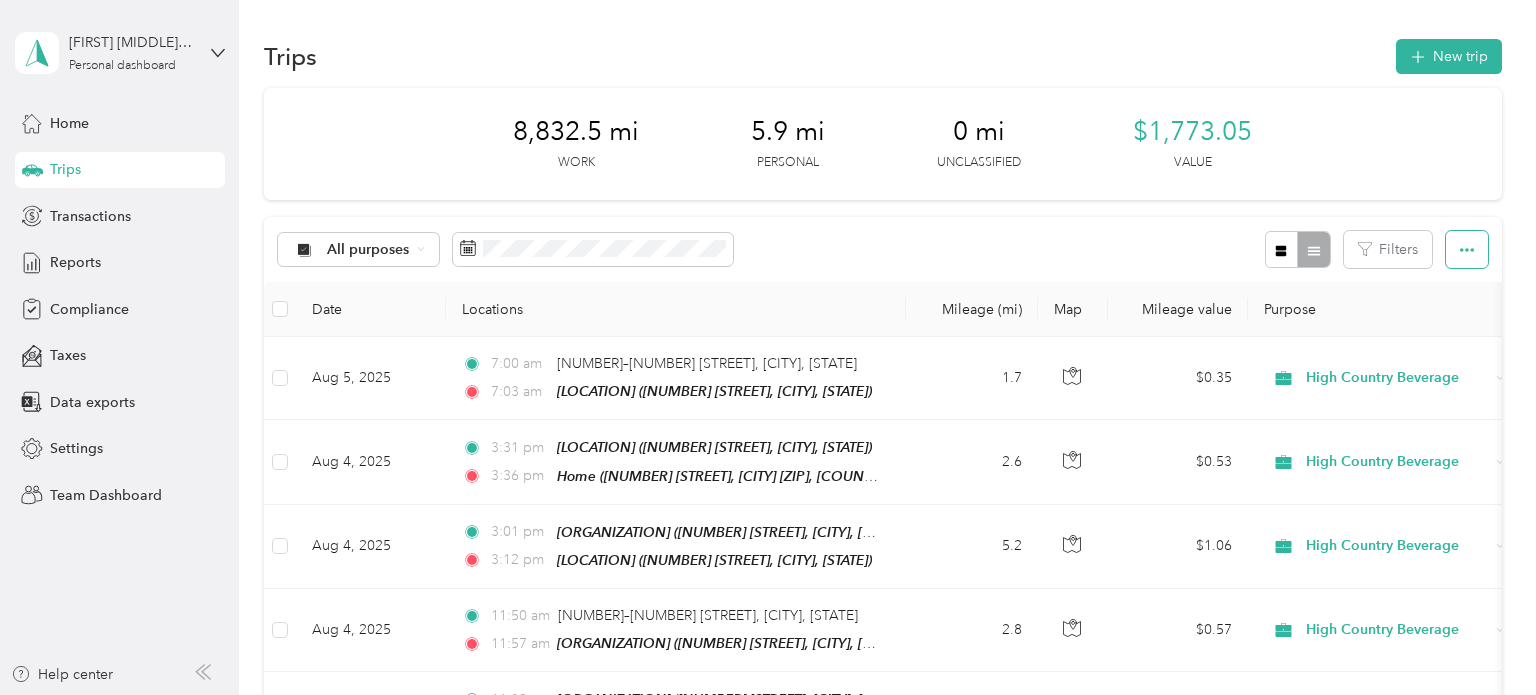 click at bounding box center (1467, 249) 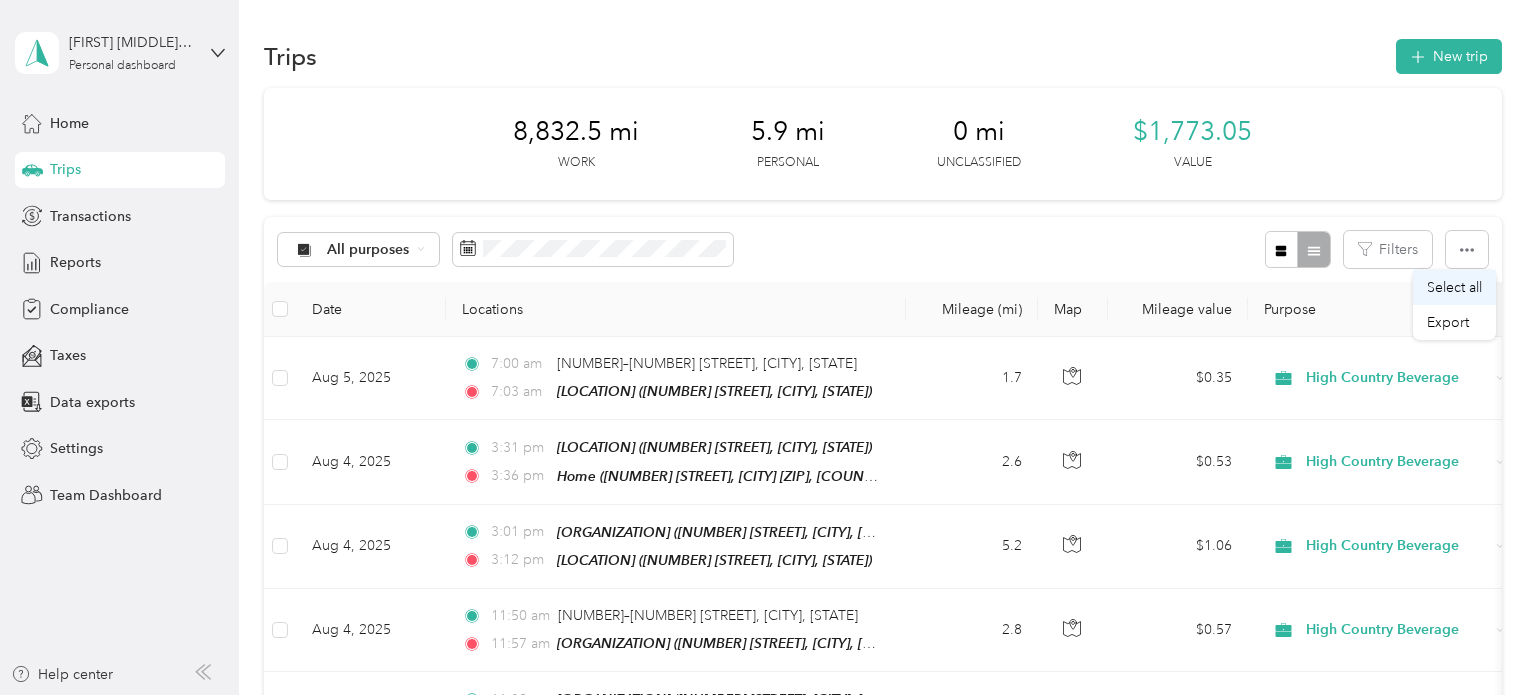 click on "Select all" at bounding box center [1454, 287] 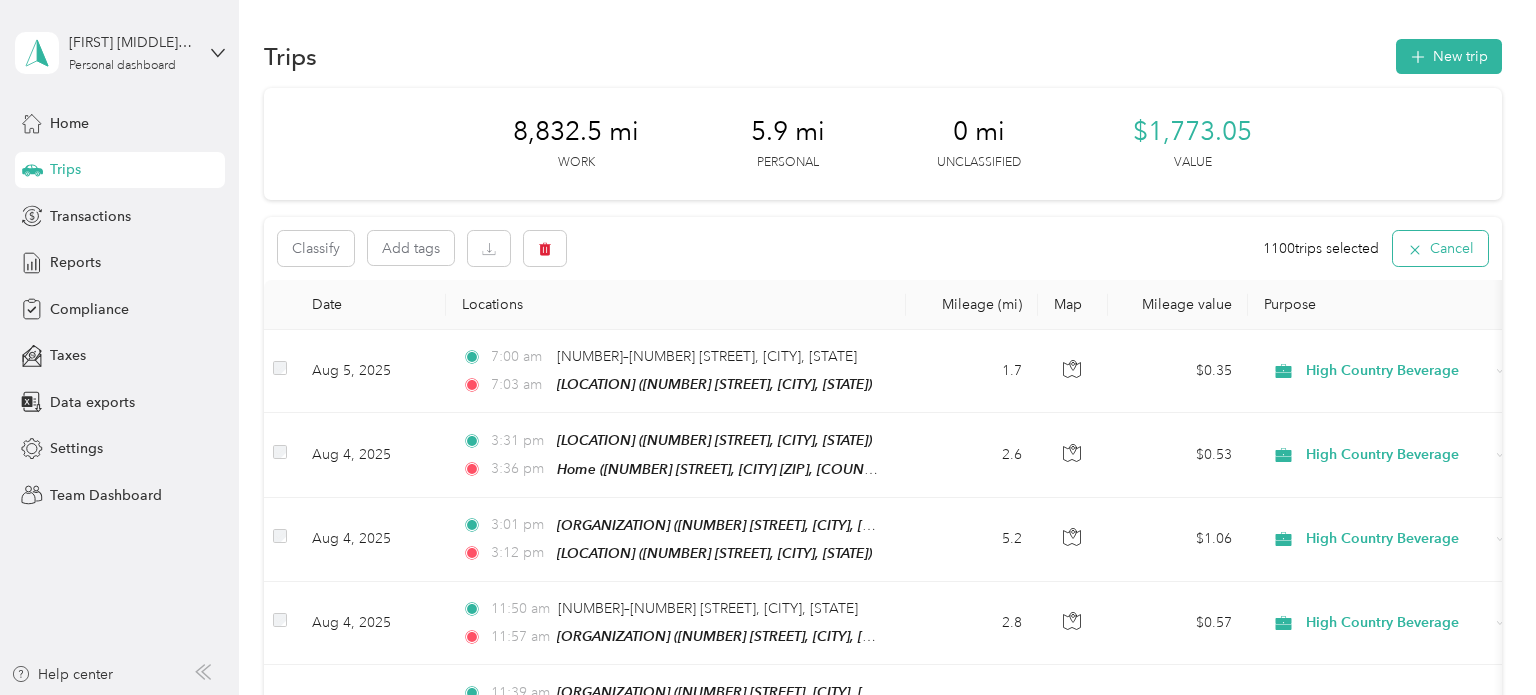 click on "Cancel" at bounding box center [1440, 248] 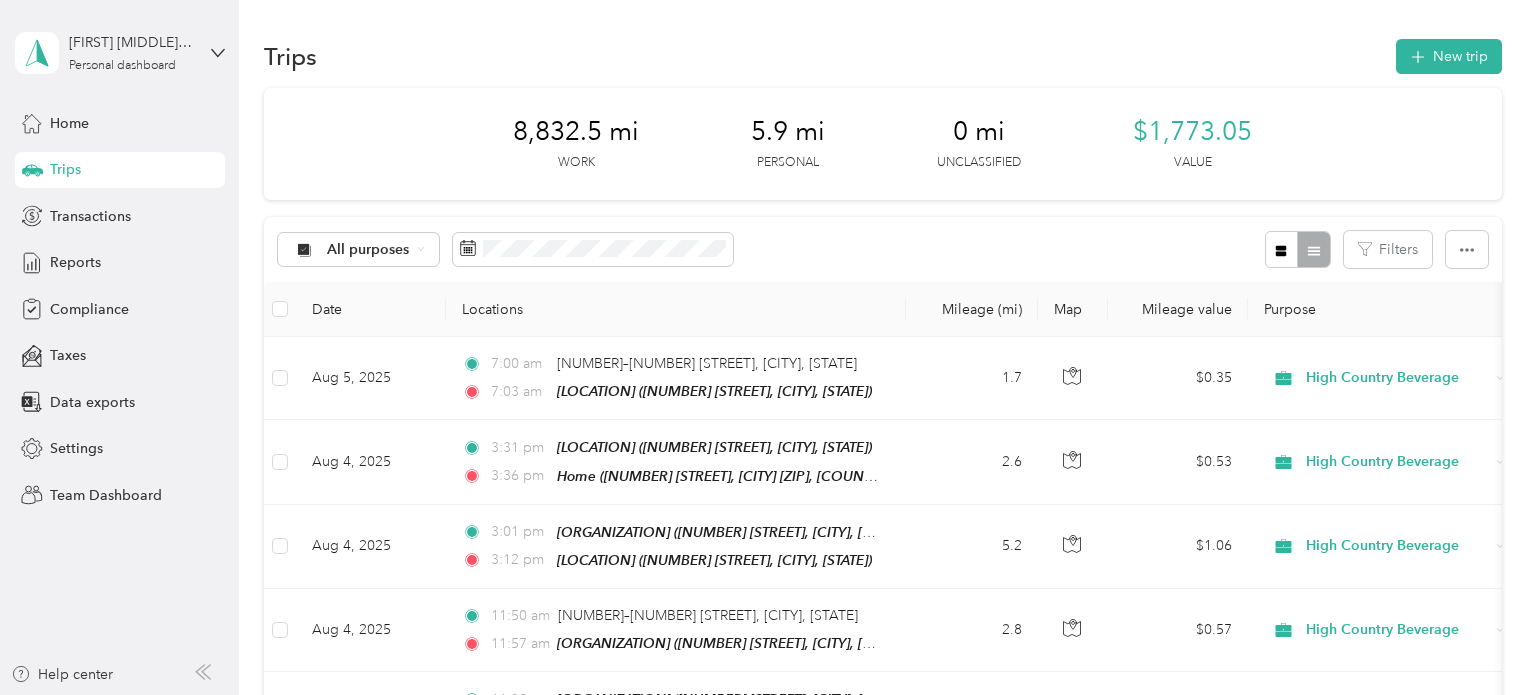 drag, startPoint x: 771, startPoint y: 256, endPoint x: 761, endPoint y: 201, distance: 55.9017 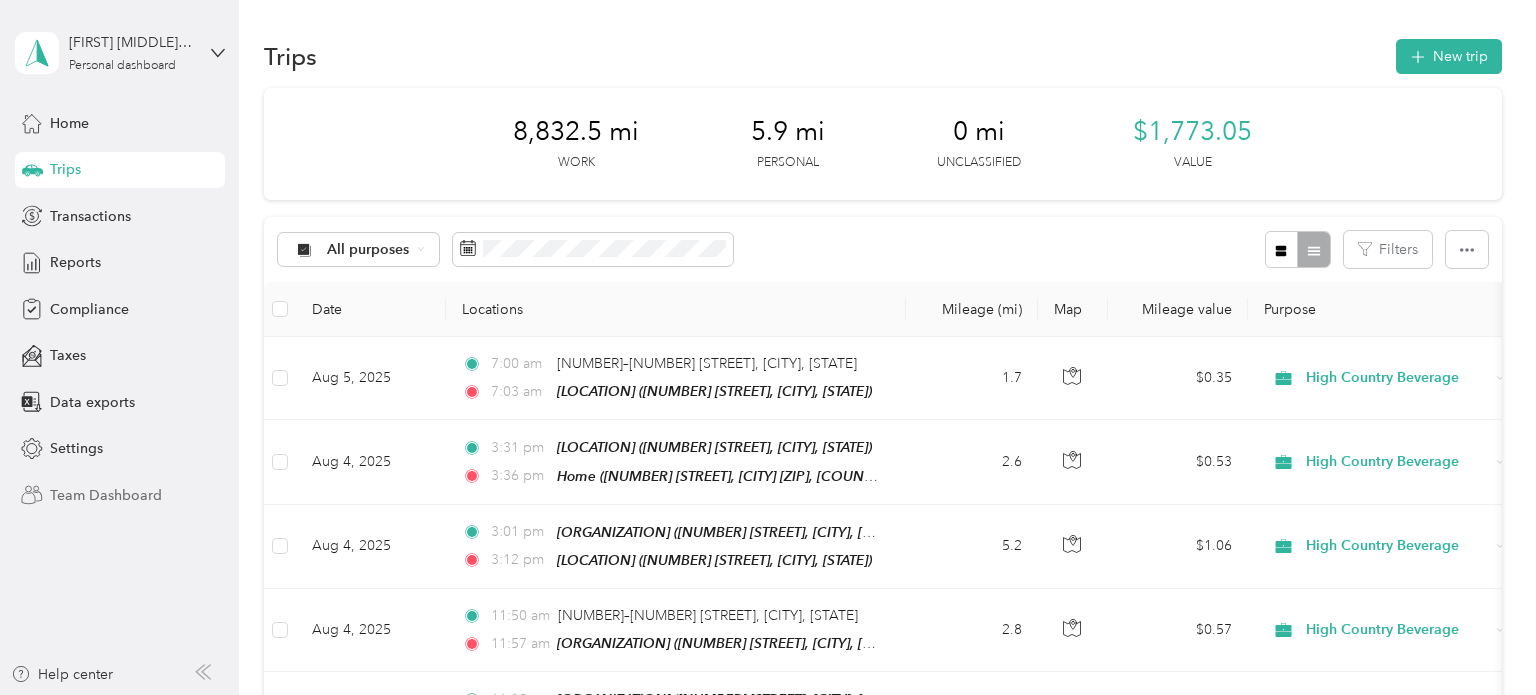 click on "Team Dashboard" at bounding box center [106, 495] 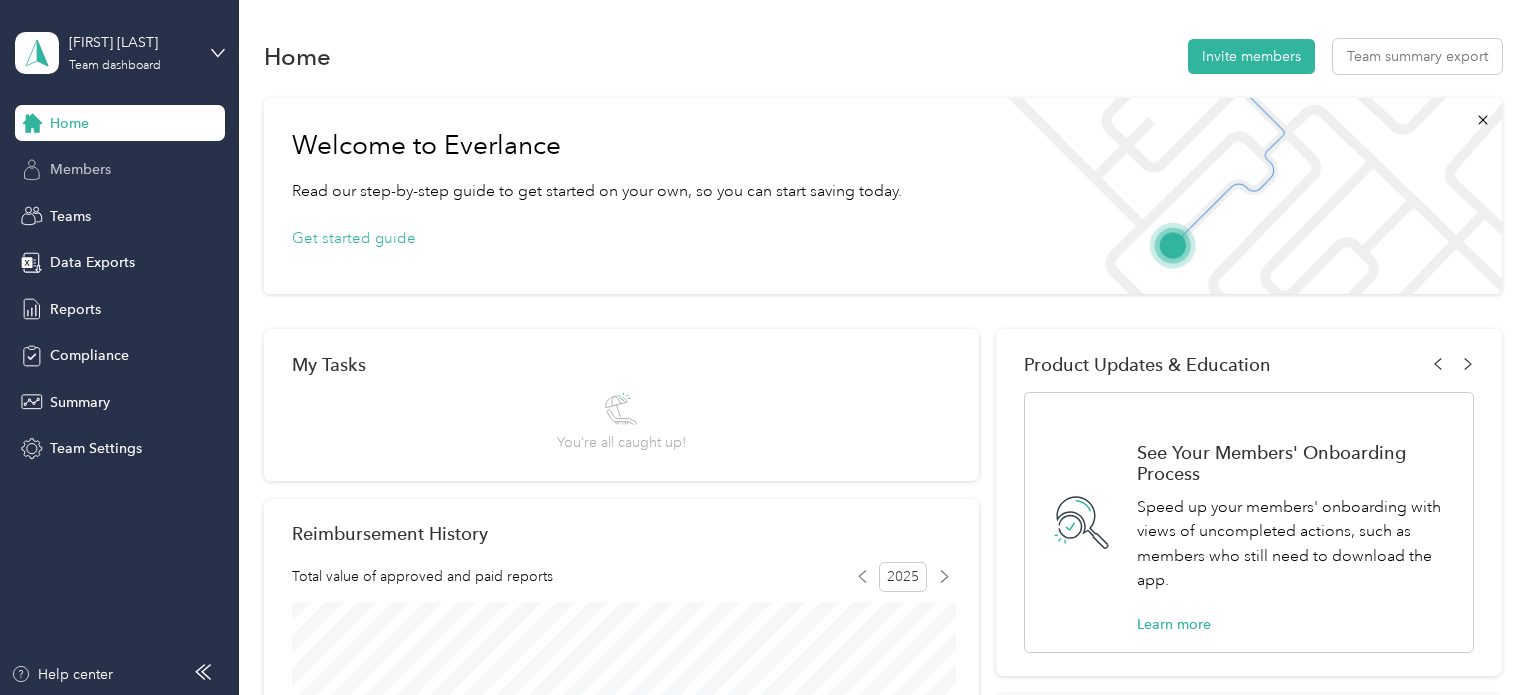 click on "Members" at bounding box center [80, 169] 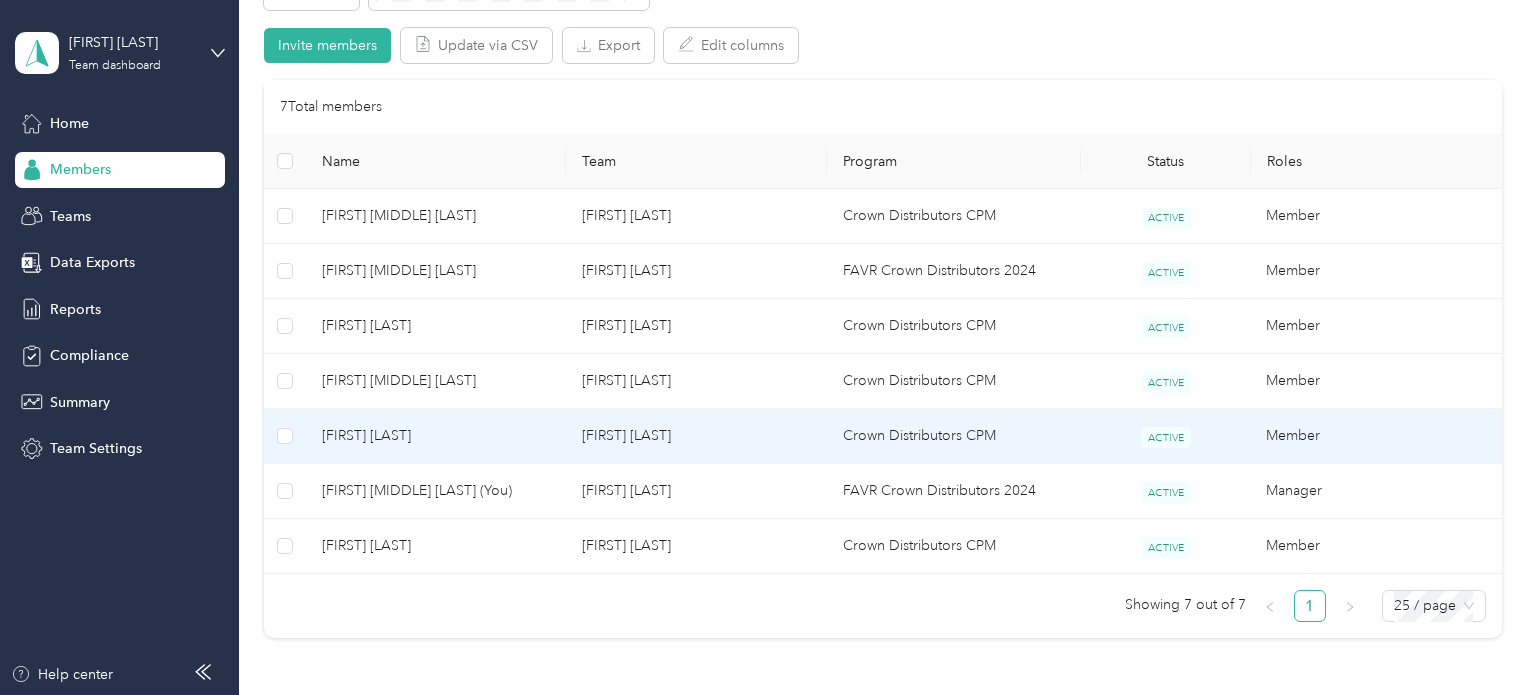 scroll, scrollTop: 404, scrollLeft: 0, axis: vertical 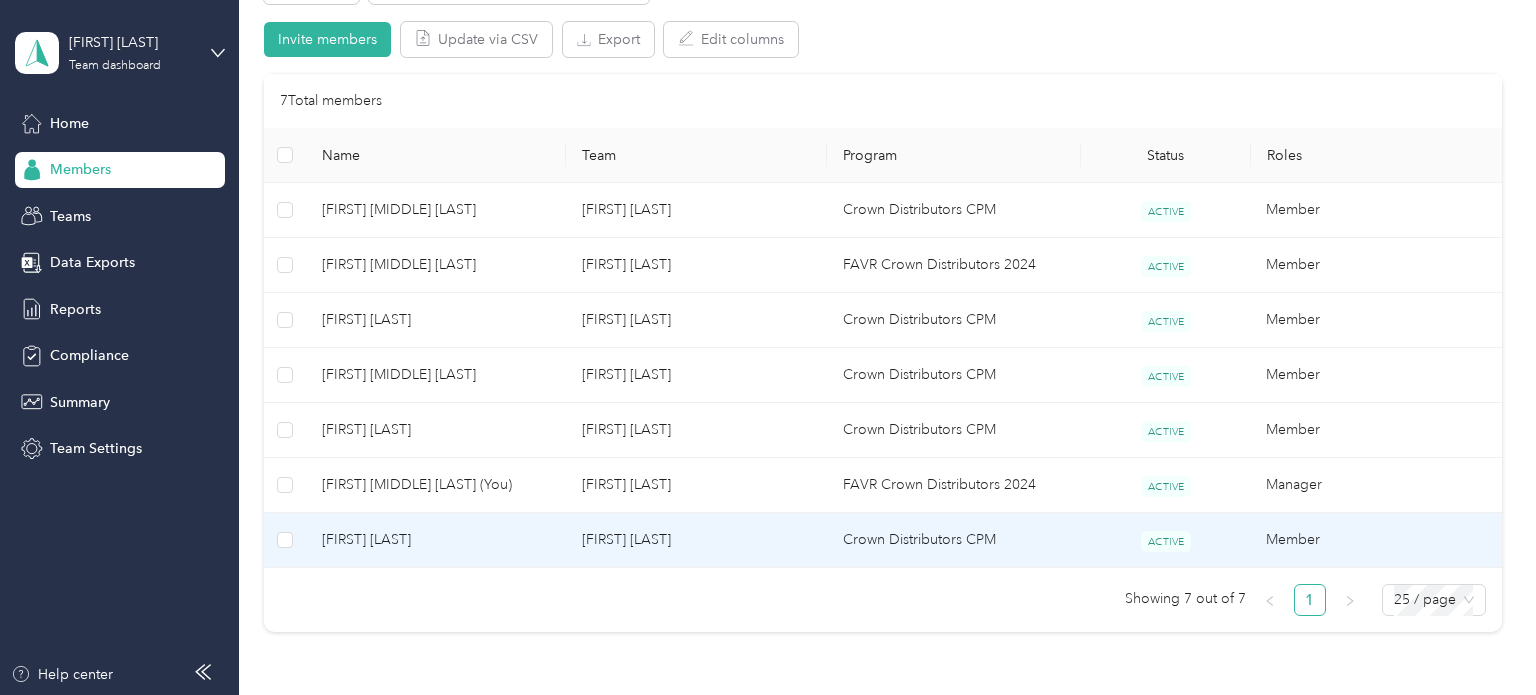 click on "[FIRST] [LAST]" at bounding box center (436, 540) 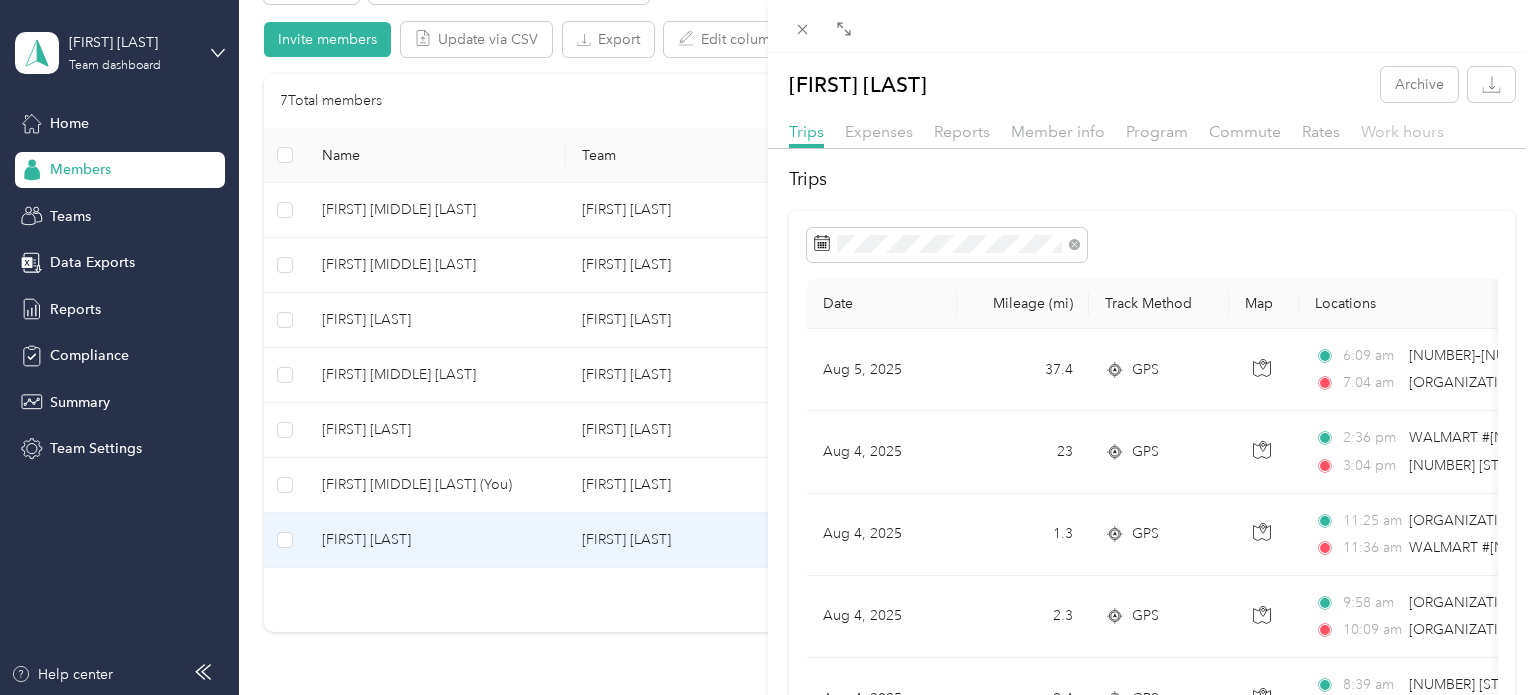click on "Work hours" at bounding box center (1402, 131) 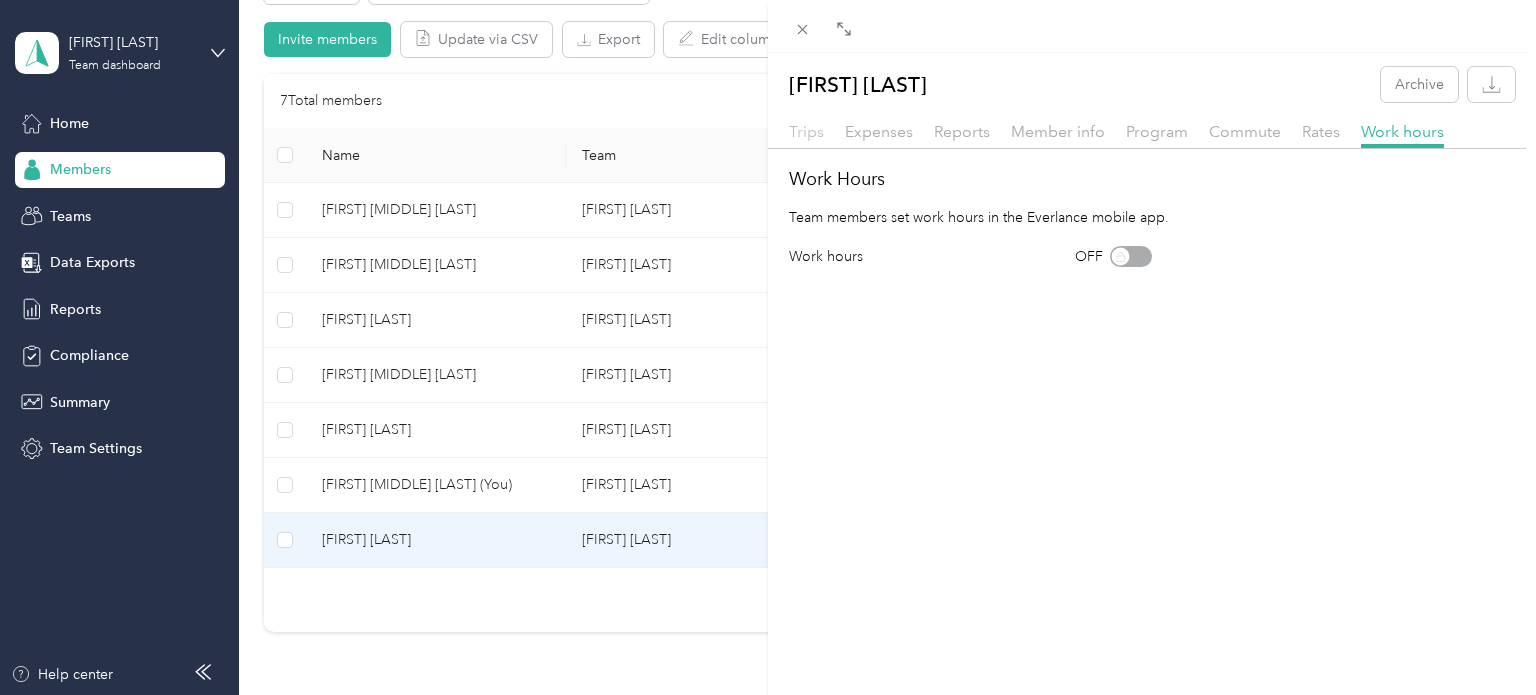 click on "Trips" at bounding box center [806, 131] 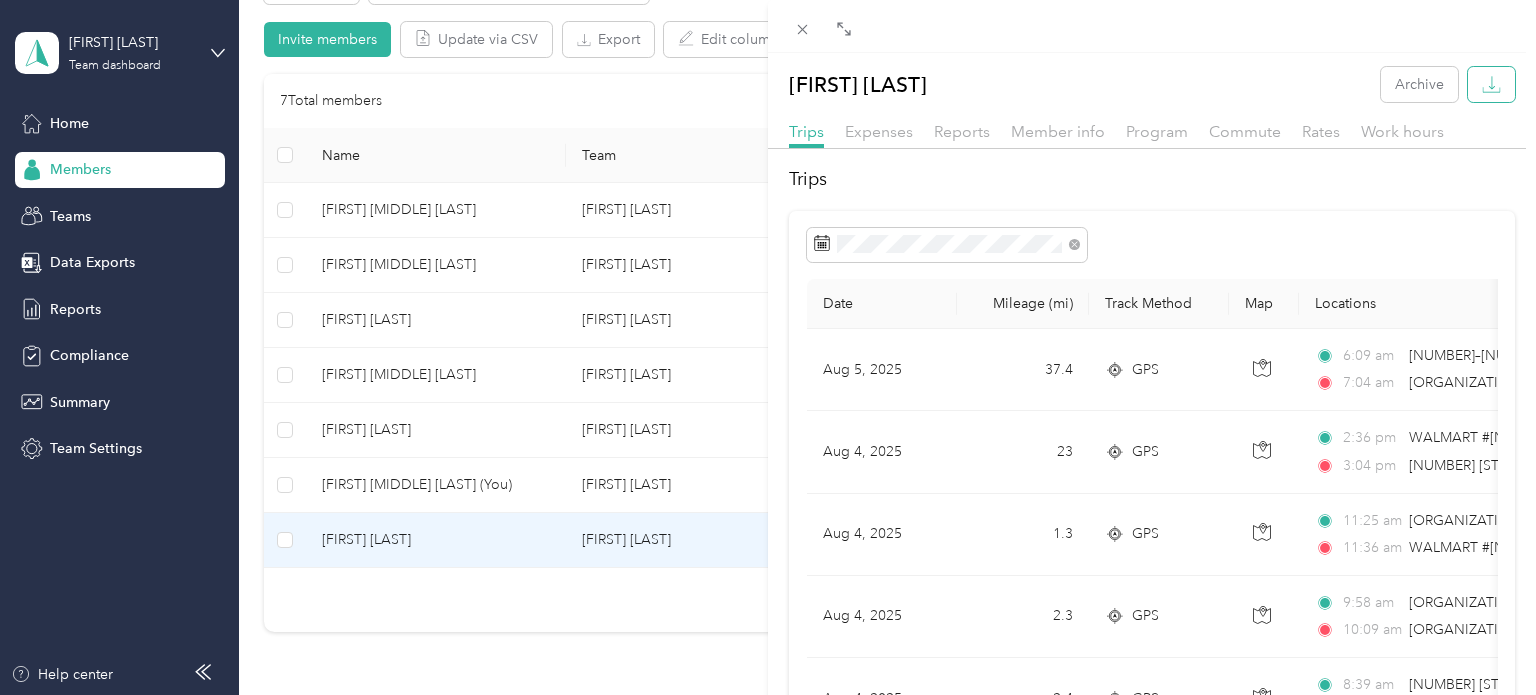 click at bounding box center [1491, 84] 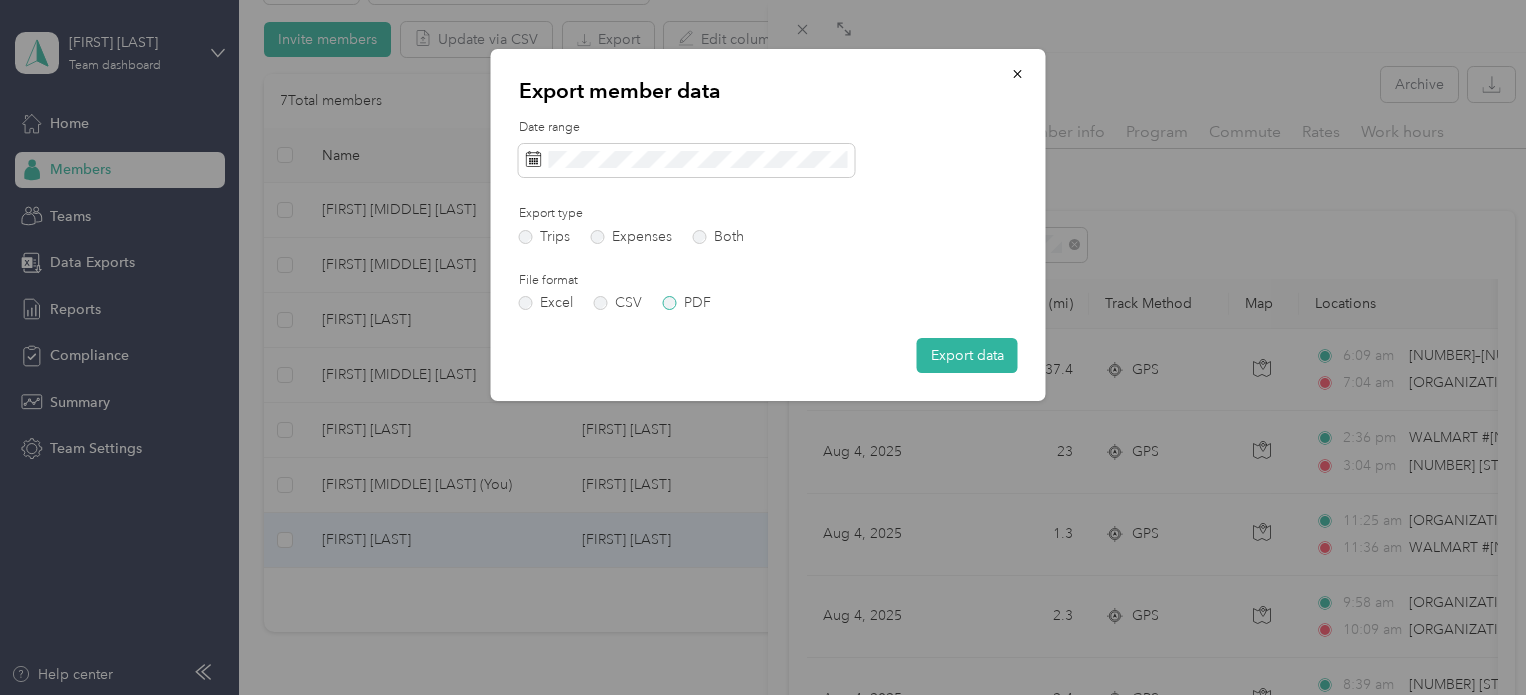 click on "PDF" at bounding box center [687, 303] 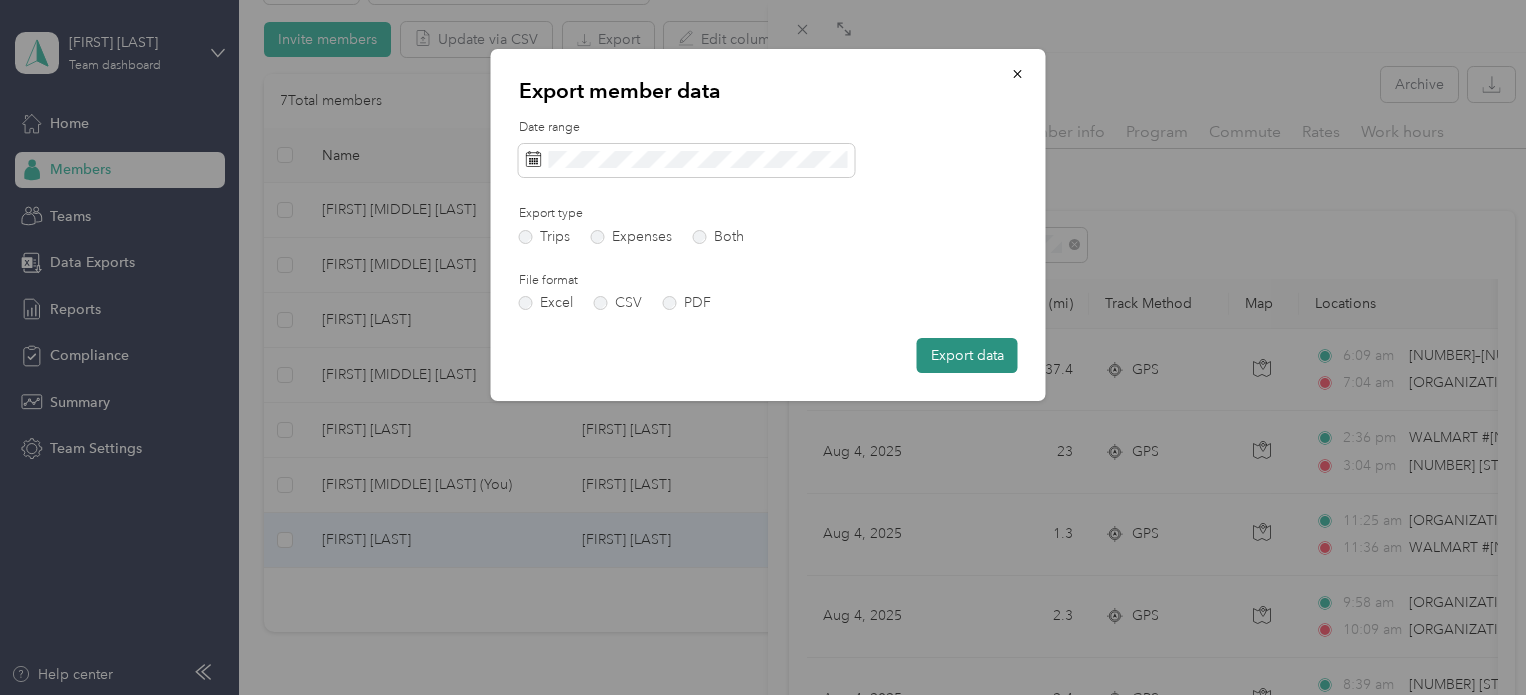 click on "Export data" at bounding box center (967, 355) 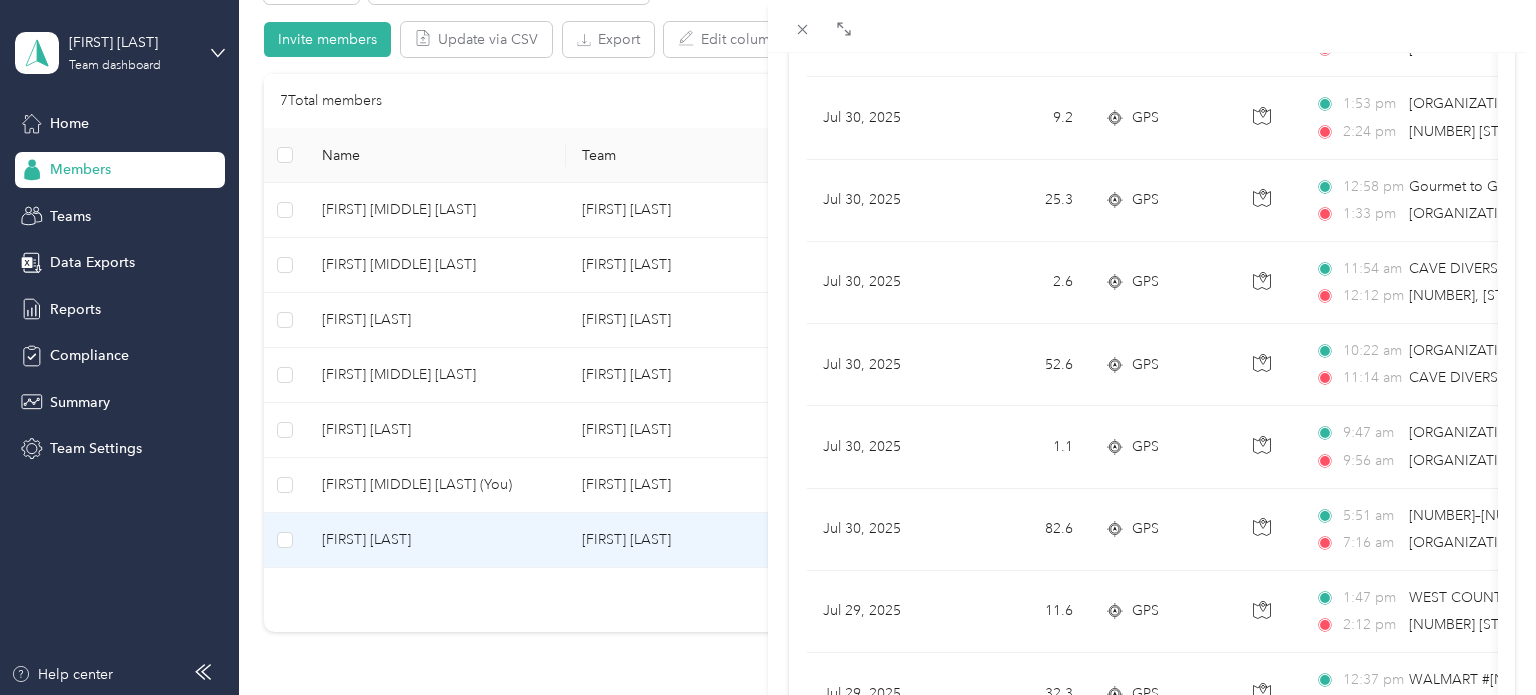 scroll, scrollTop: 1824, scrollLeft: 0, axis: vertical 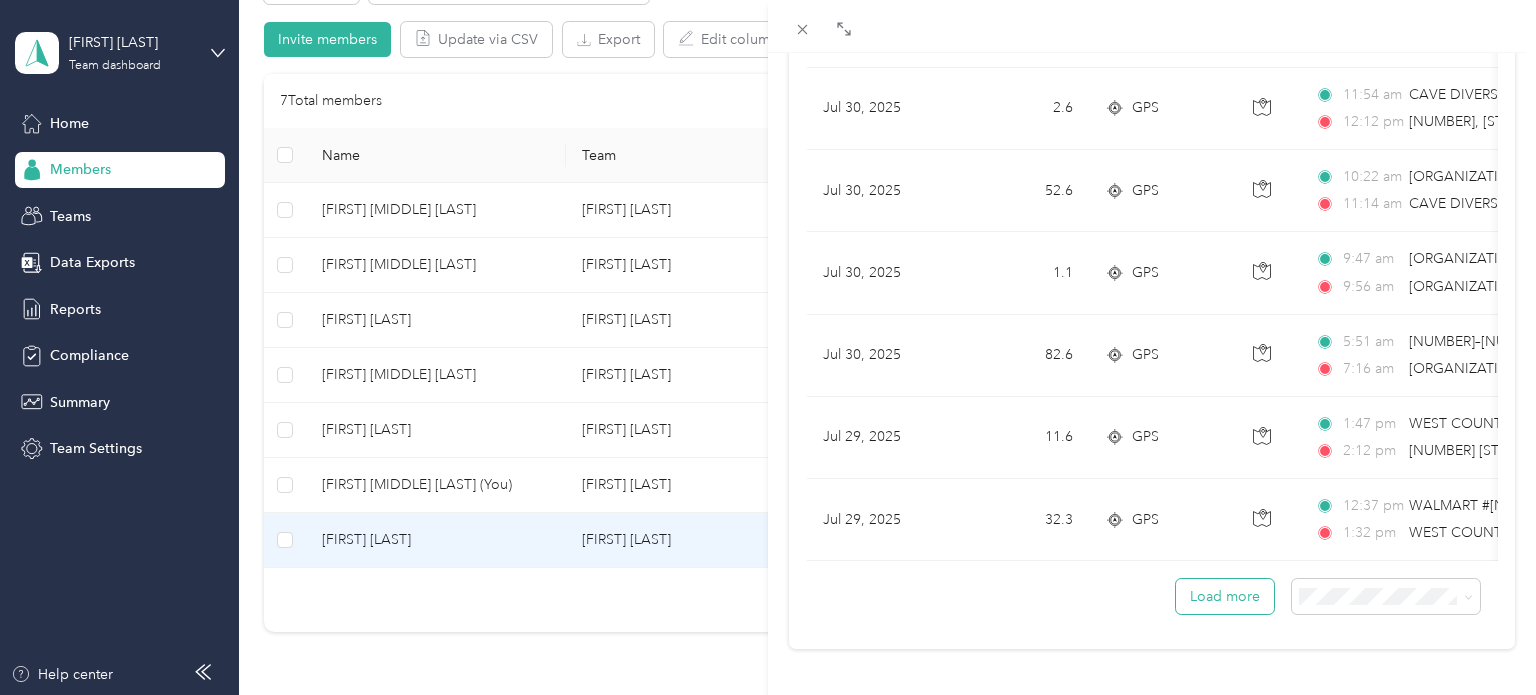 click on "Load more" at bounding box center (1225, 596) 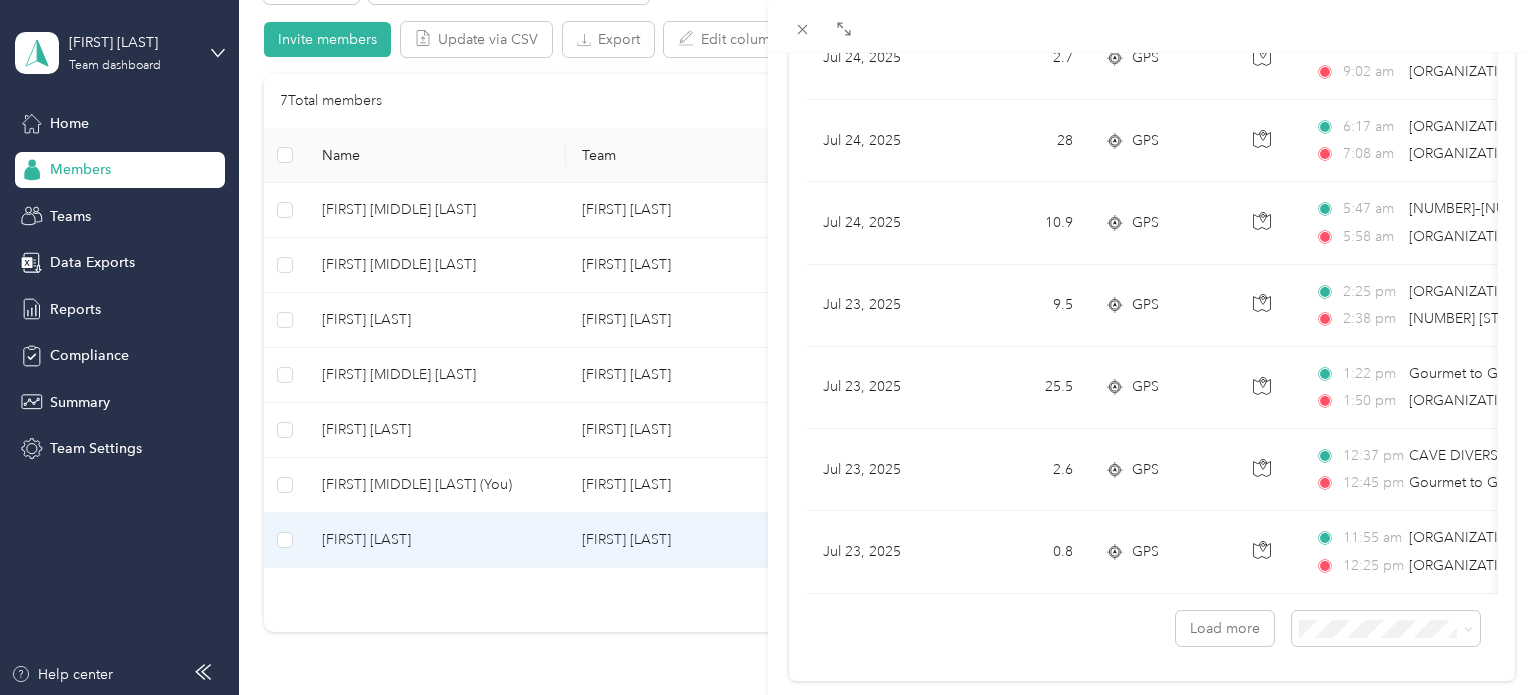 scroll, scrollTop: 3875, scrollLeft: 0, axis: vertical 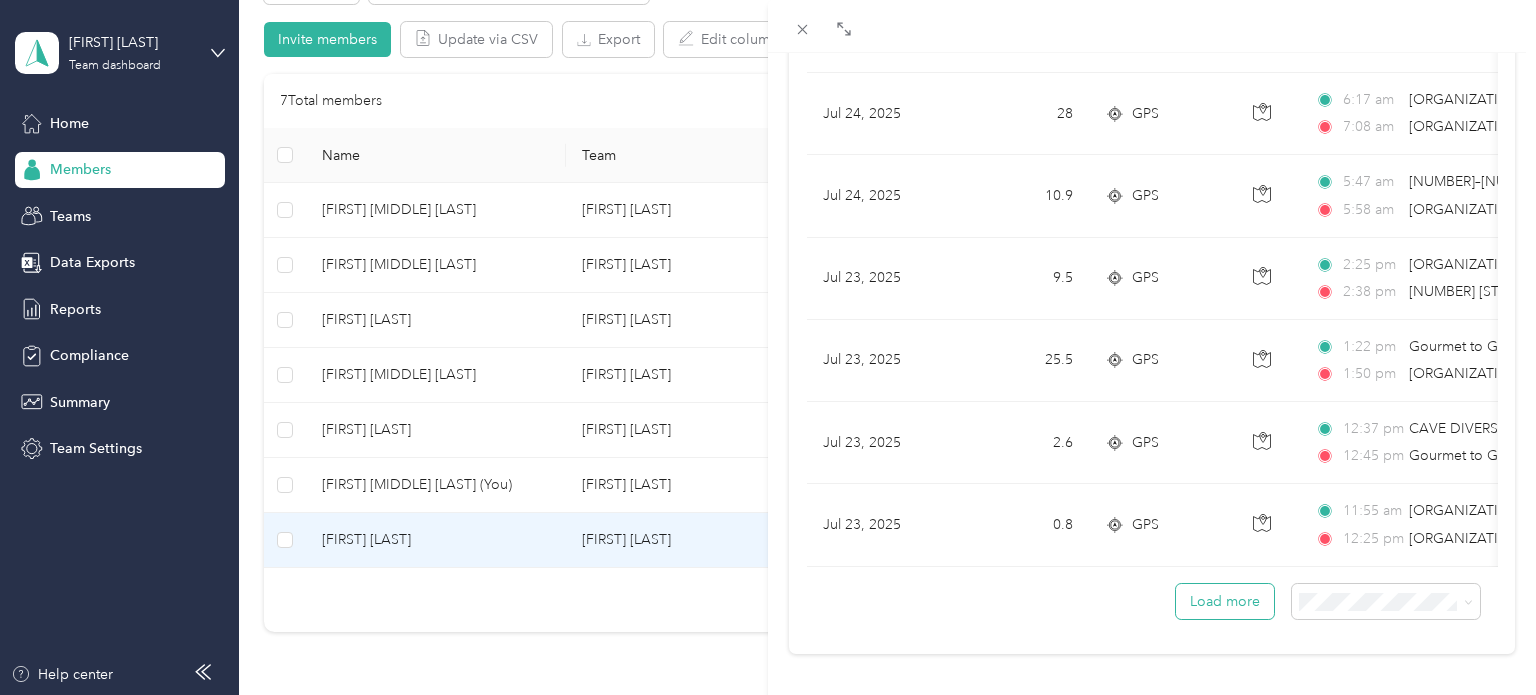 click on "Load more" at bounding box center (1225, 601) 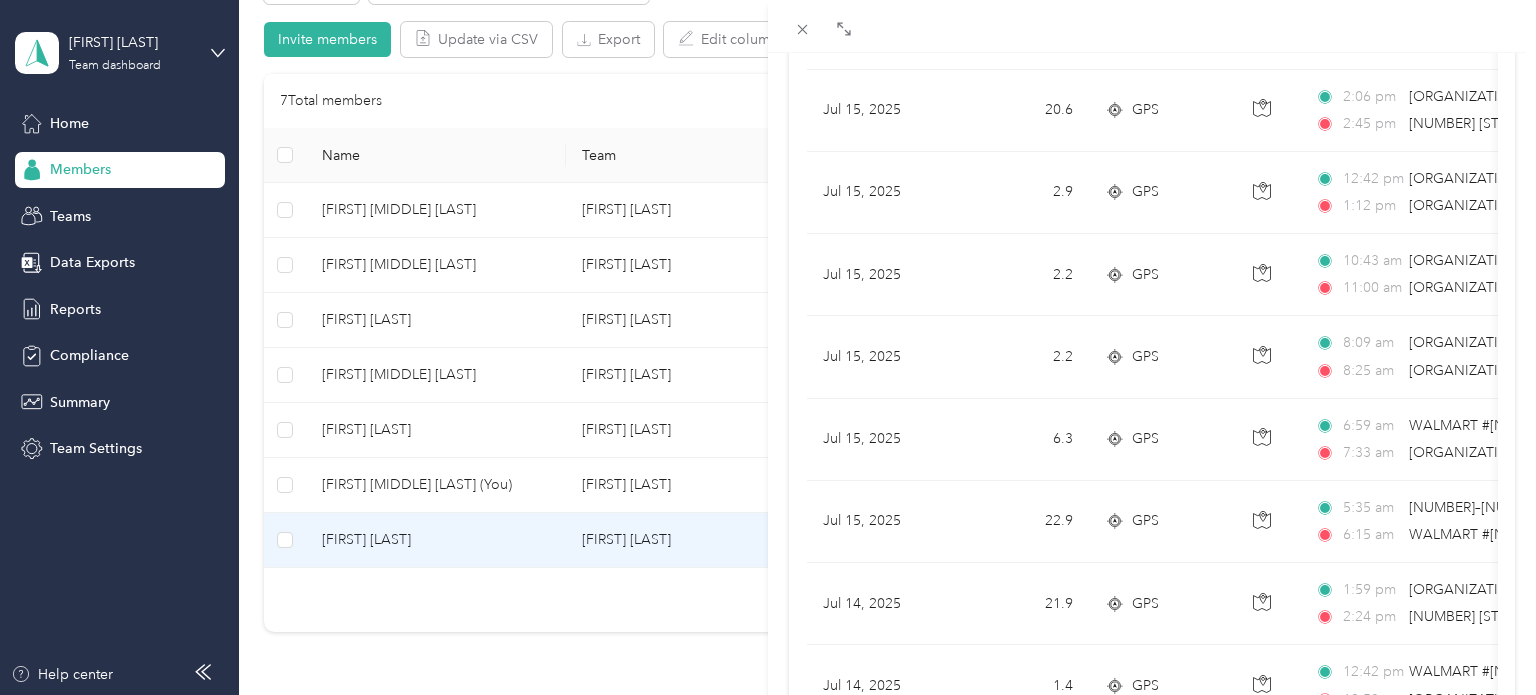 scroll, scrollTop: 5926, scrollLeft: 0, axis: vertical 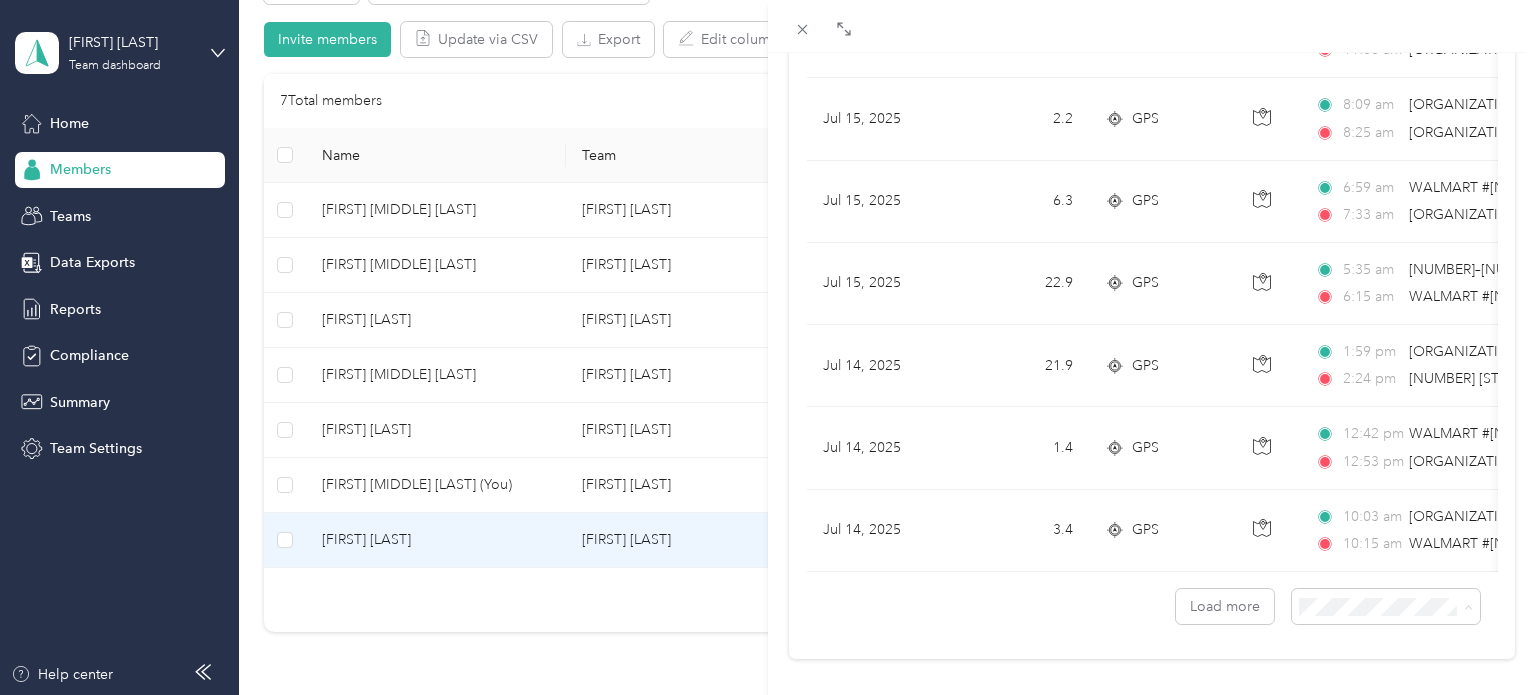 click on "100 per load" at bounding box center (1386, 553) 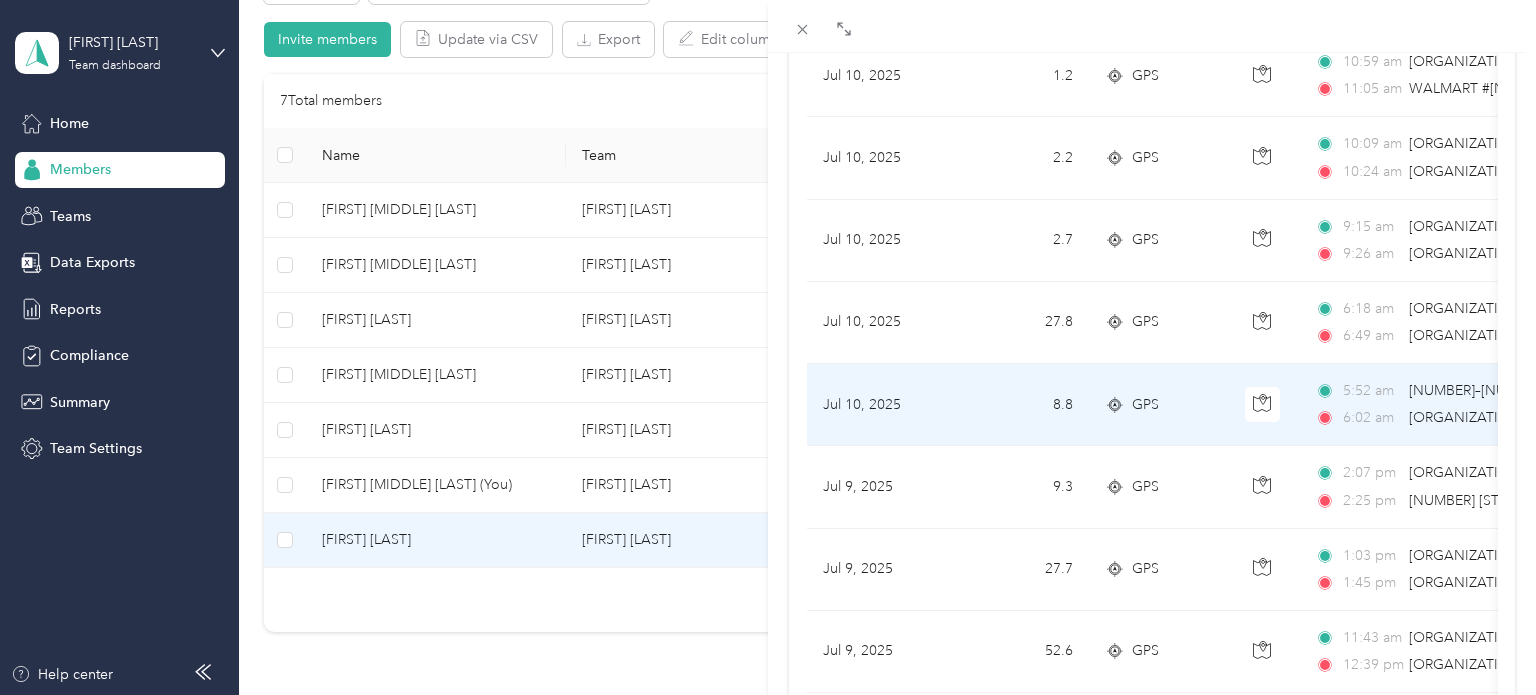 scroll, scrollTop: 7977, scrollLeft: 0, axis: vertical 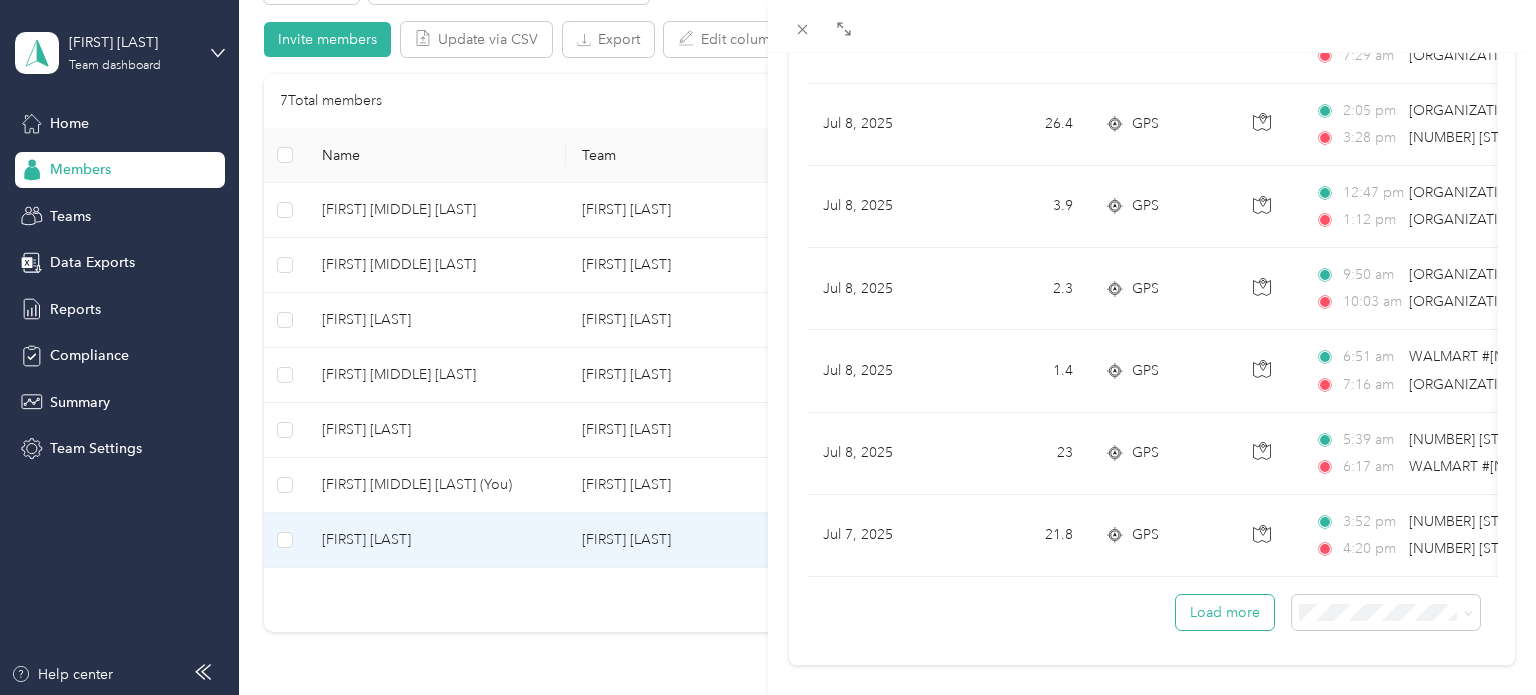 click on "Load more" at bounding box center [1225, 612] 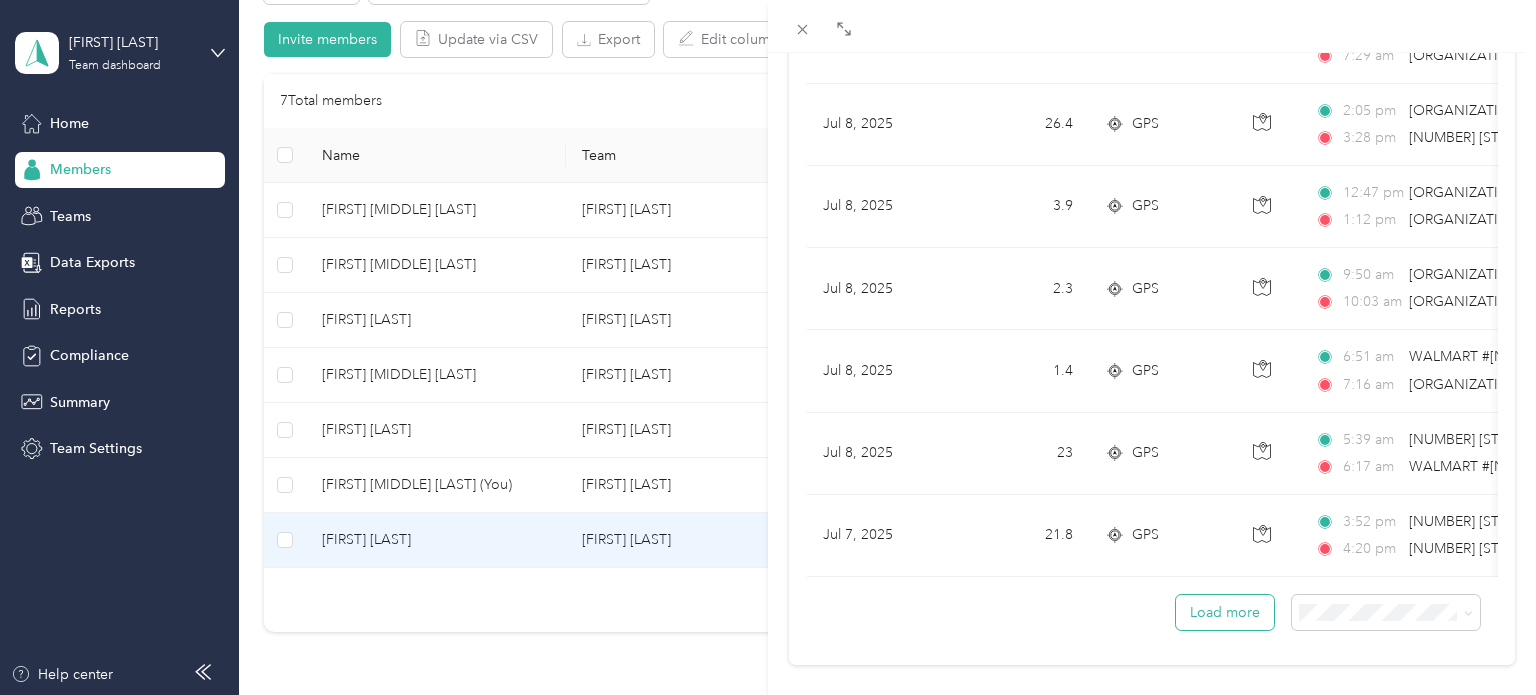 click on "Load more" at bounding box center (1225, 612) 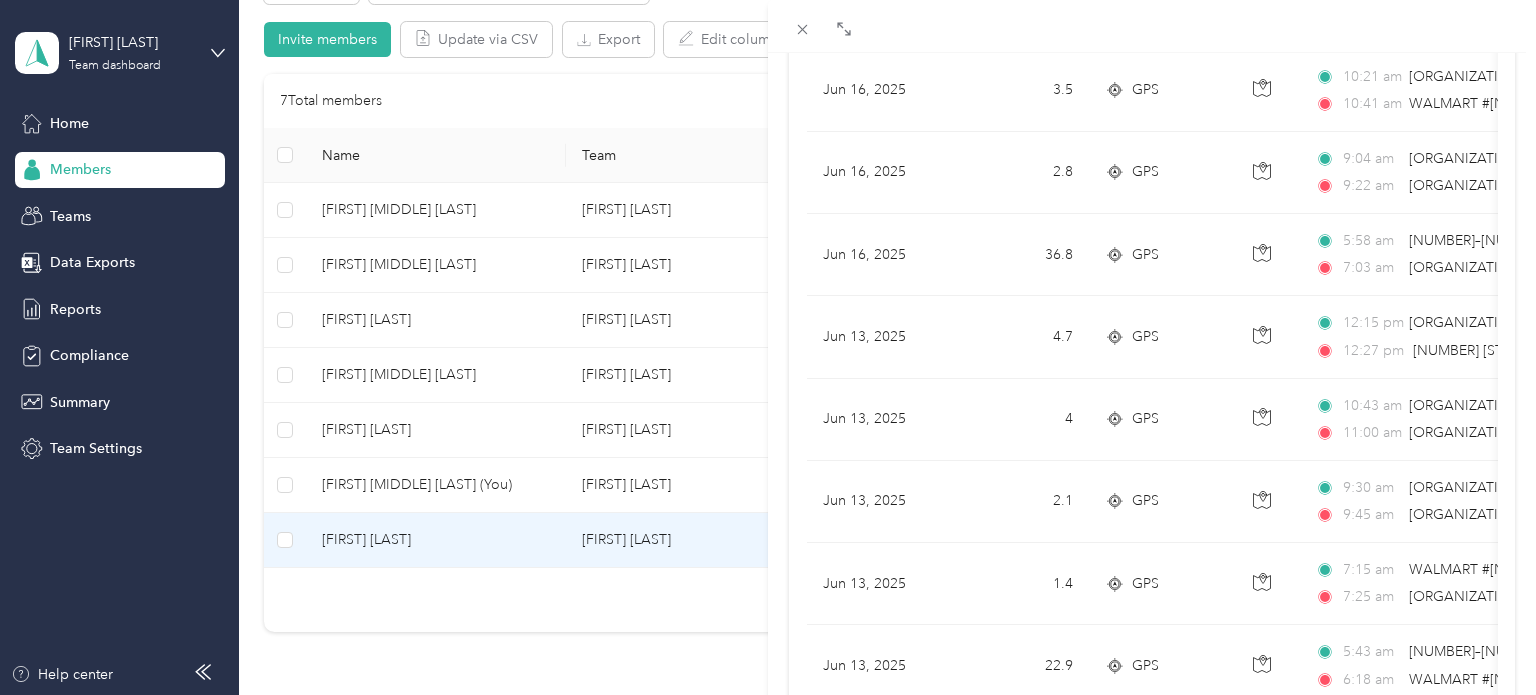 scroll, scrollTop: 16182, scrollLeft: 0, axis: vertical 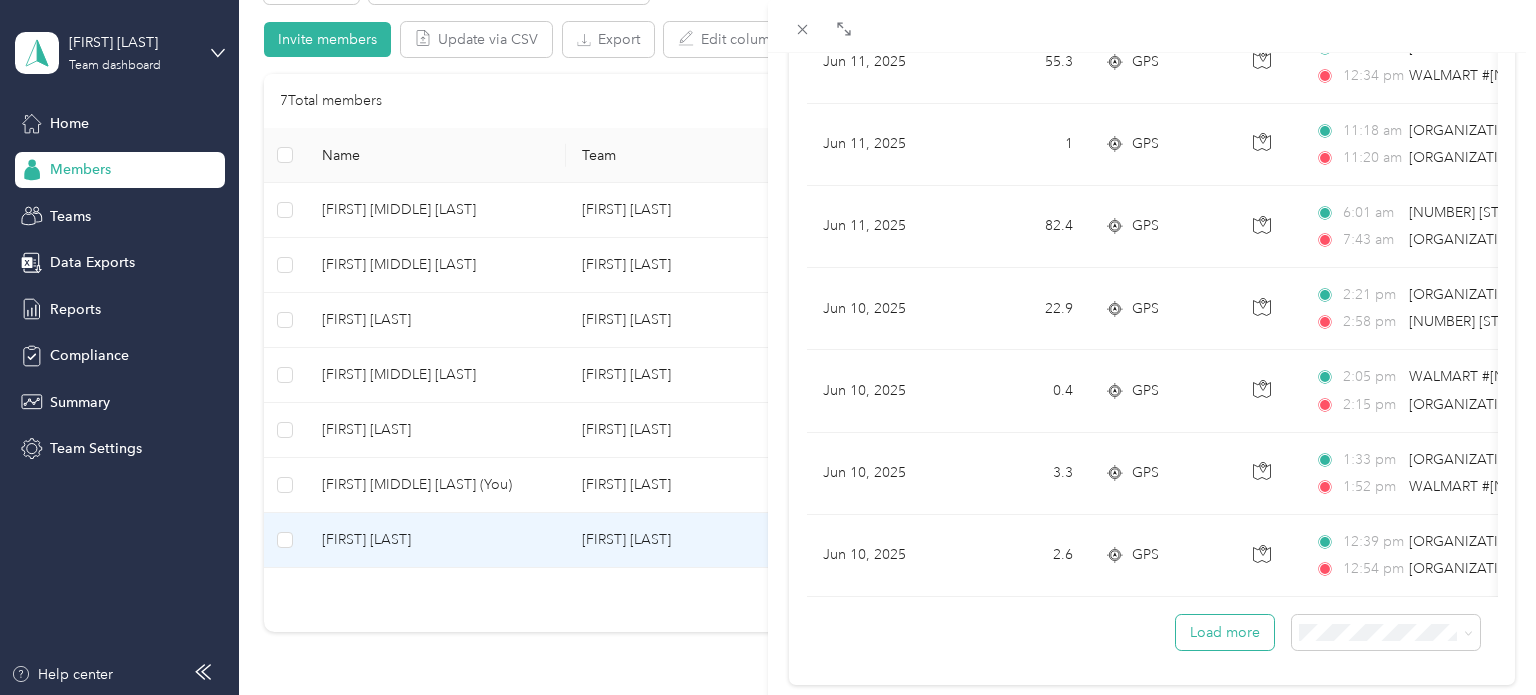 click on "Load more" at bounding box center [1225, 632] 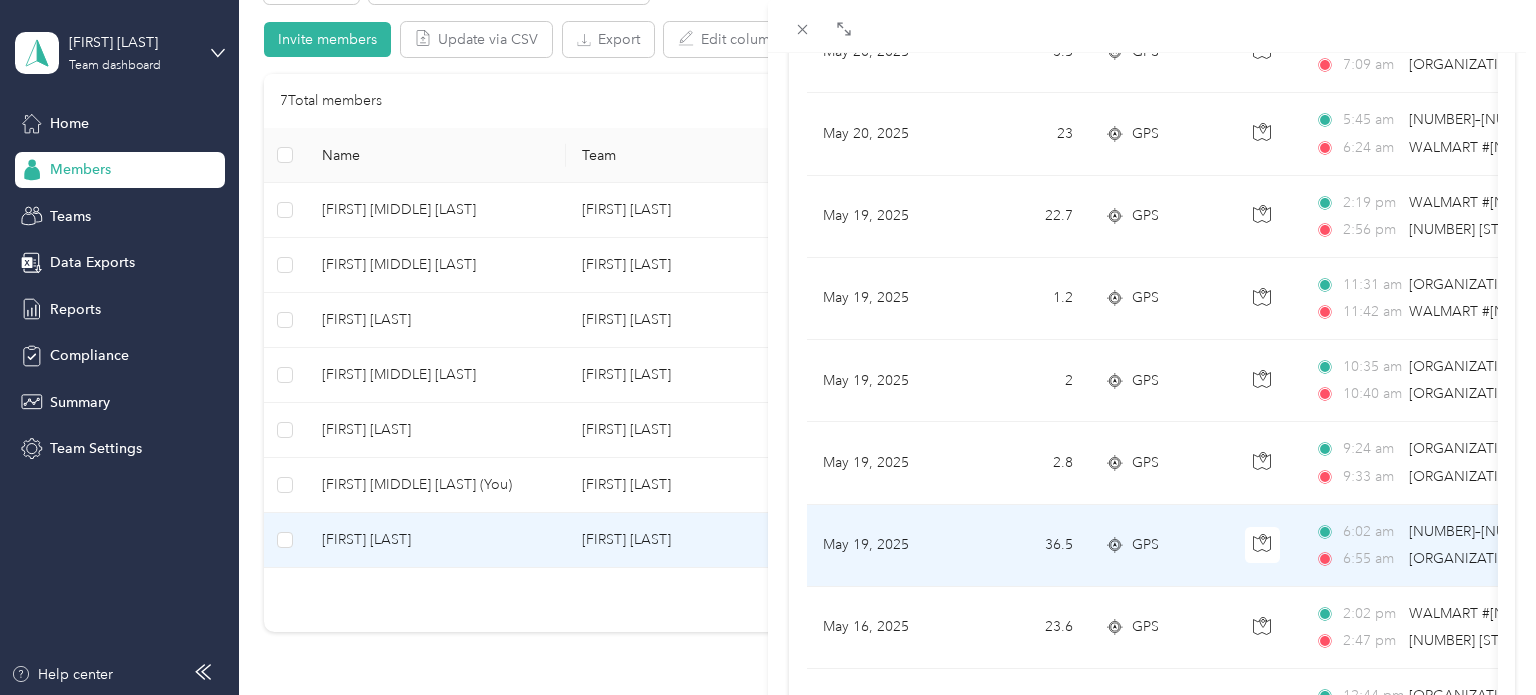 scroll, scrollTop: 24388, scrollLeft: 0, axis: vertical 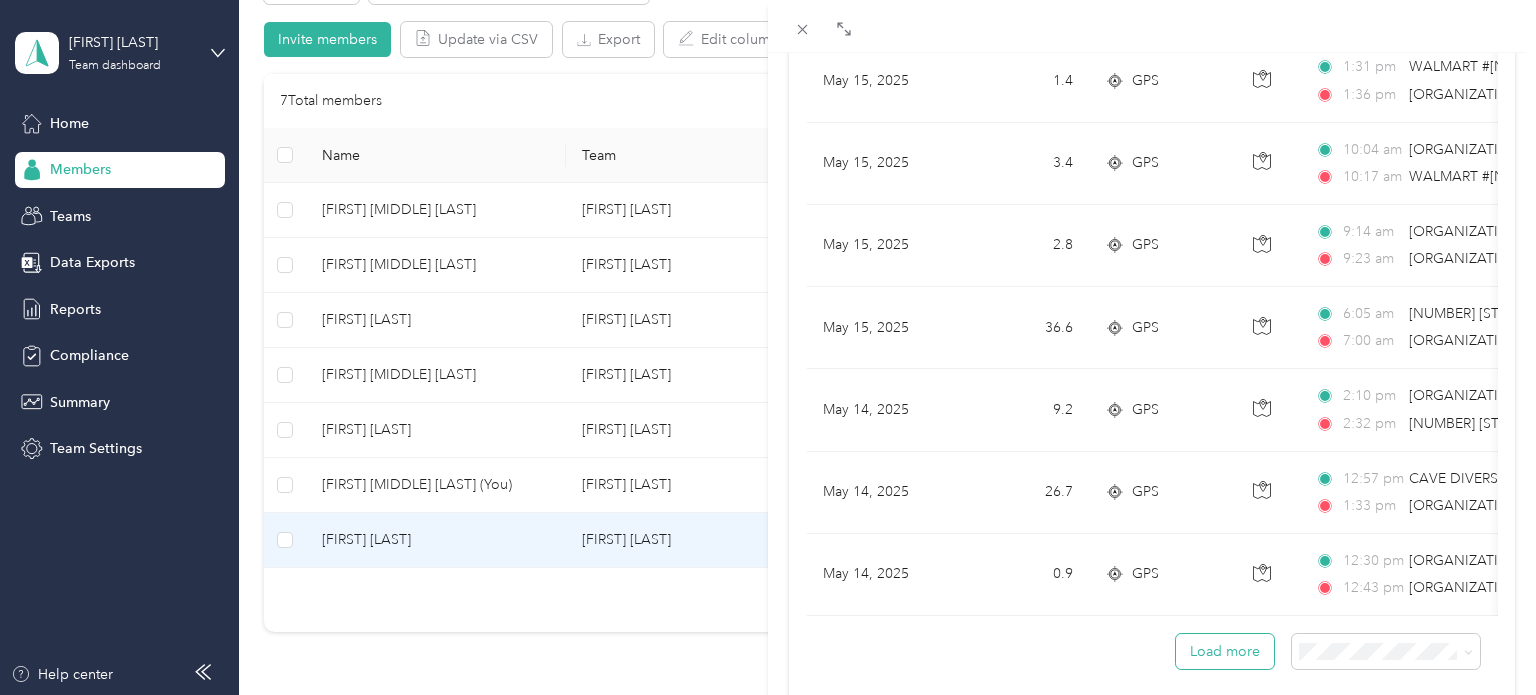 click on "Load more" at bounding box center [1225, 651] 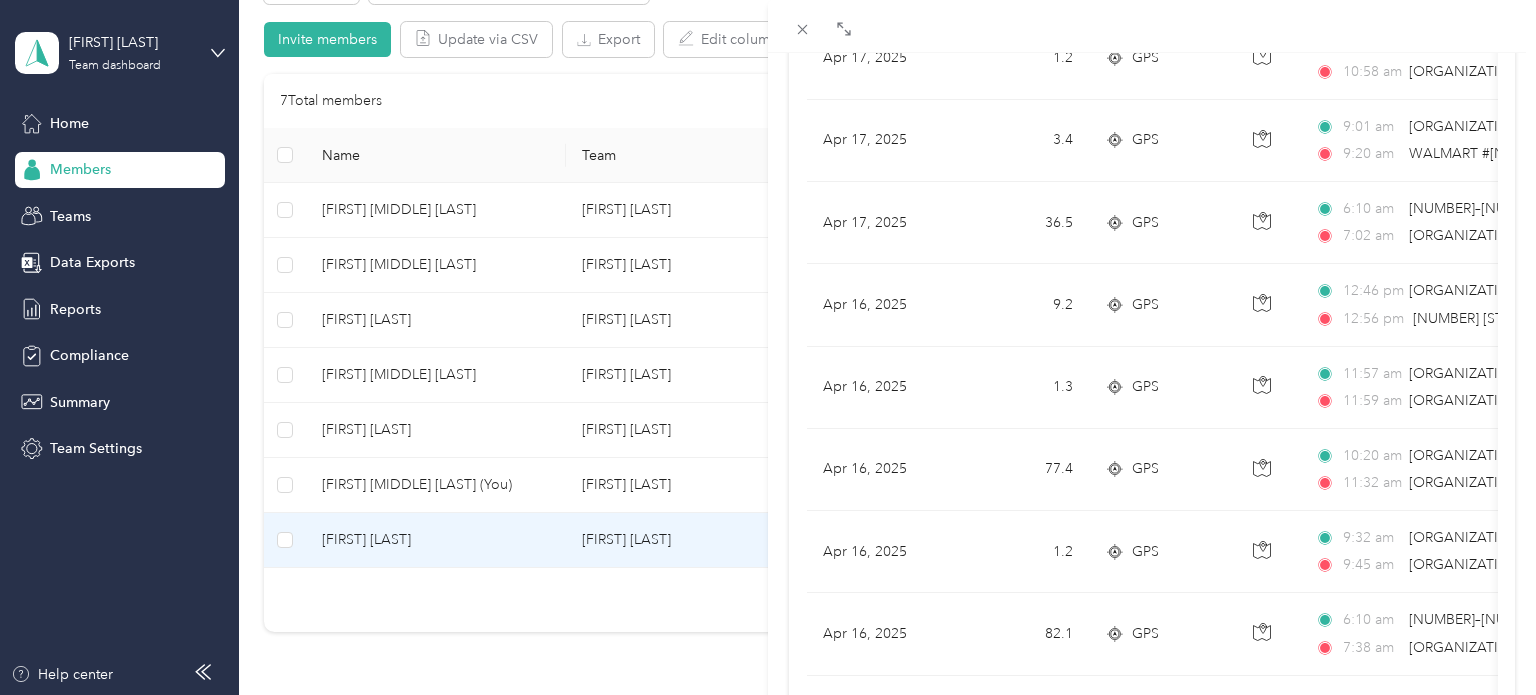 scroll, scrollTop: 32592, scrollLeft: 0, axis: vertical 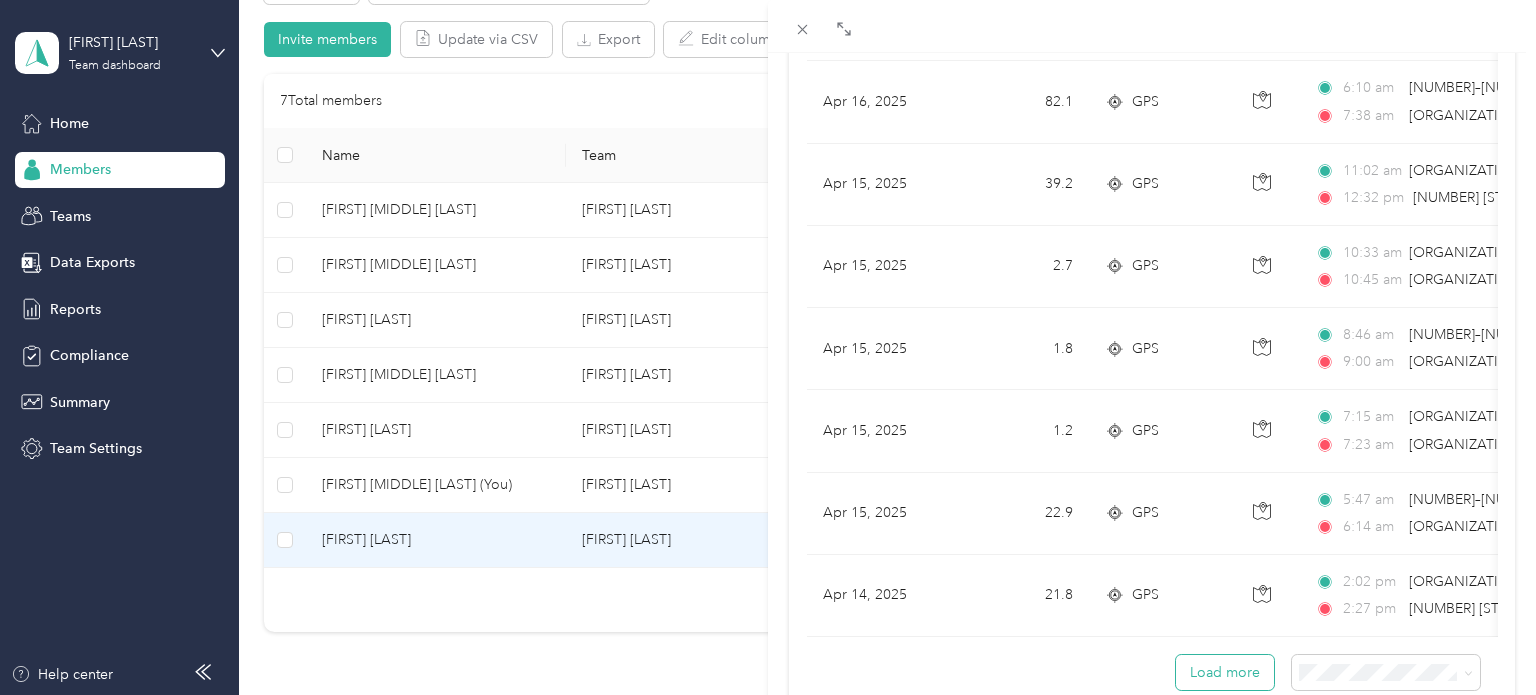 click on "Load more" at bounding box center [1225, 672] 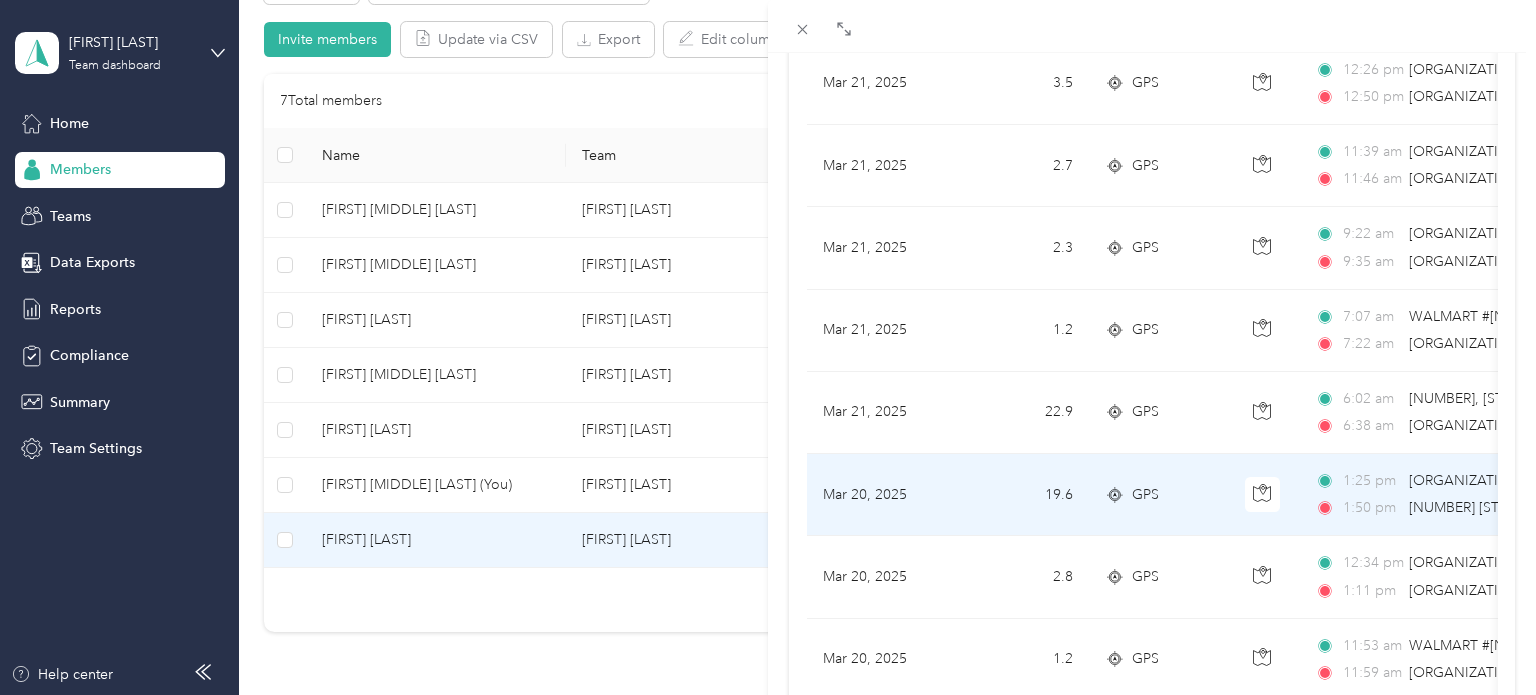 scroll, scrollTop: 40797, scrollLeft: 0, axis: vertical 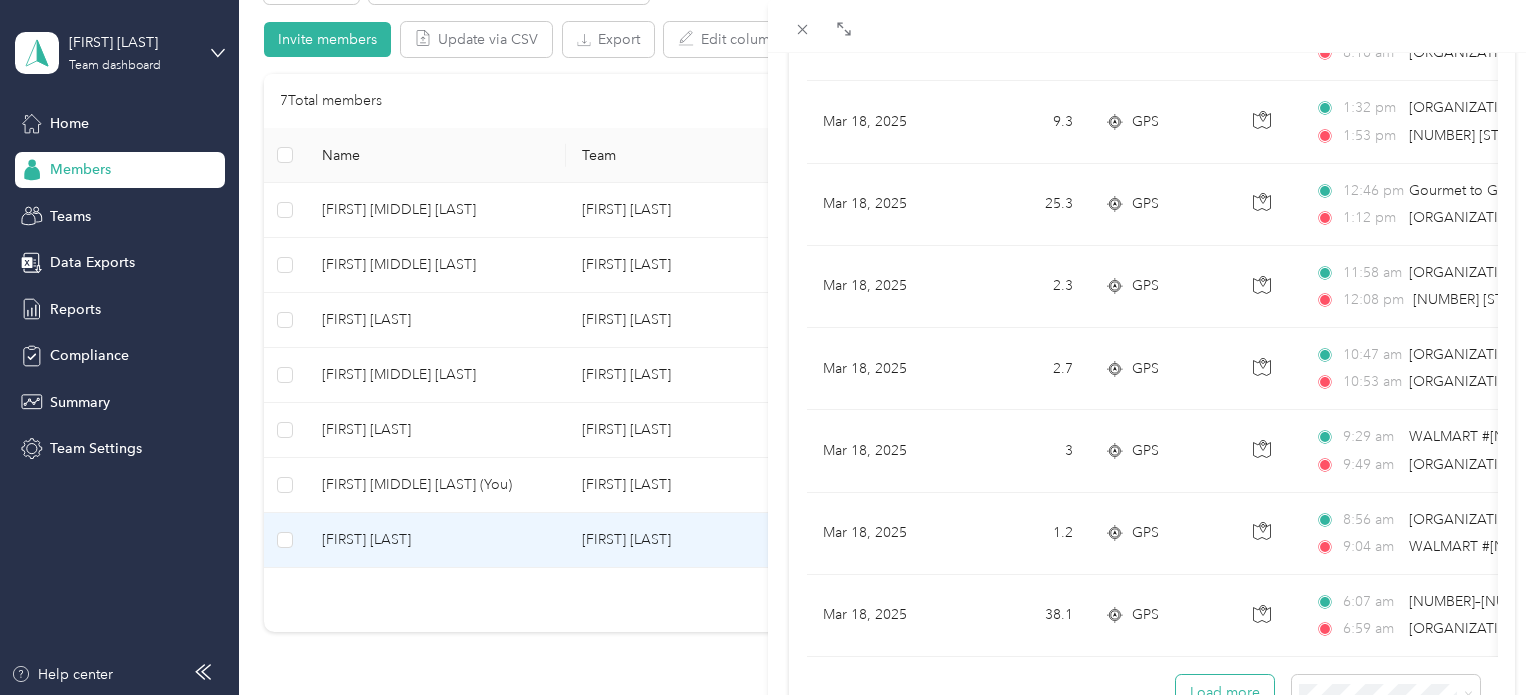 click on "Load more" at bounding box center (1225, 692) 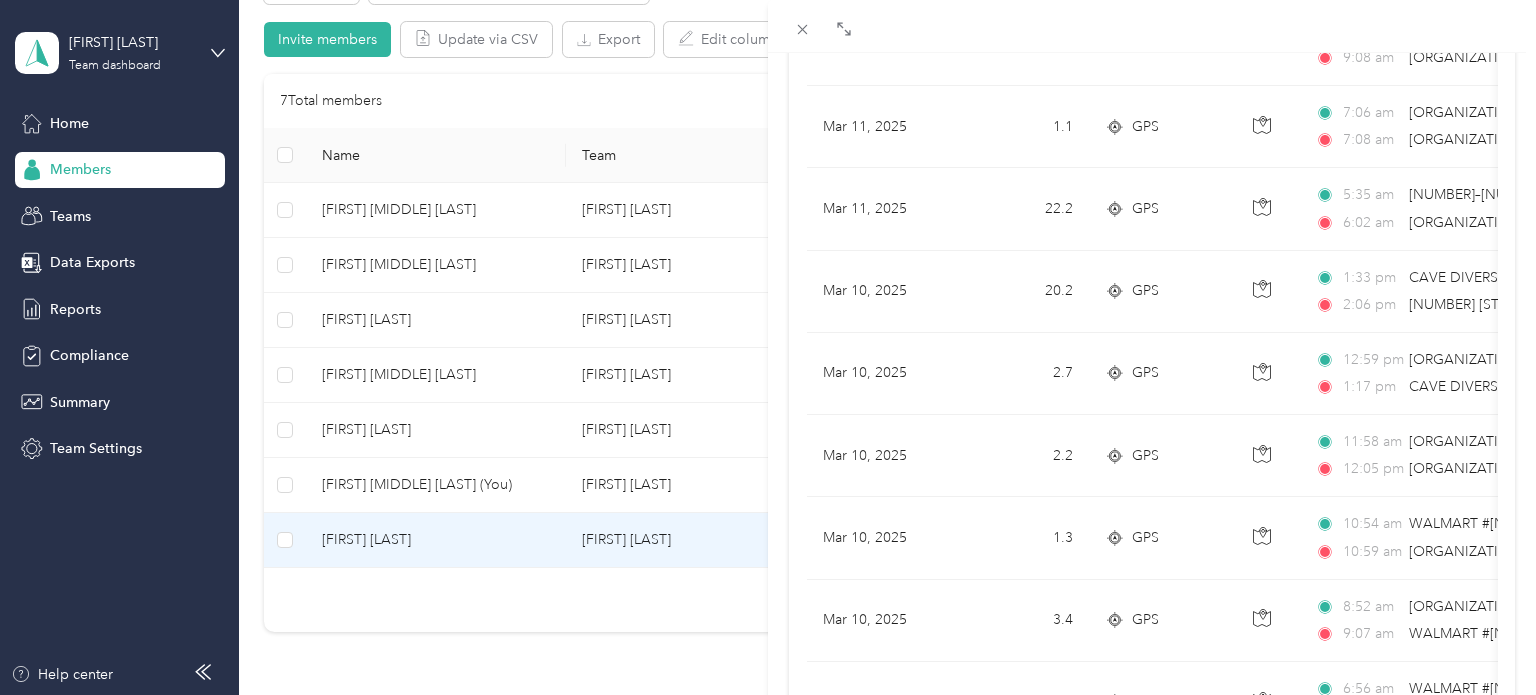 scroll, scrollTop: 49002, scrollLeft: 0, axis: vertical 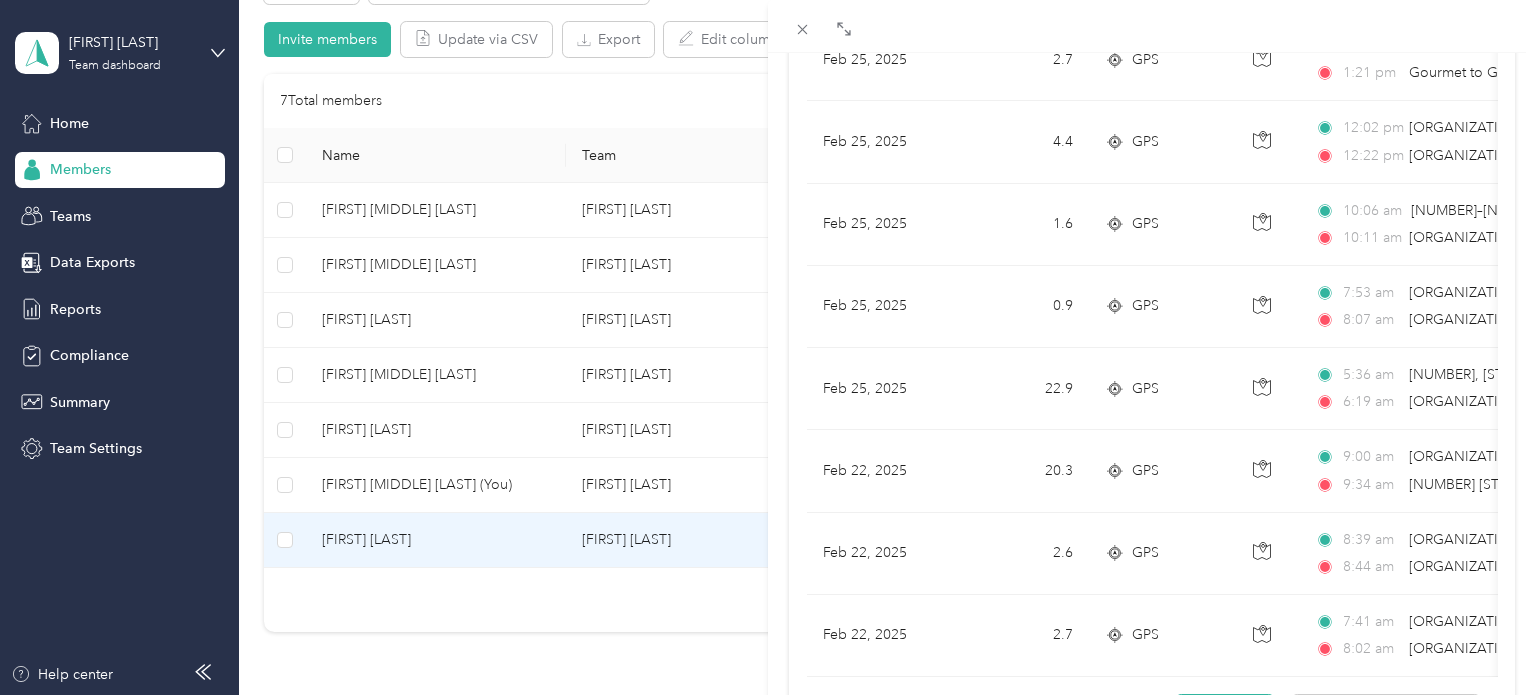 click on "Load more" at bounding box center [1225, 712] 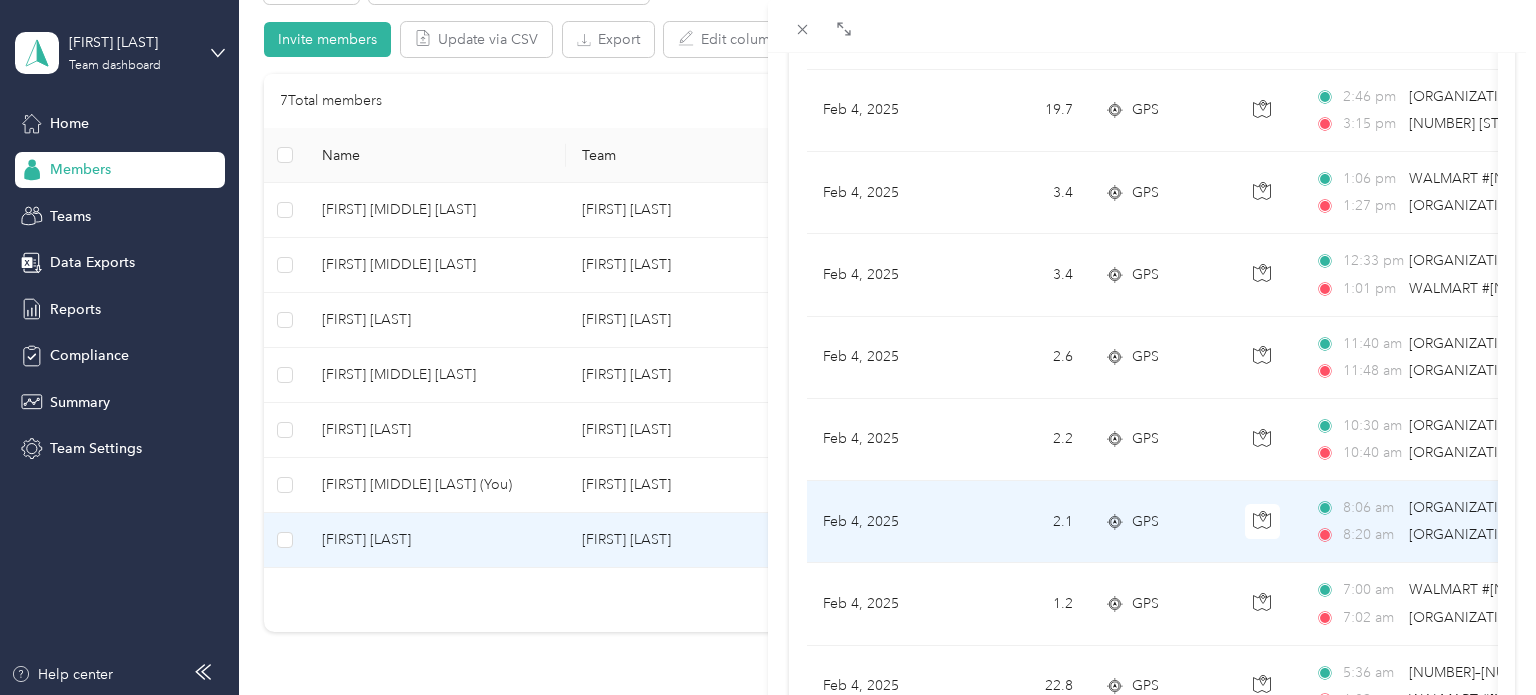 scroll, scrollTop: 57208, scrollLeft: 0, axis: vertical 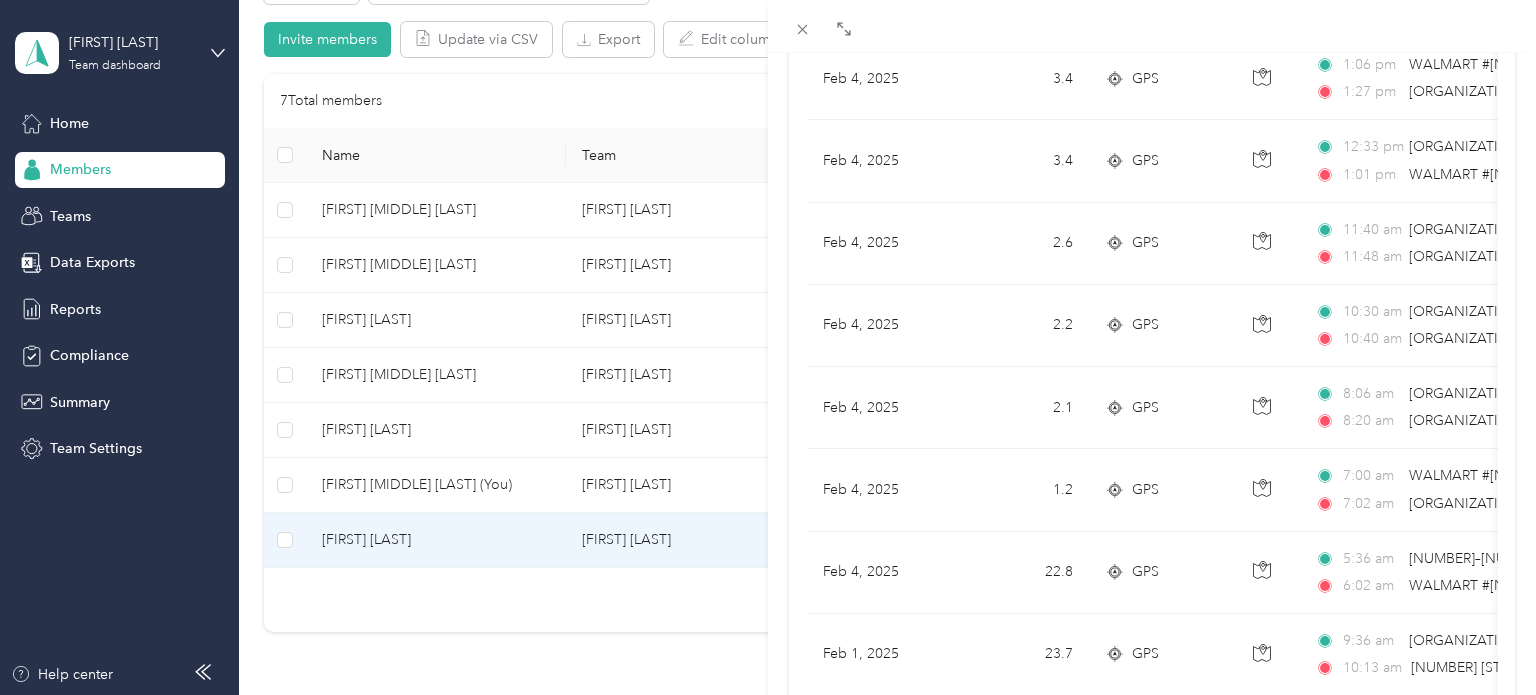 click on "Load more" at bounding box center [1225, 731] 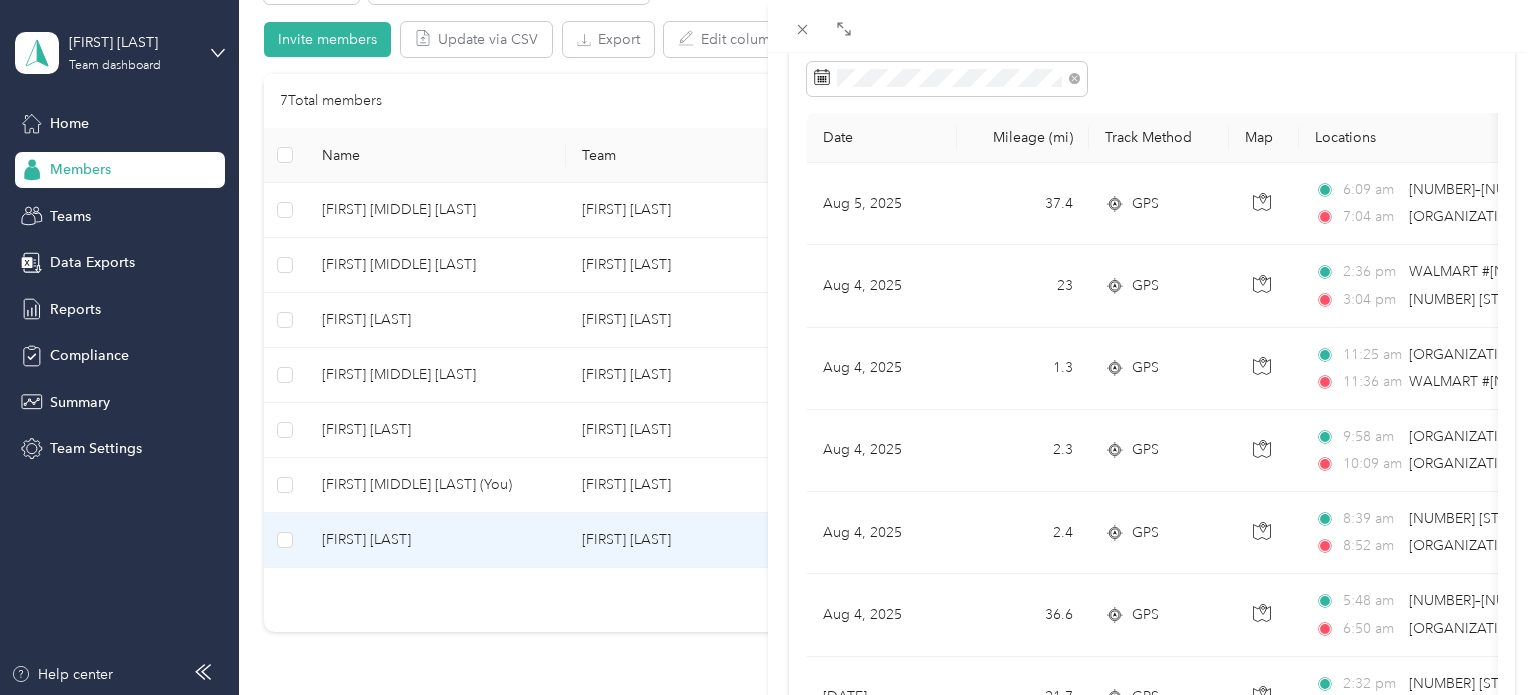 scroll, scrollTop: 0, scrollLeft: 0, axis: both 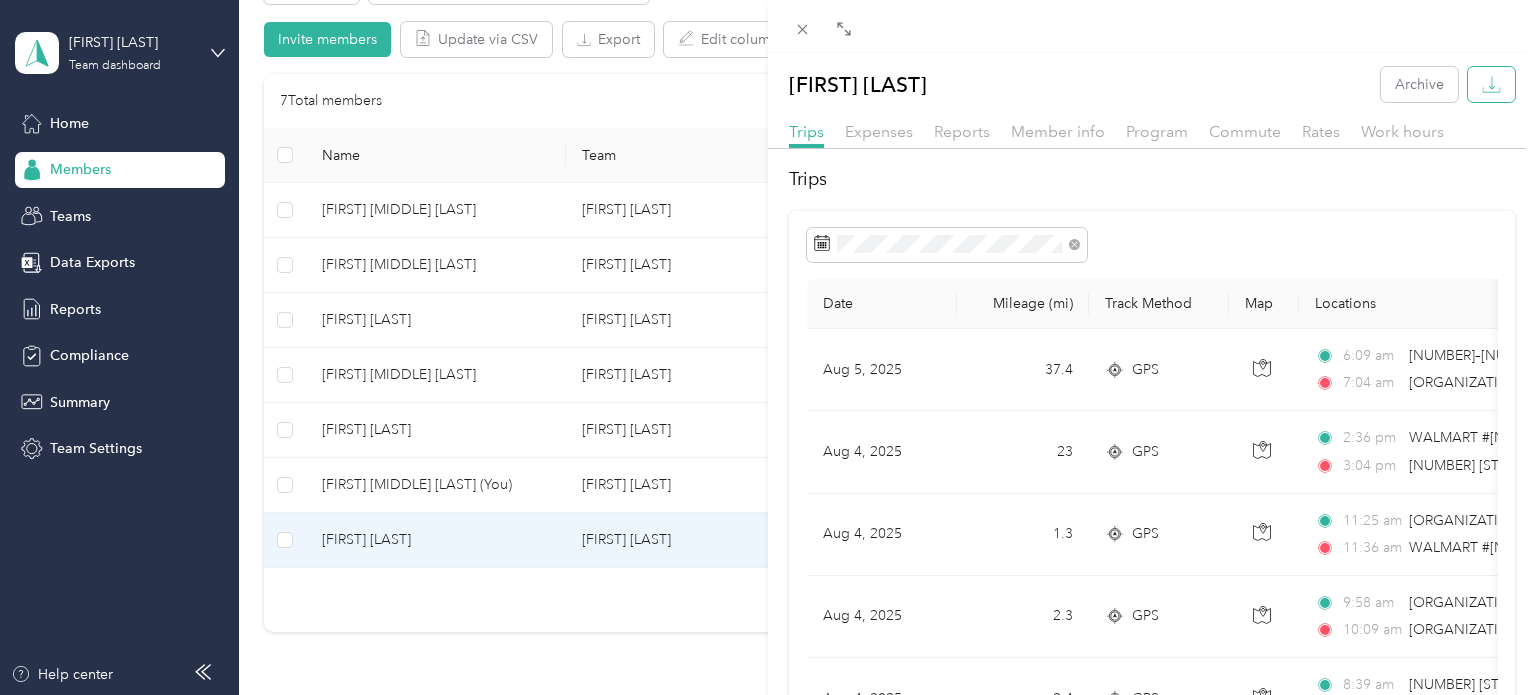 click 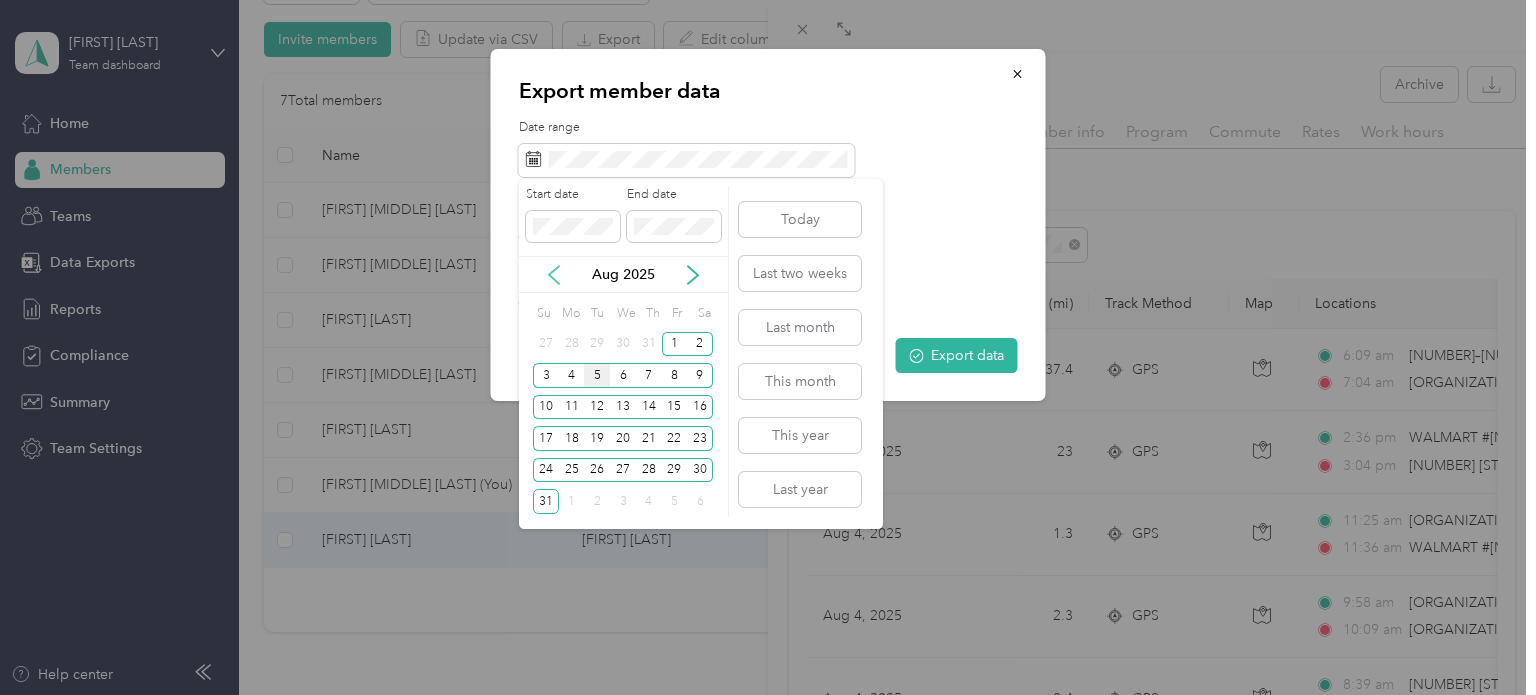 click 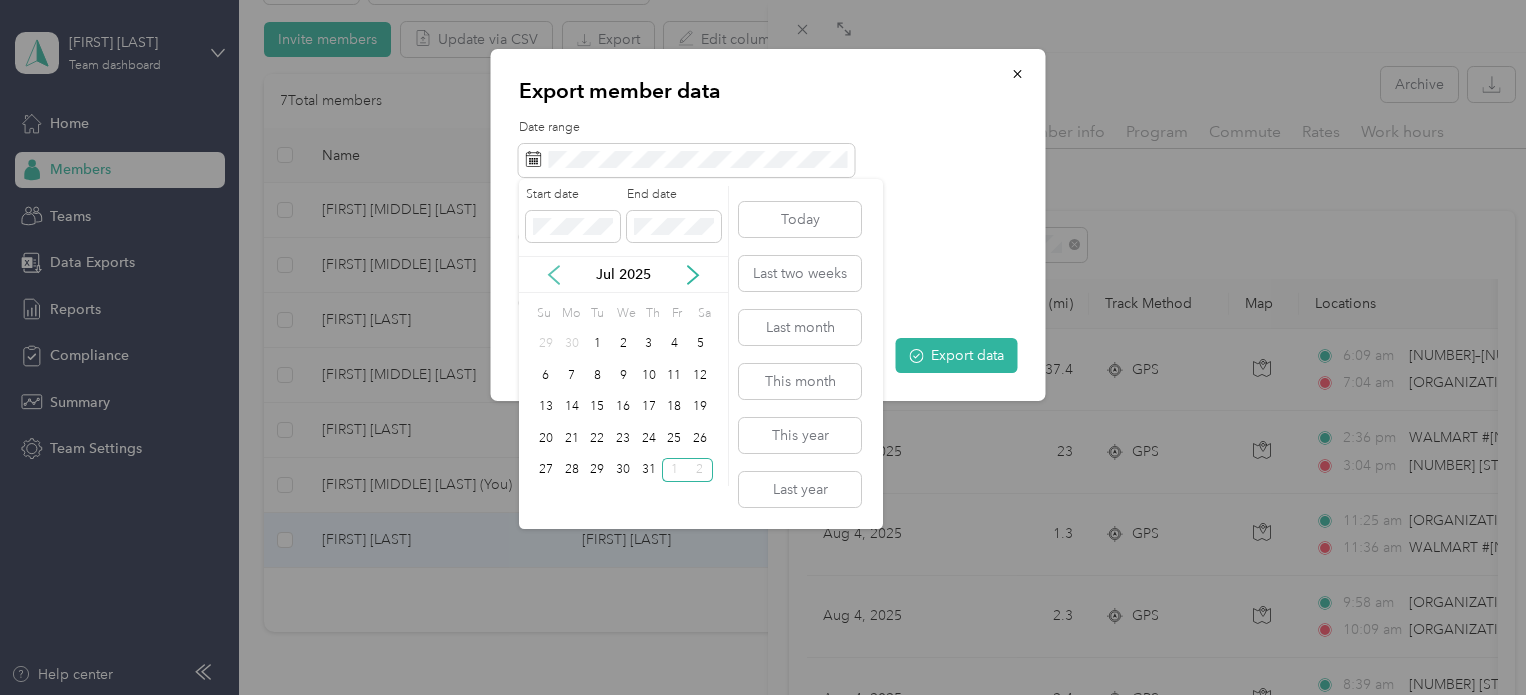 click 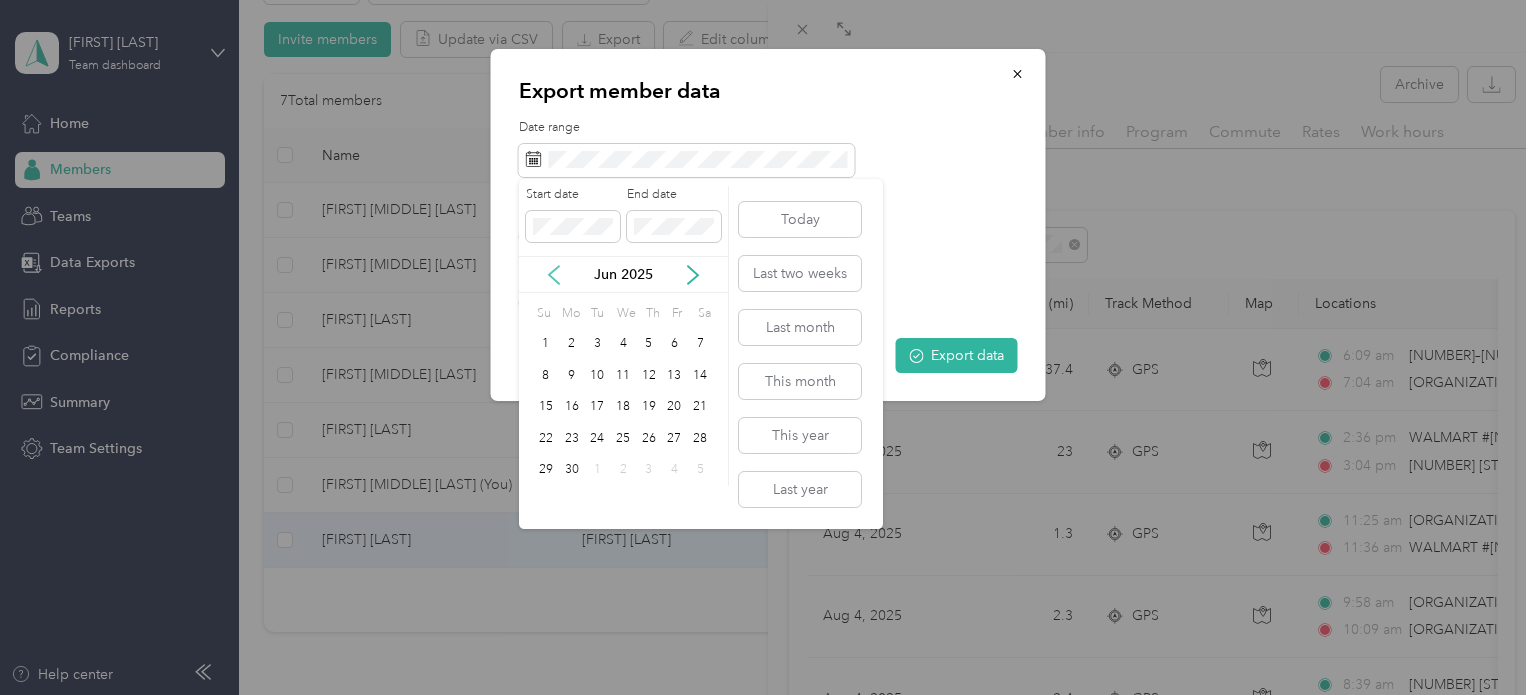click 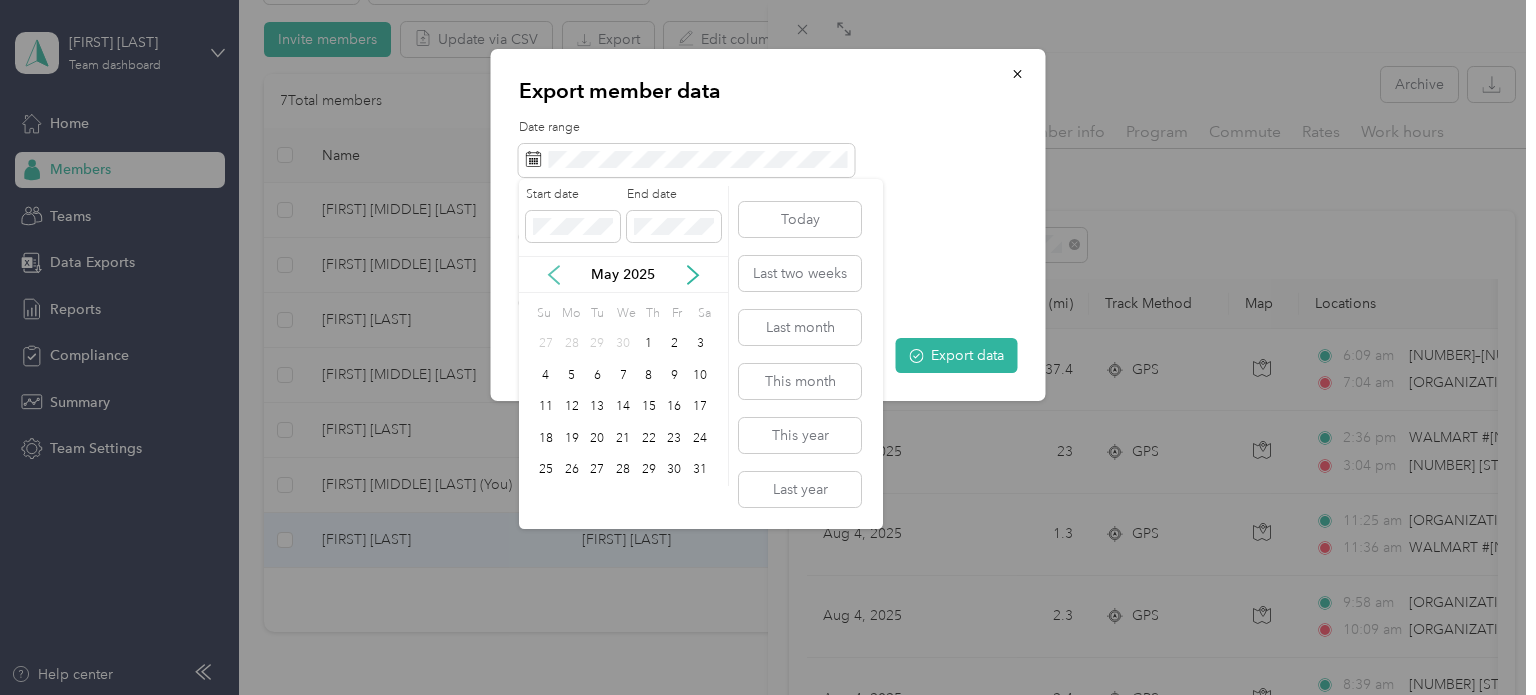 click 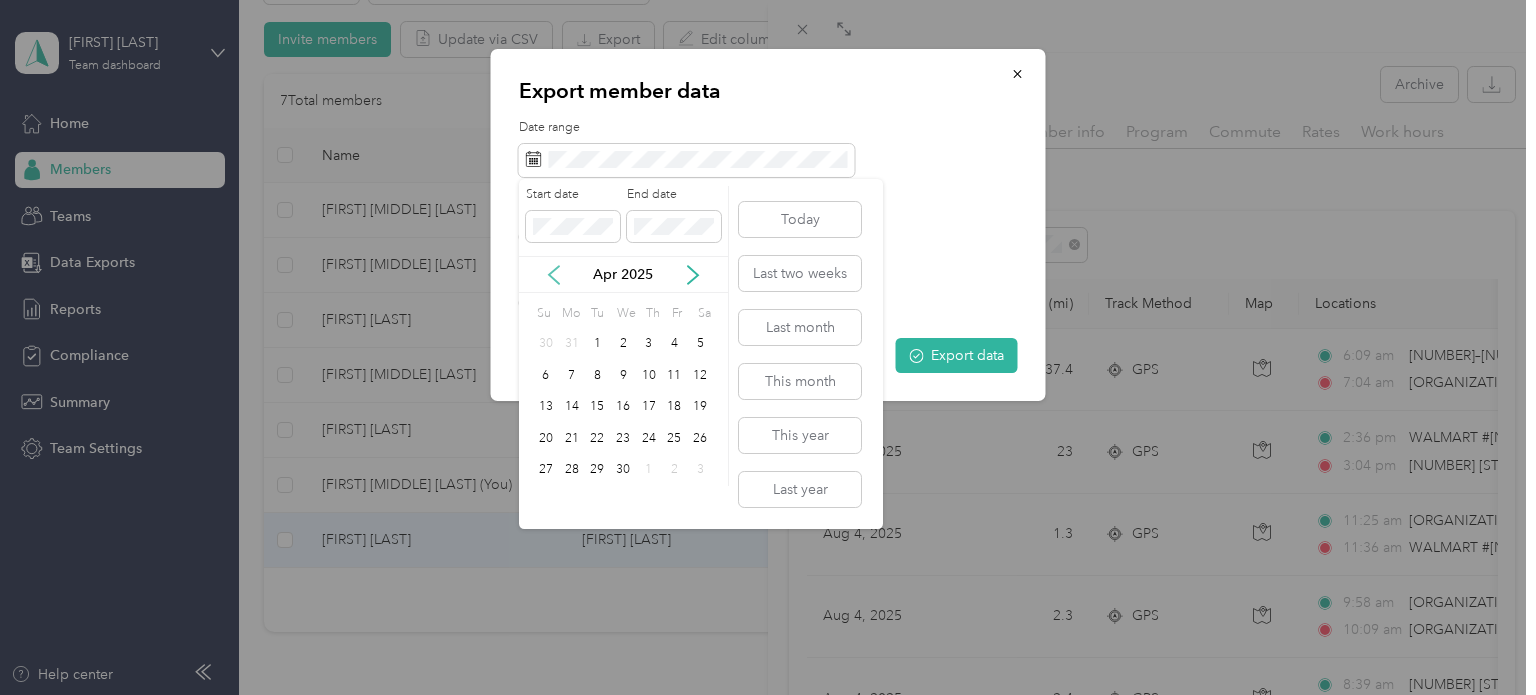 click 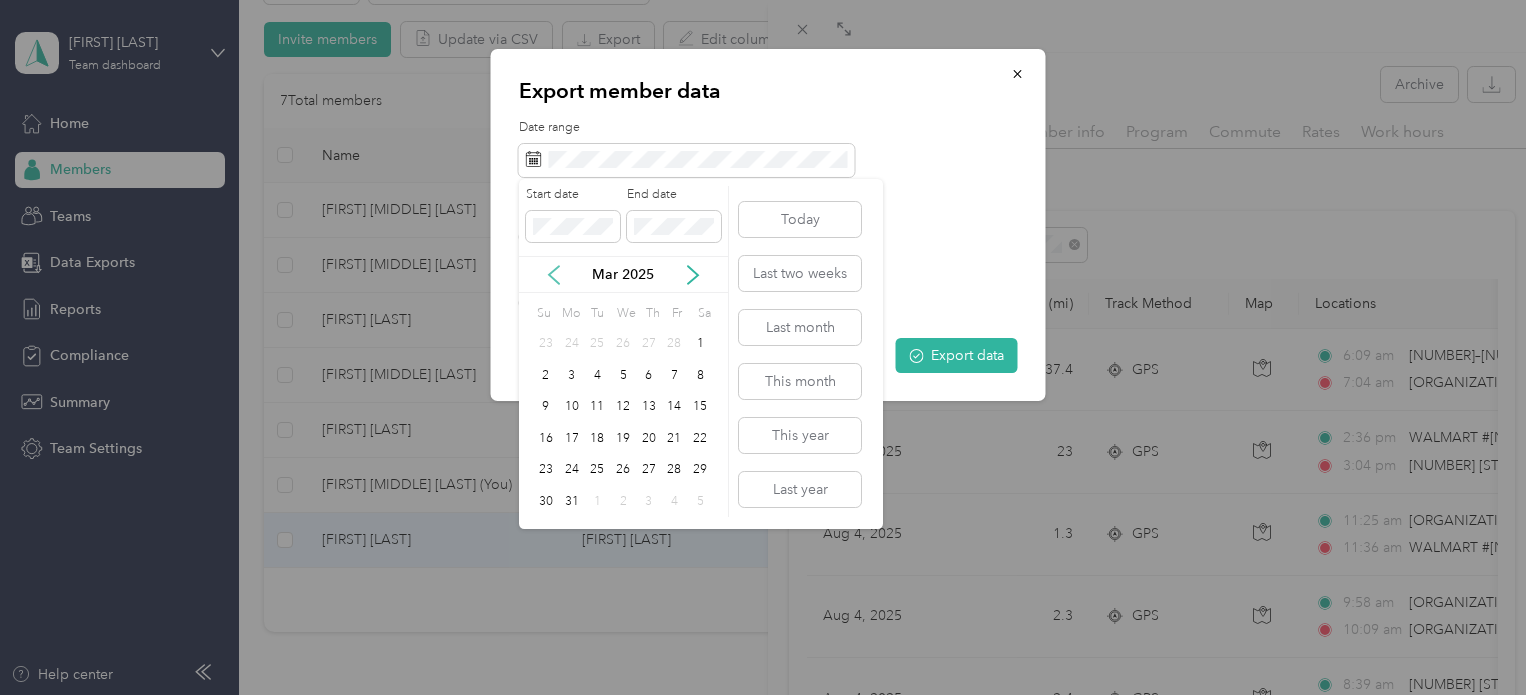 click 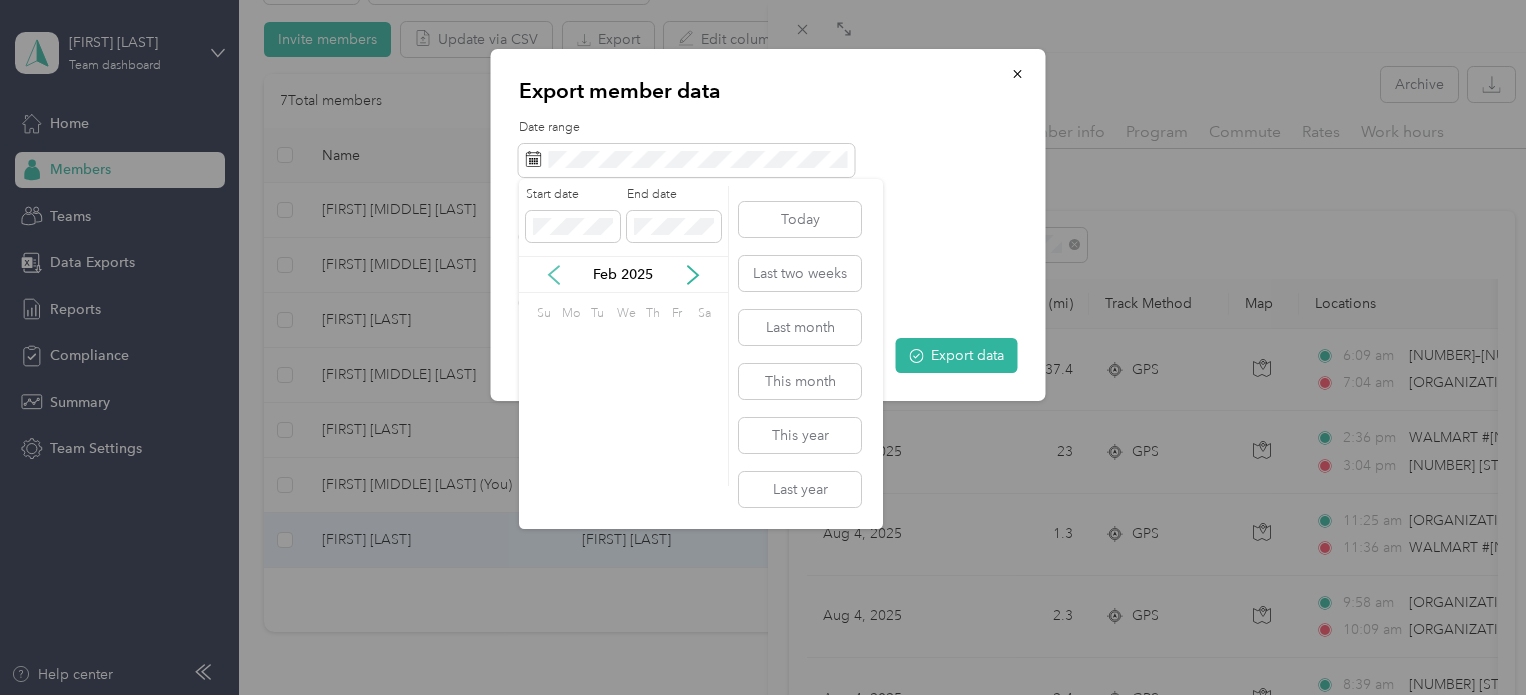 click 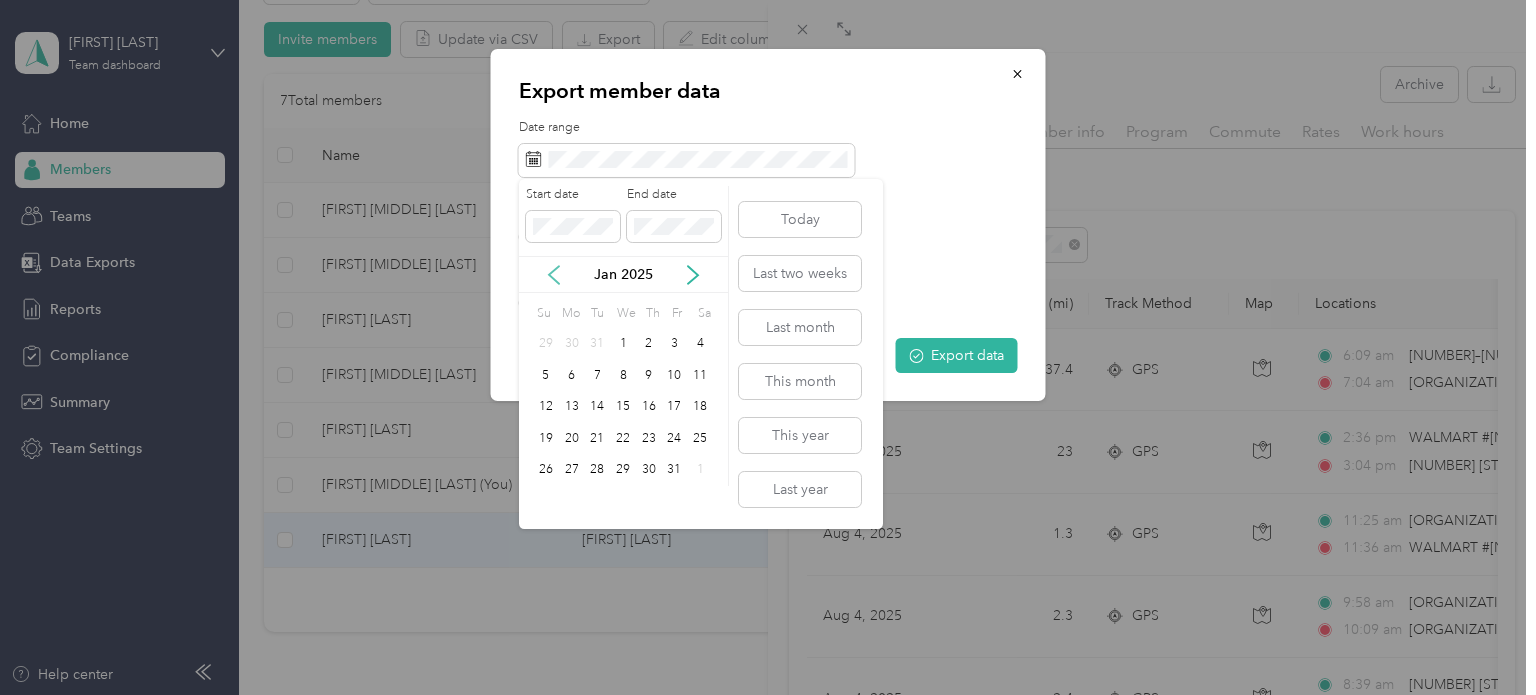 click 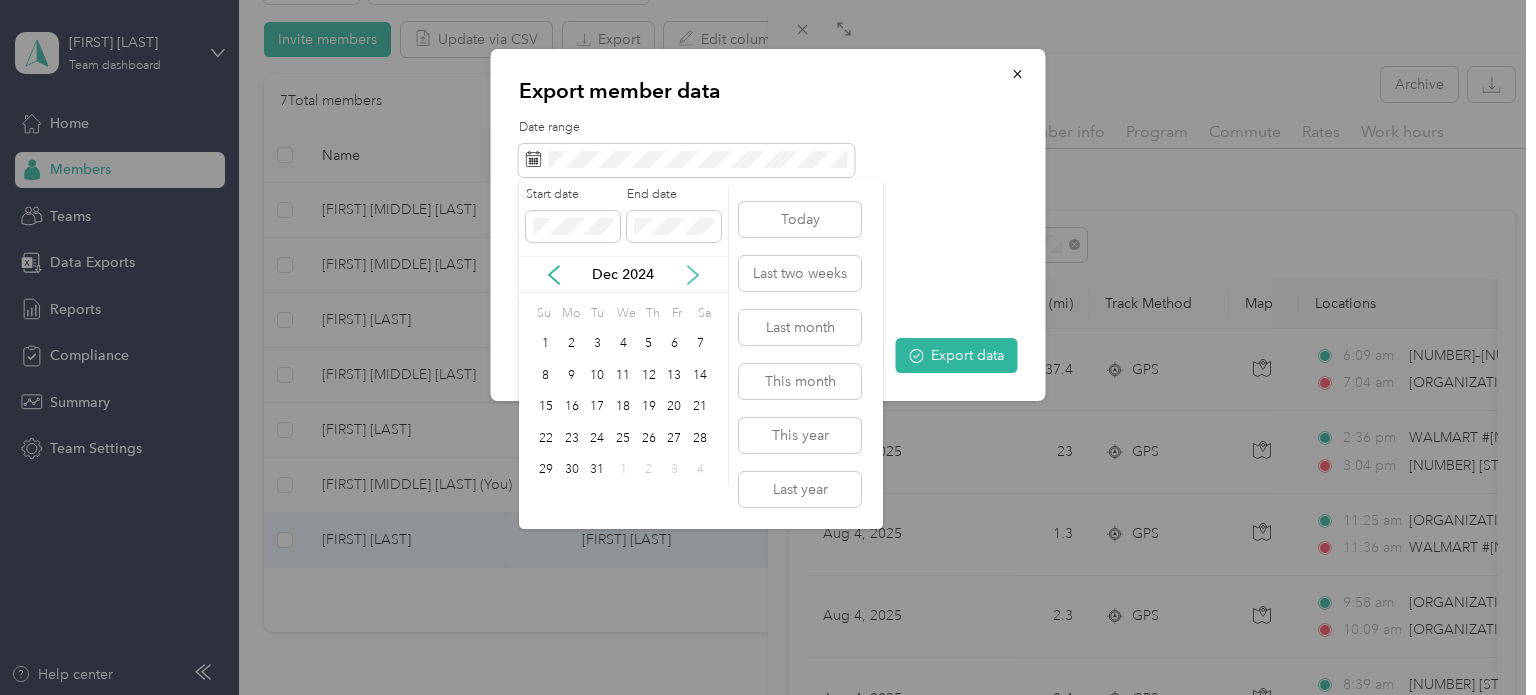 click 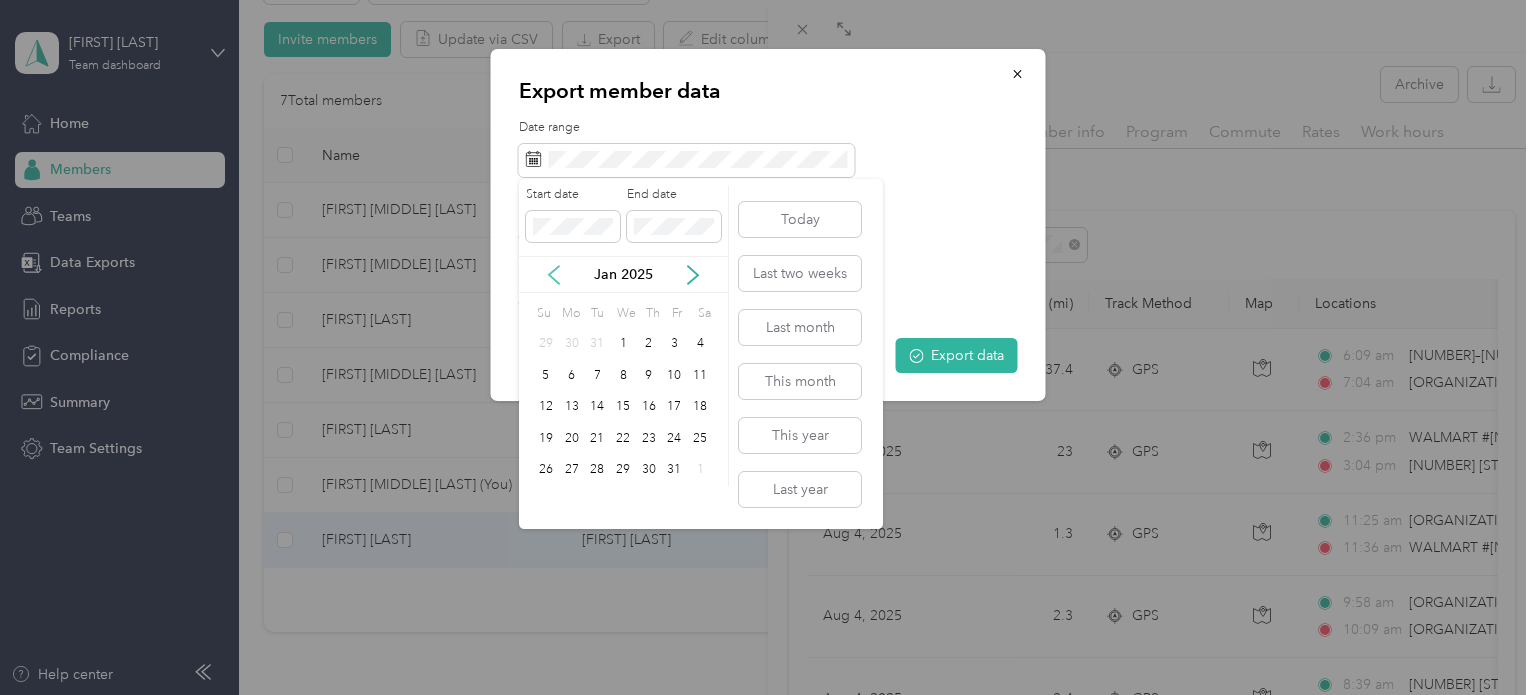 click 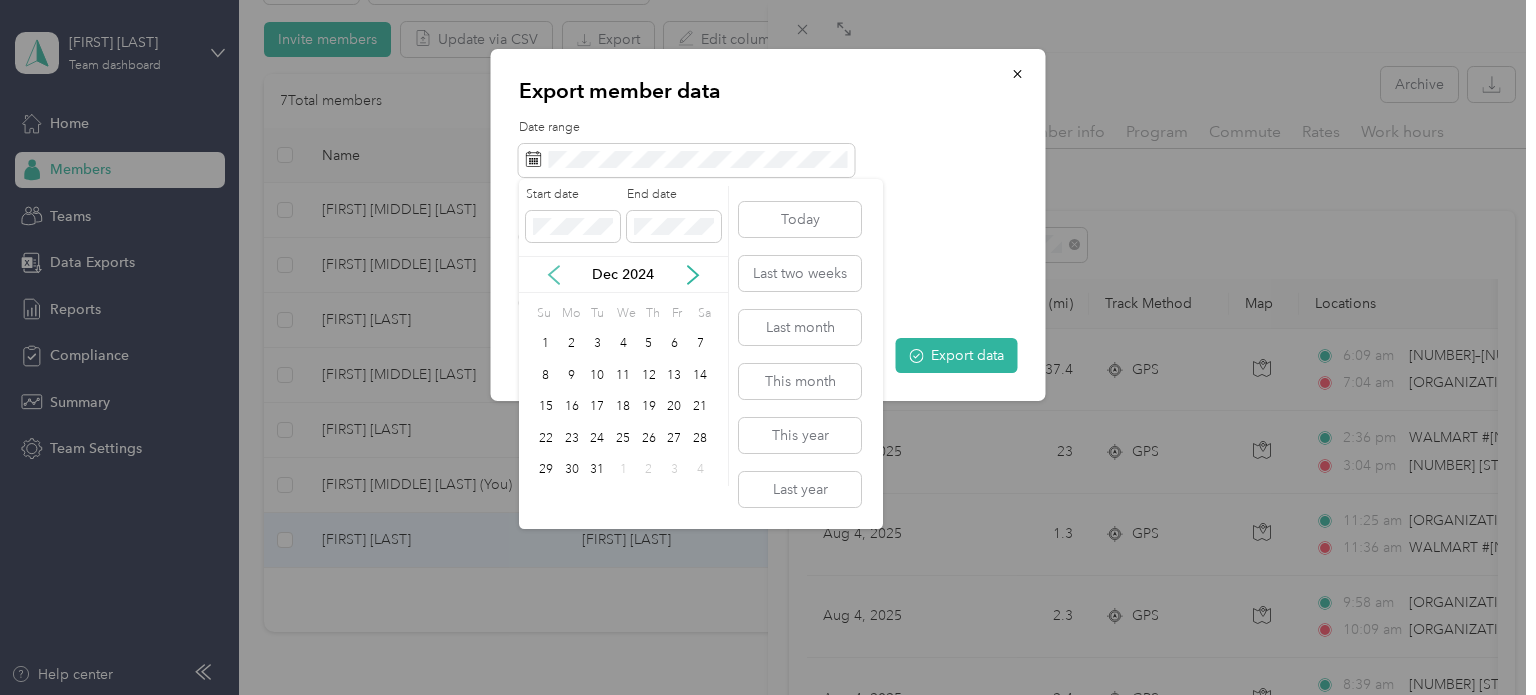 click 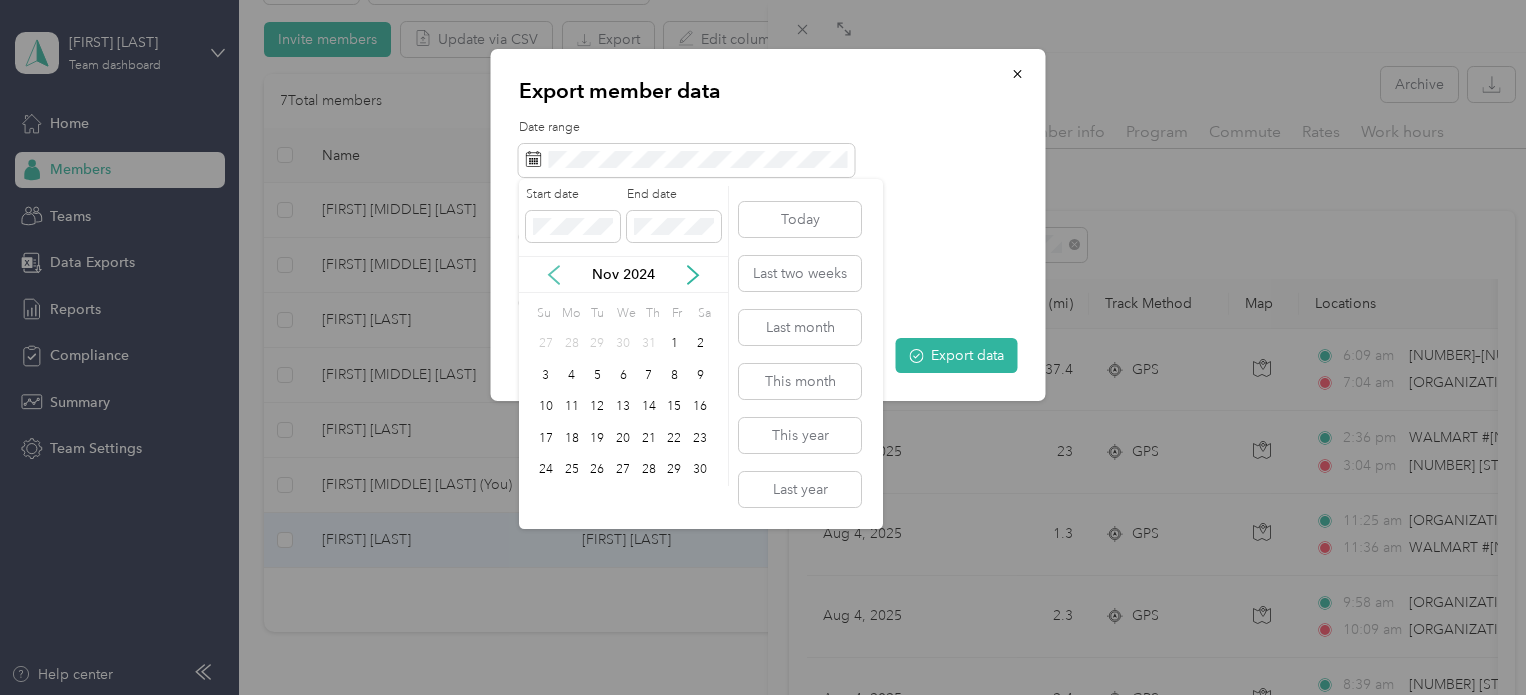 click 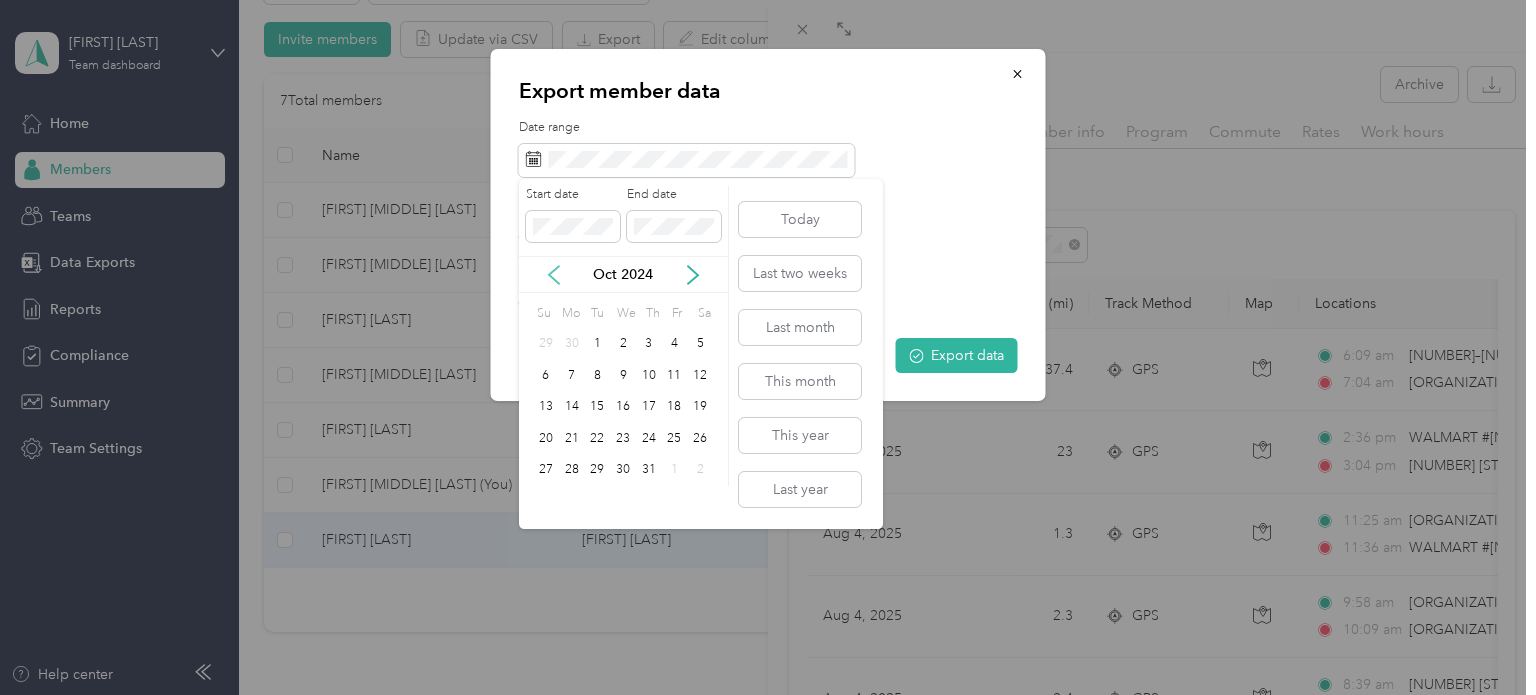 click 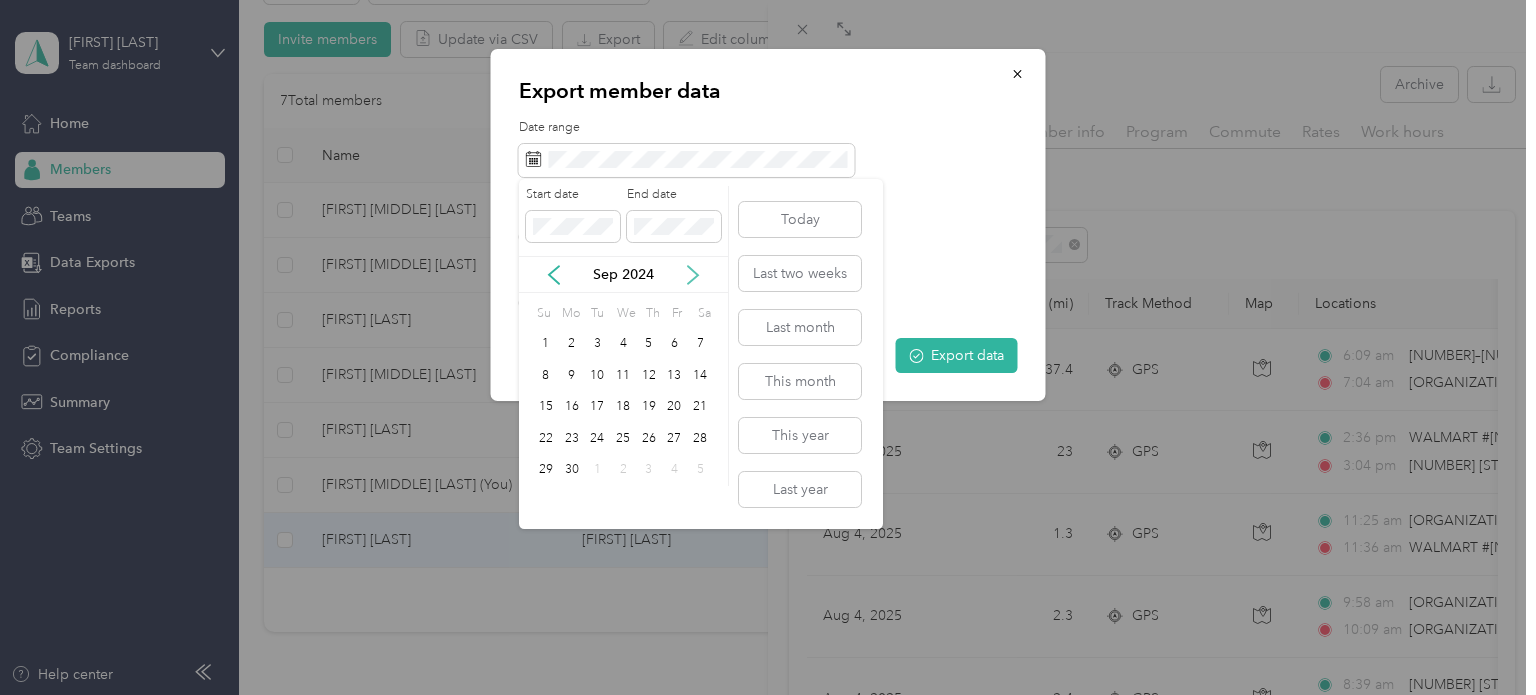 click 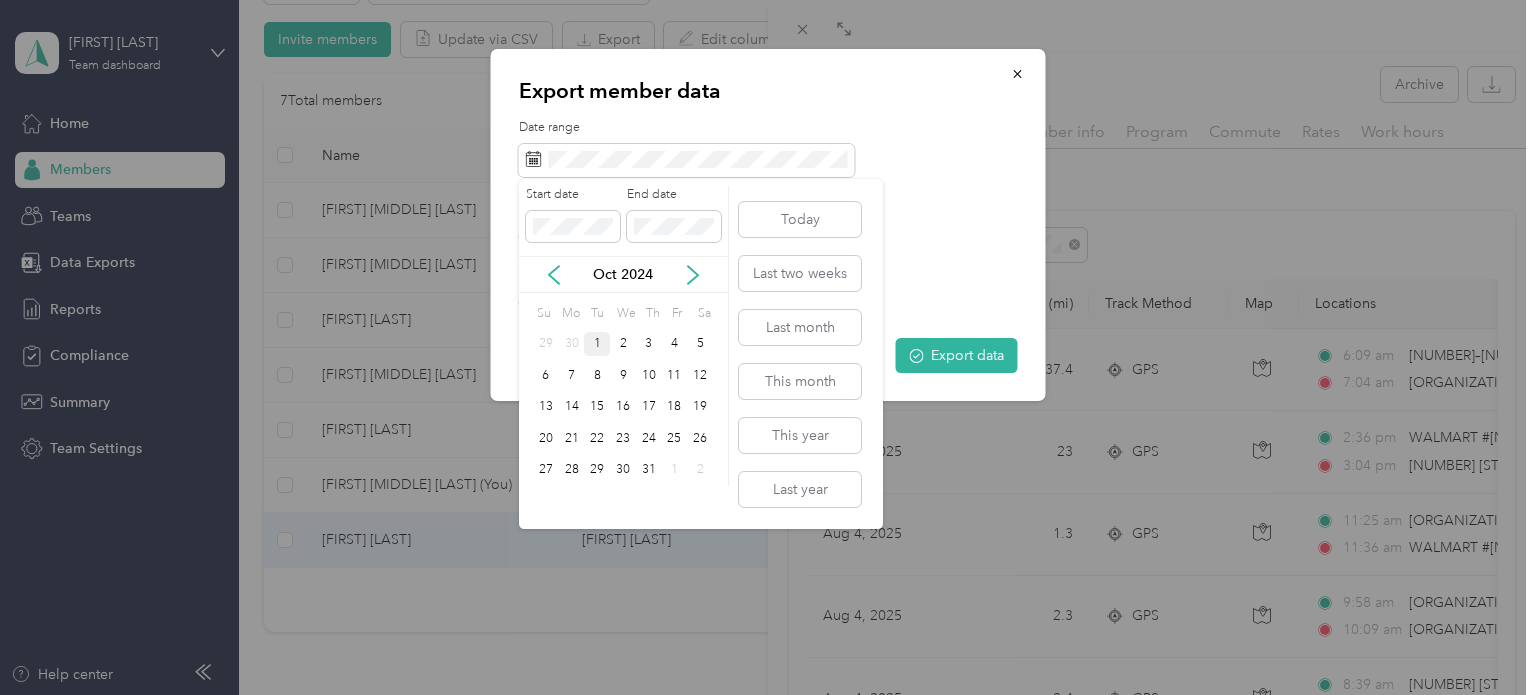 click on "1" at bounding box center [597, 344] 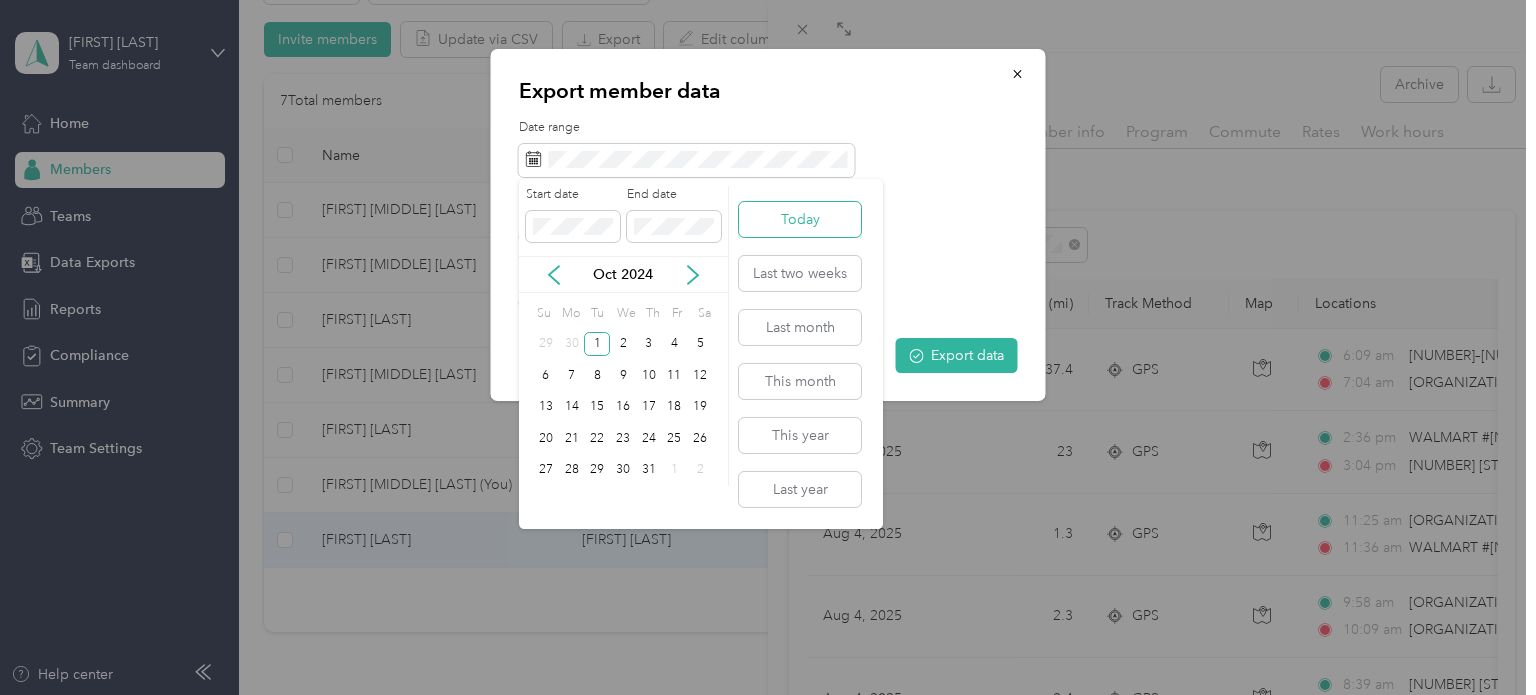 click on "Today" at bounding box center (800, 219) 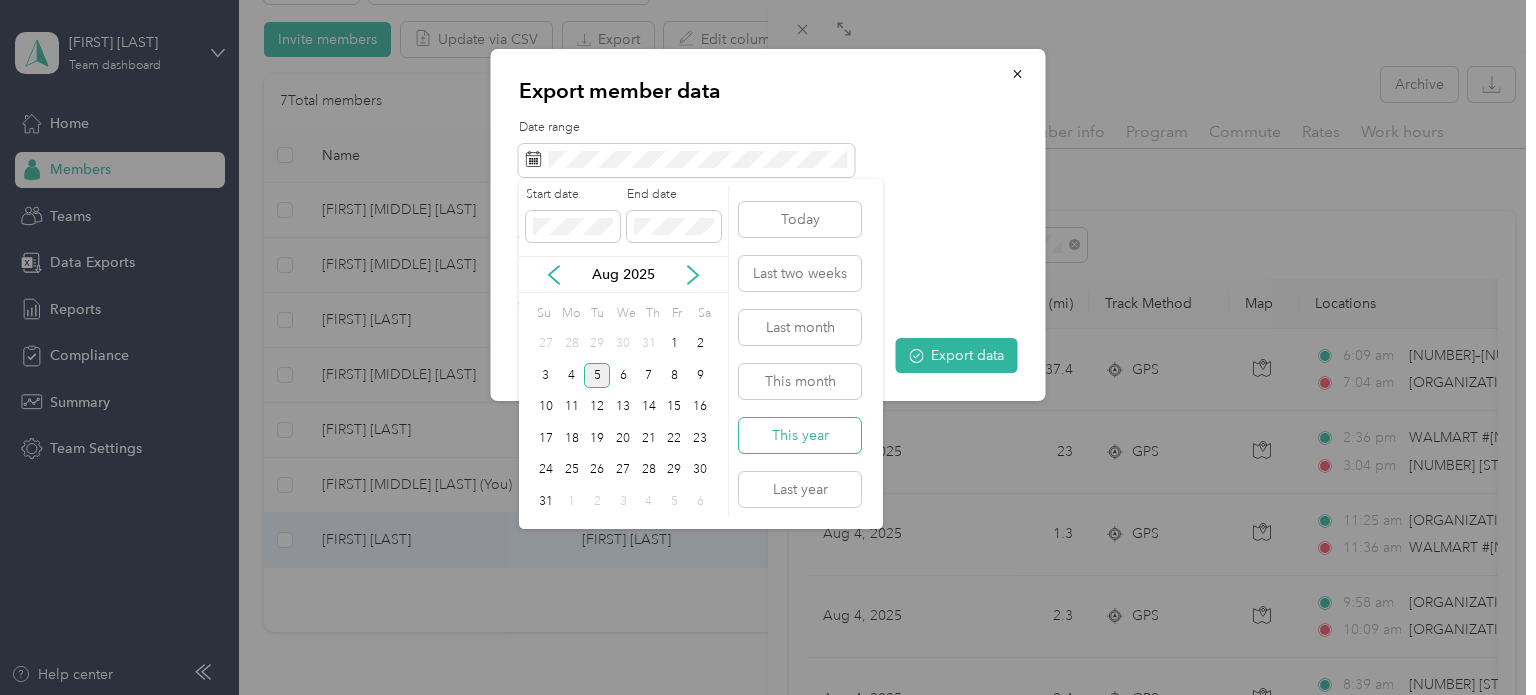 click on "This year" at bounding box center (800, 435) 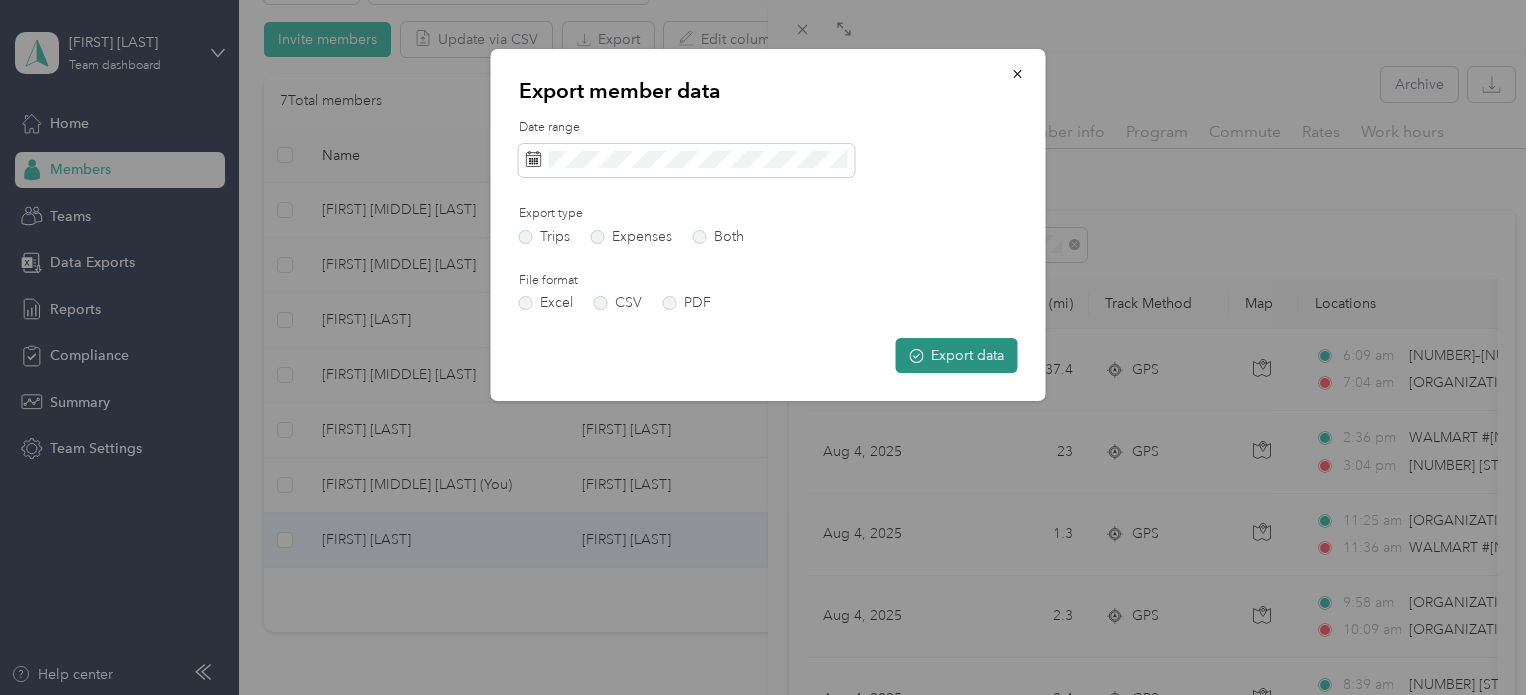 click on "Export data" at bounding box center [957, 355] 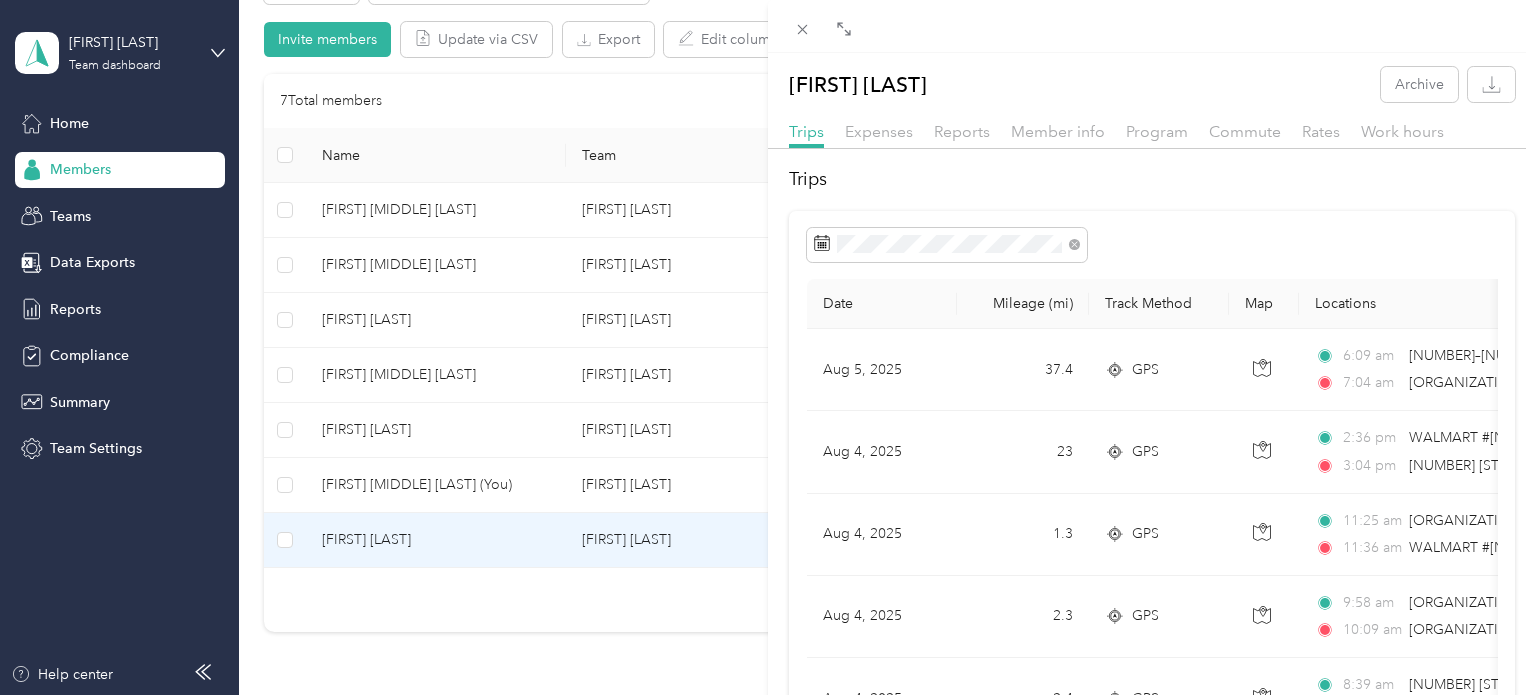 click on "[FIRST] [LAST] Archive Trips Expenses Reports Member info Program Commute Rates Work hours Trips Date Mileage (mi) Track Method Map Locations Mileage value Purpose               [DATE] [NUMBER] GPS [TIME] [NUMBER]–[NUMBER] [STREET], [CITY], [STATE] [TIME] [ORGANIZATION] ([NUMBER] [STREET], [CITY], [STATE]) $[NUMBER] [BRAND] [DATE] [NUMBER] GPS [TIME] [ORGANIZATION] ([NUMBER] [STREET], [CITY], [STATE]) [TIME] [NUMBER] [STREET], [CITY], [STATE] $[NUMBER] [BRAND] [DATE] [NUMBER] GPS [TIME] [ORGANIZATION] ([NUMBER] [STREET], [CITY], [STATE]) [TIME] [ORGANIZATION] ([NUMBER] [STREET], [CITY], [STATE]) $[NUMBER] [BRAND] [DATE] [NUMBER] GPS [TIME] [ORGANIZATION] ([NUMBER] [STREET], [CITY], [STATE]) [TIME] [ORGANIZATION] ([NUMBER] [STREET], [CITY], [STATE]) $[NUMBER] [BRAND] [DATE] [NUMBER] GPS [TIME] [NUMBER] [STREET], [CITY], [STATE] [TIME] [ORGANIZATION] ([NUMBER] [STREET], [CITY], [STATE])" at bounding box center (768, 347) 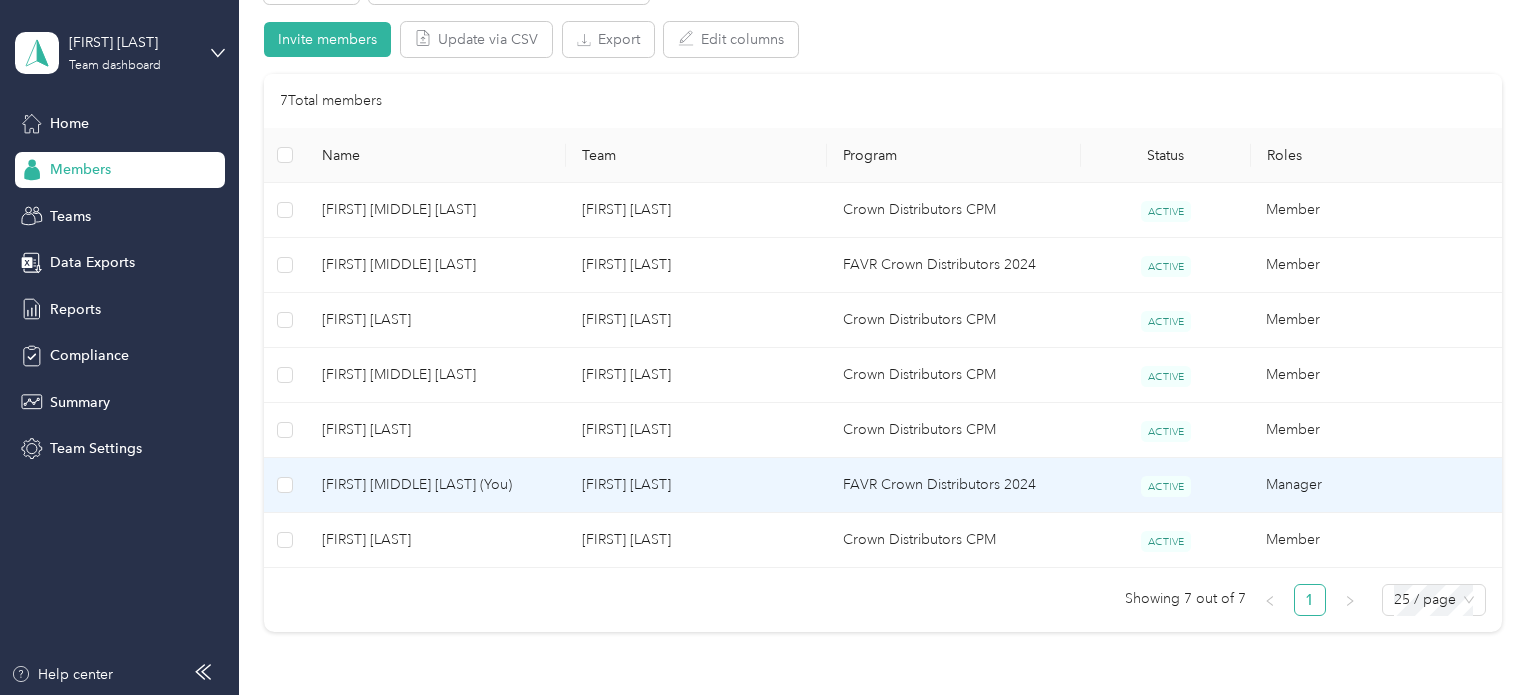 click on "[FIRST] [MIDDLE] [LAST] (You)" at bounding box center [436, 485] 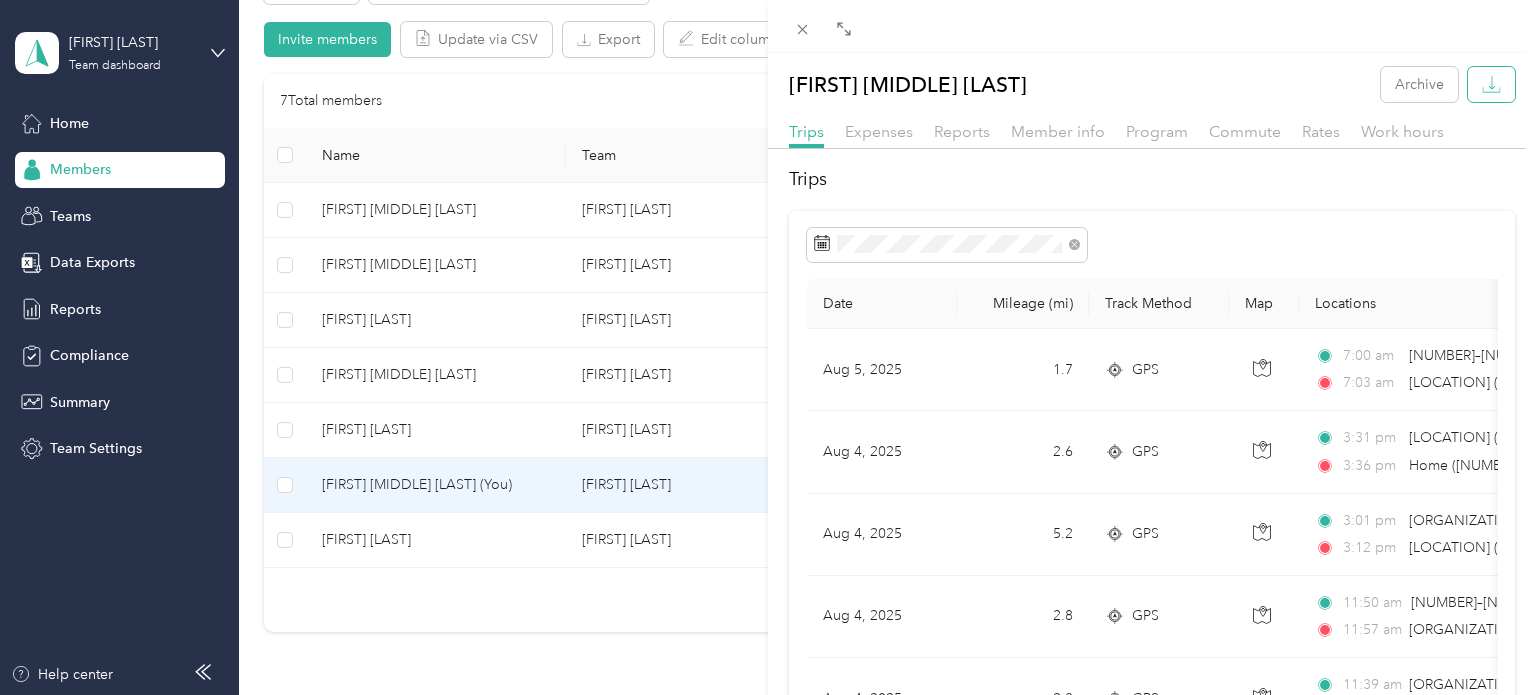 click at bounding box center (1491, 84) 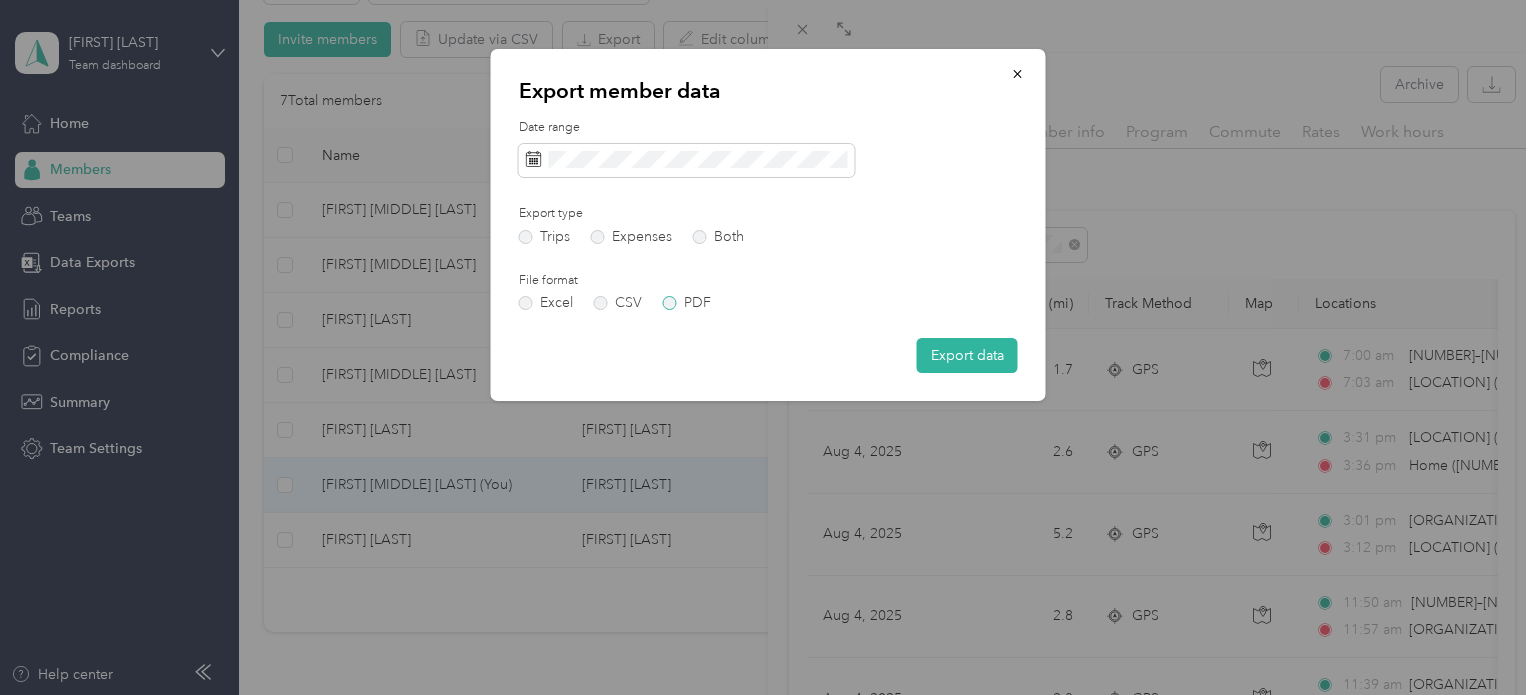 click on "PDF" at bounding box center [687, 303] 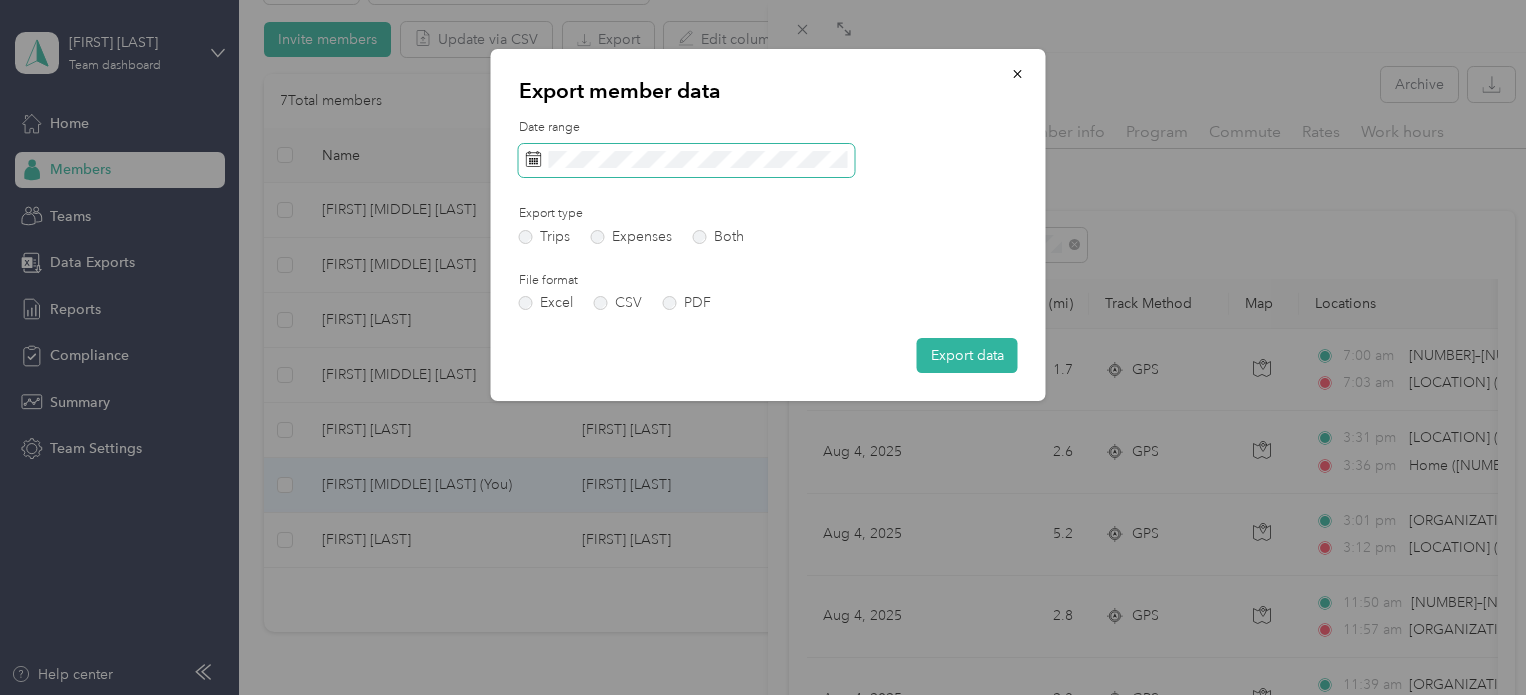 click 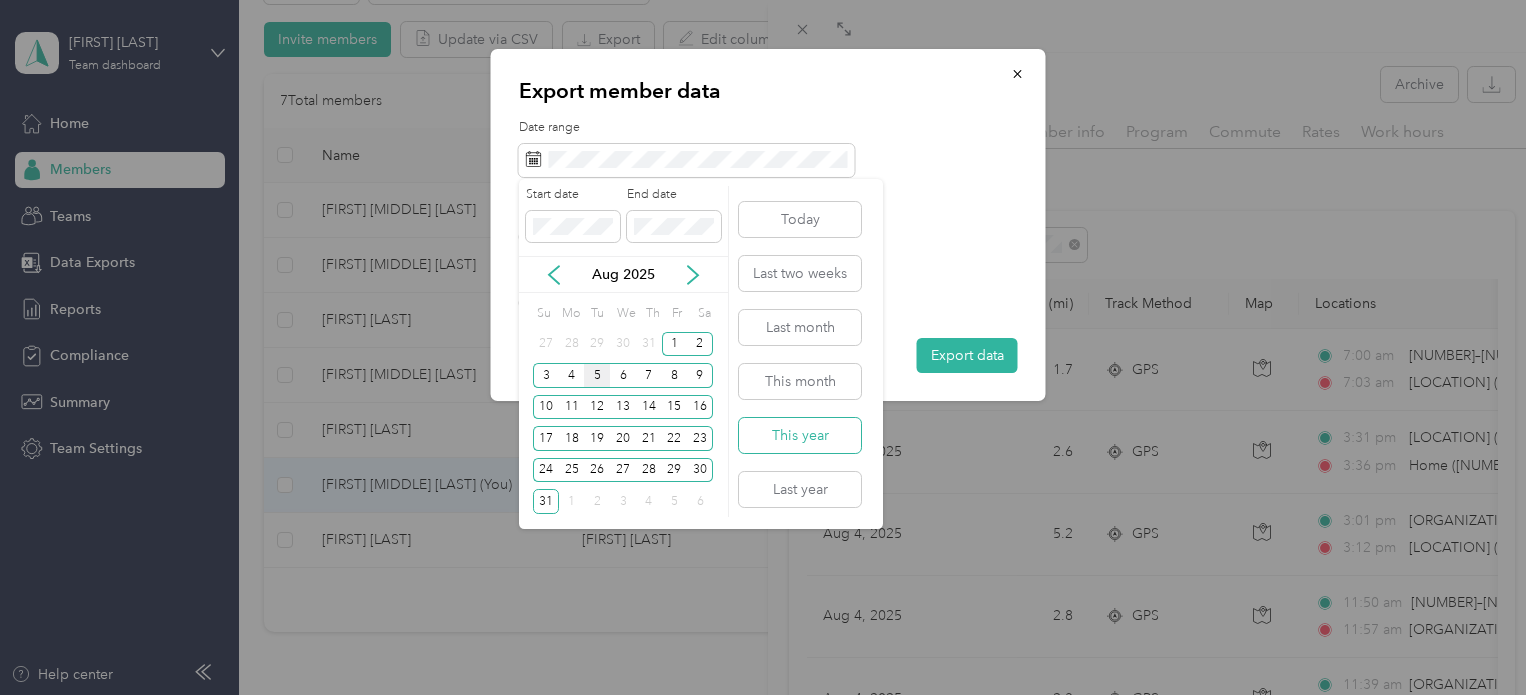 click on "This year" at bounding box center (800, 435) 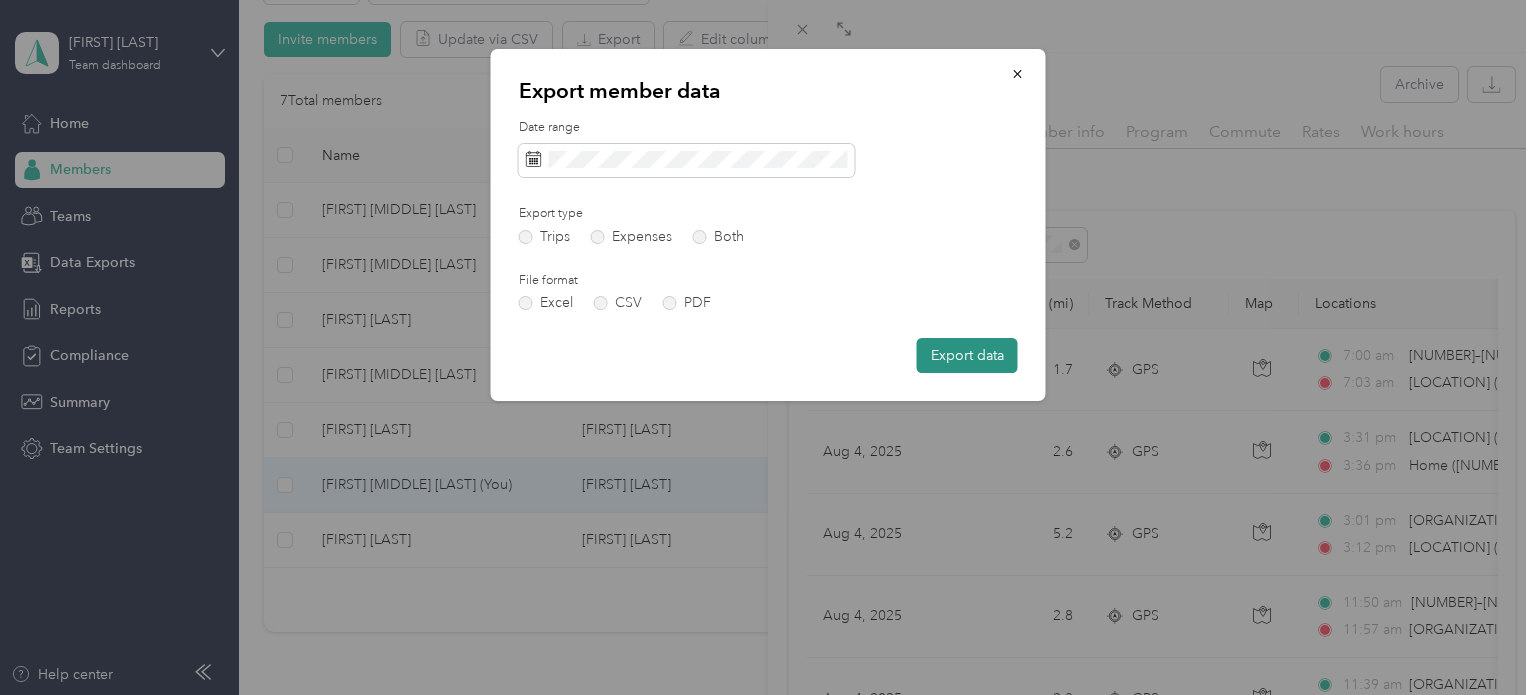 click on "Export data" at bounding box center [967, 355] 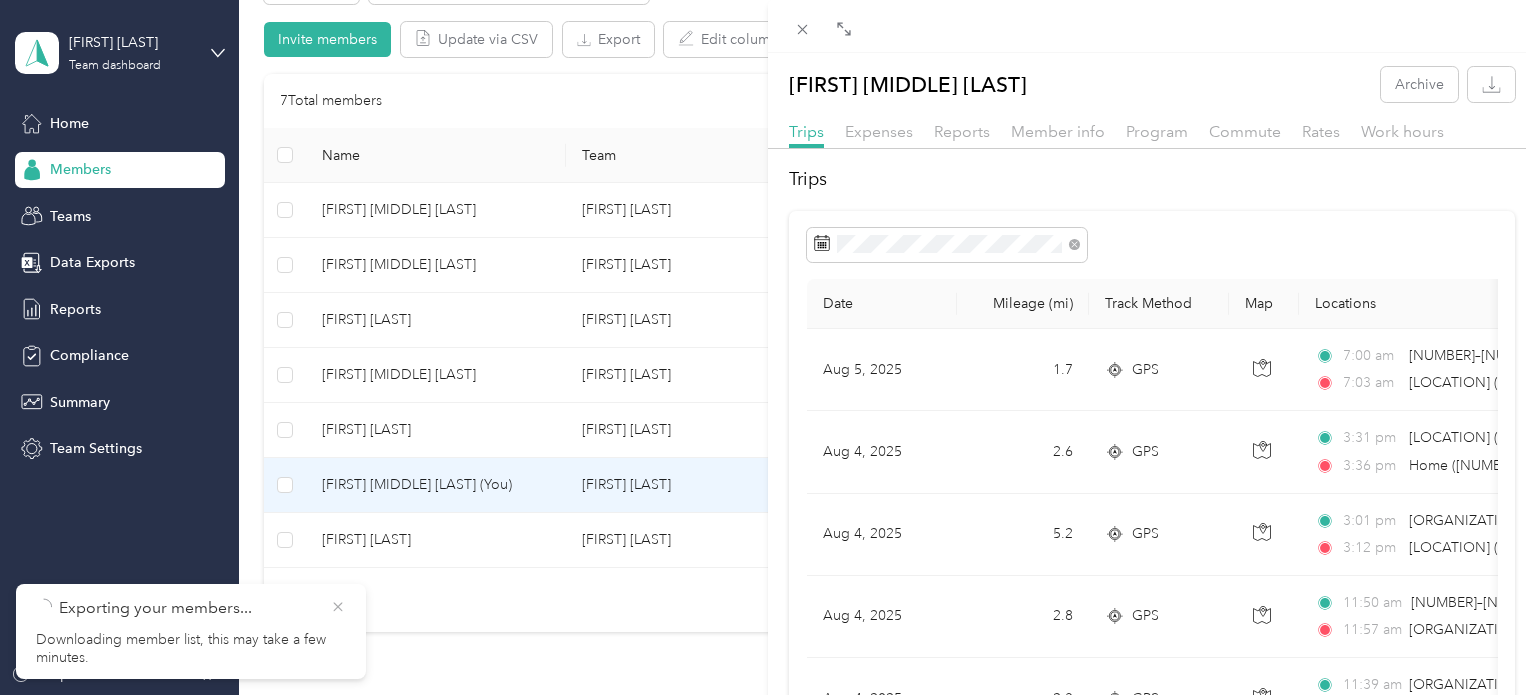 click 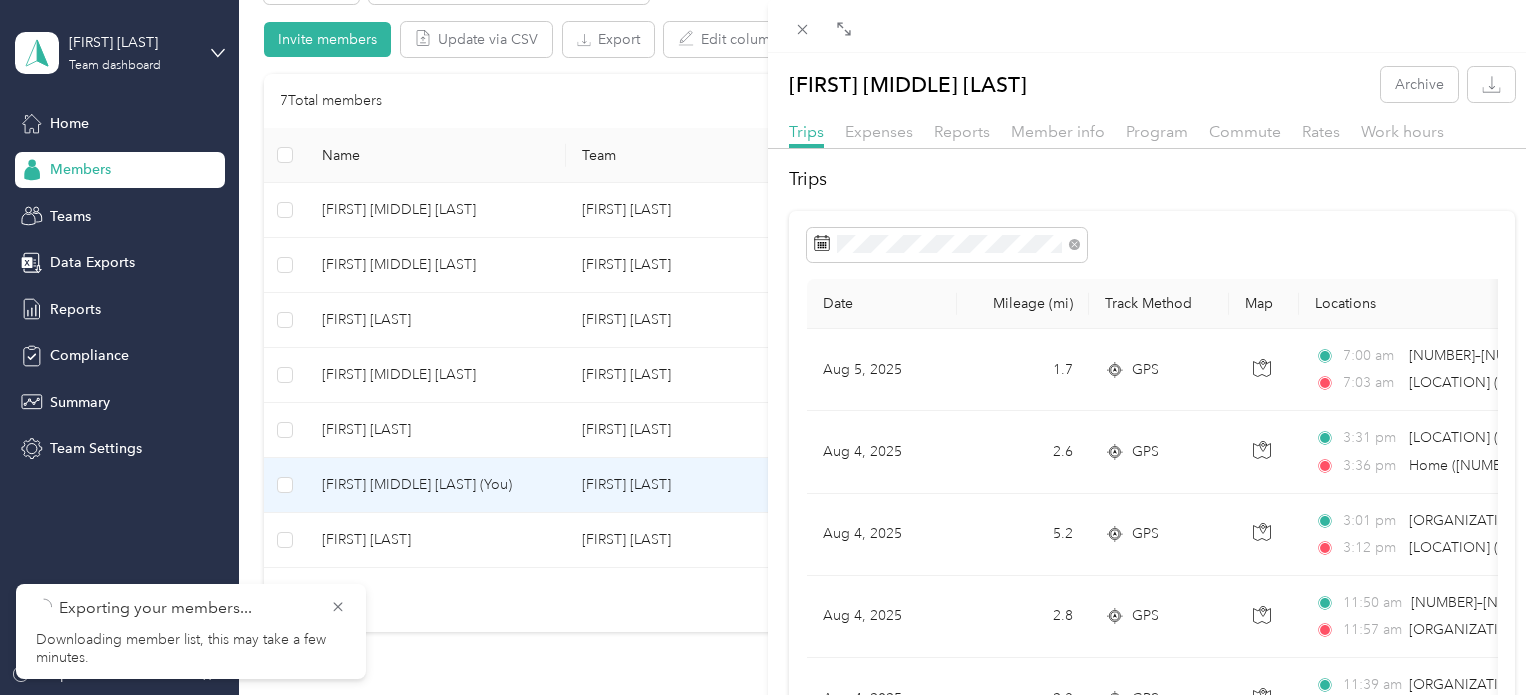 click on "Trips" at bounding box center [1152, 179] 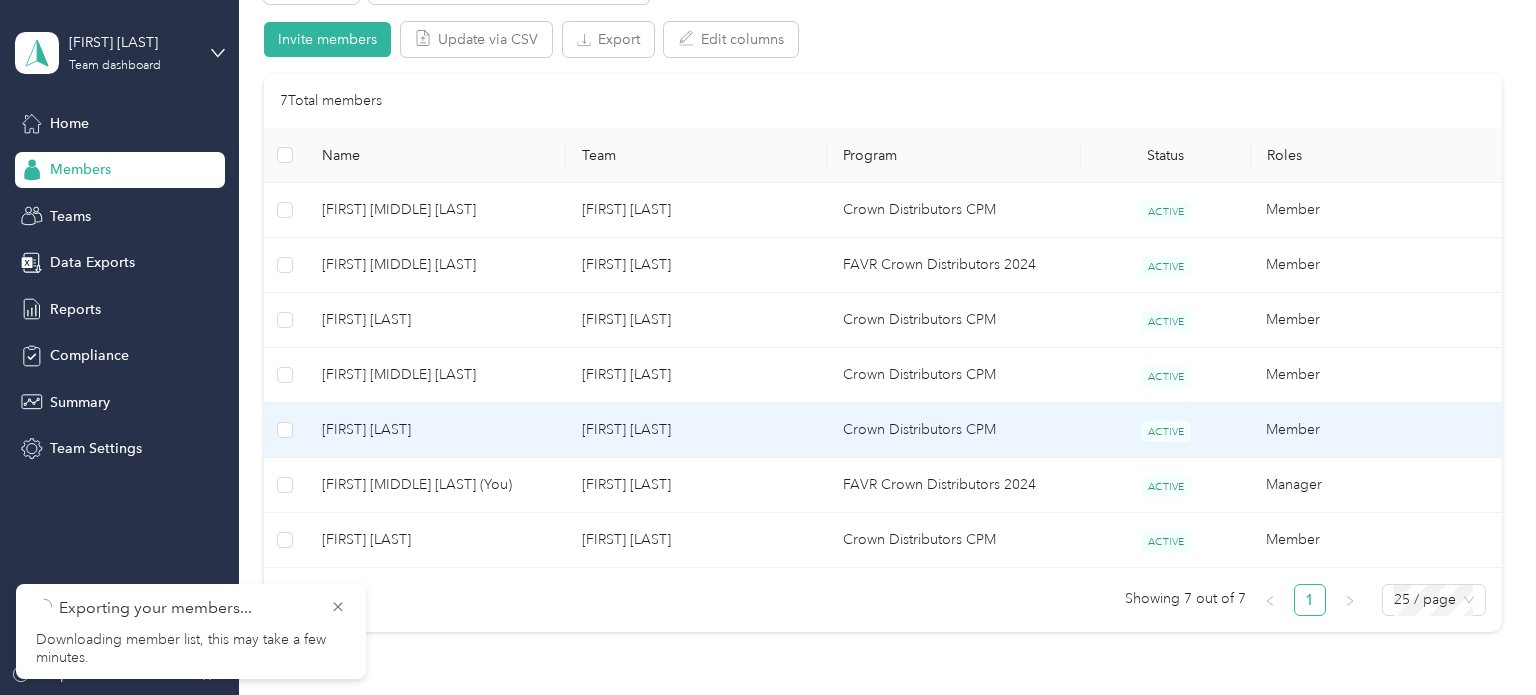 click on "[FIRST] [LAST]" at bounding box center (436, 430) 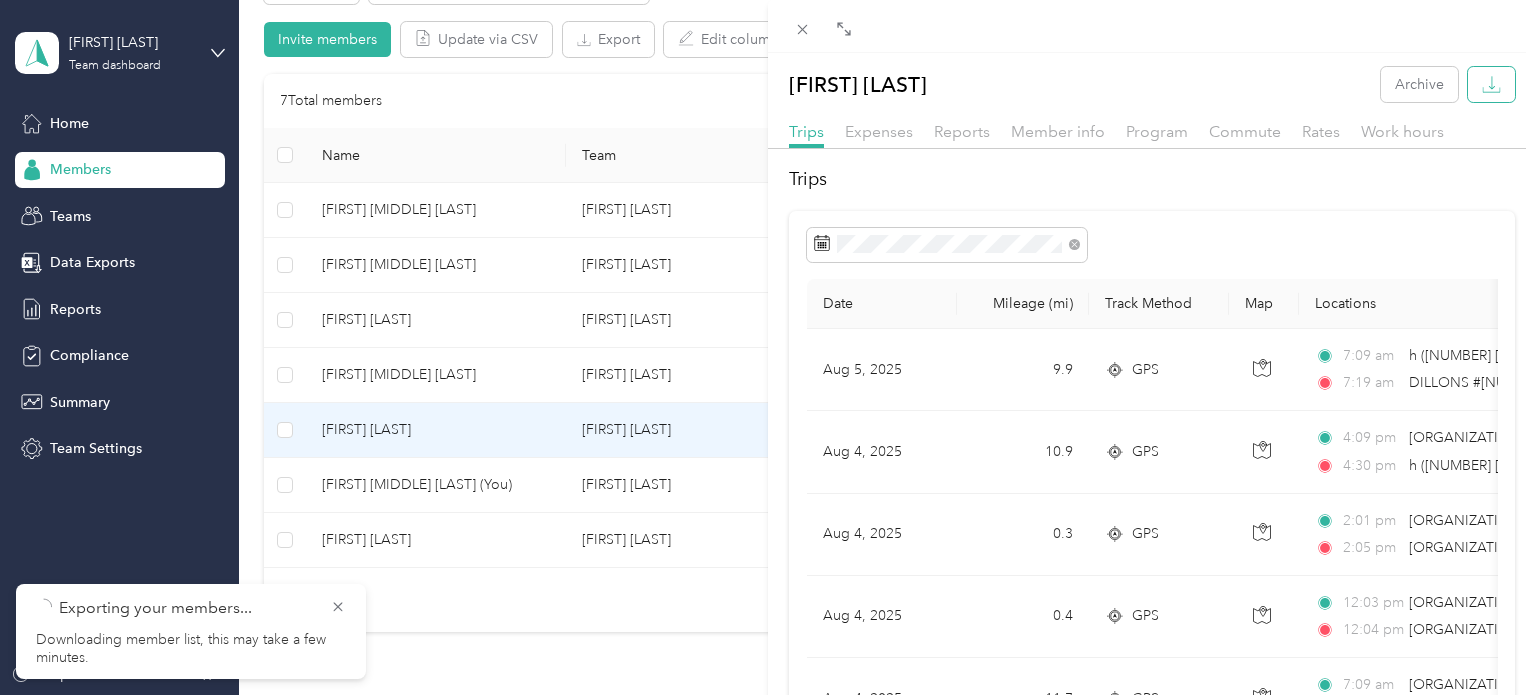 click 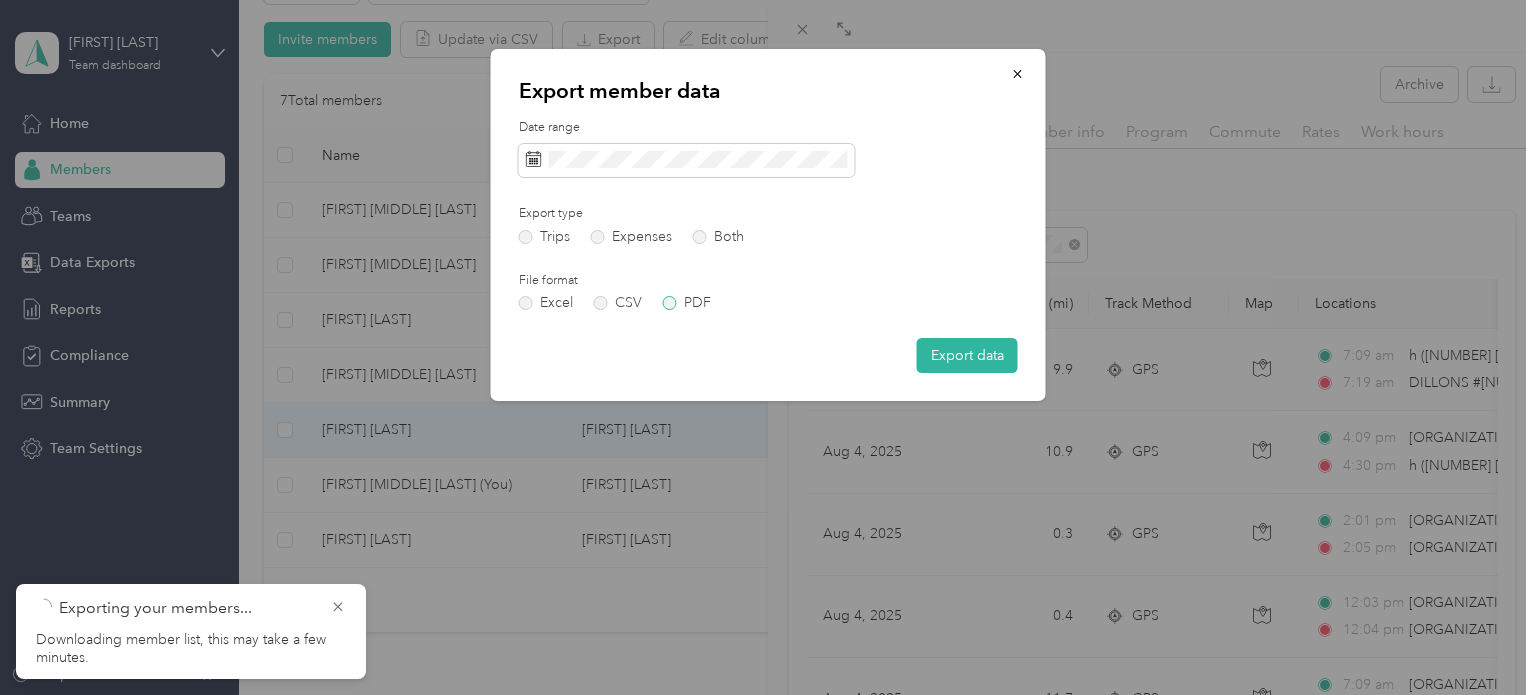 click on "PDF" at bounding box center [687, 303] 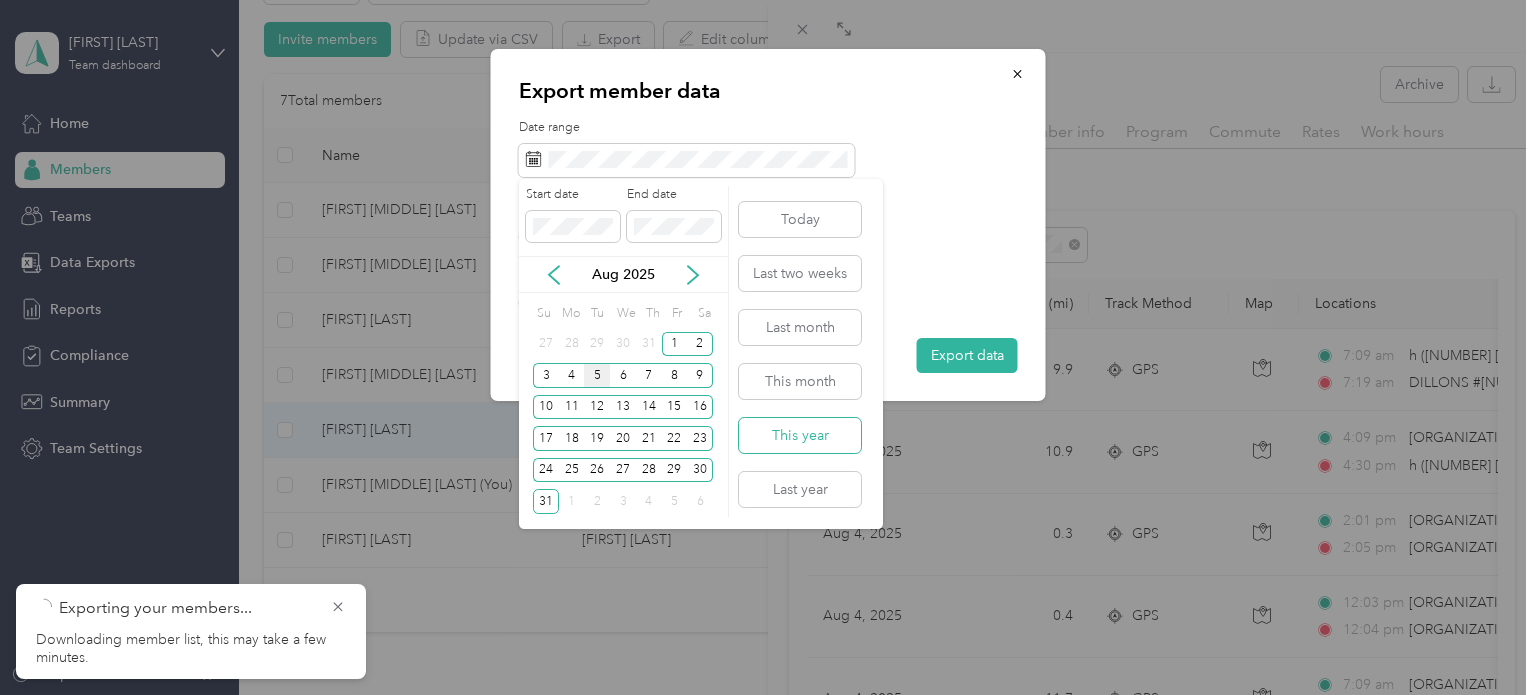 click on "This year" at bounding box center [800, 435] 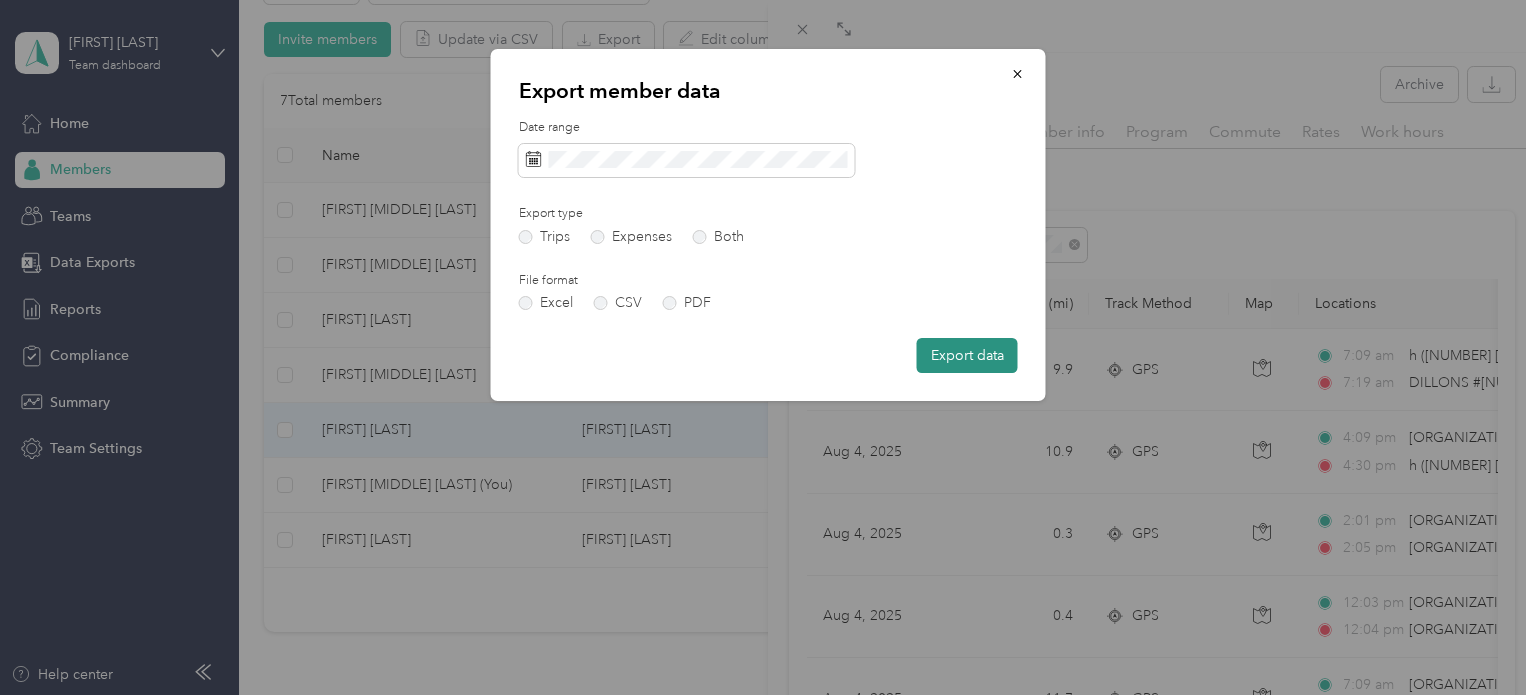 click on "Export data" at bounding box center (967, 355) 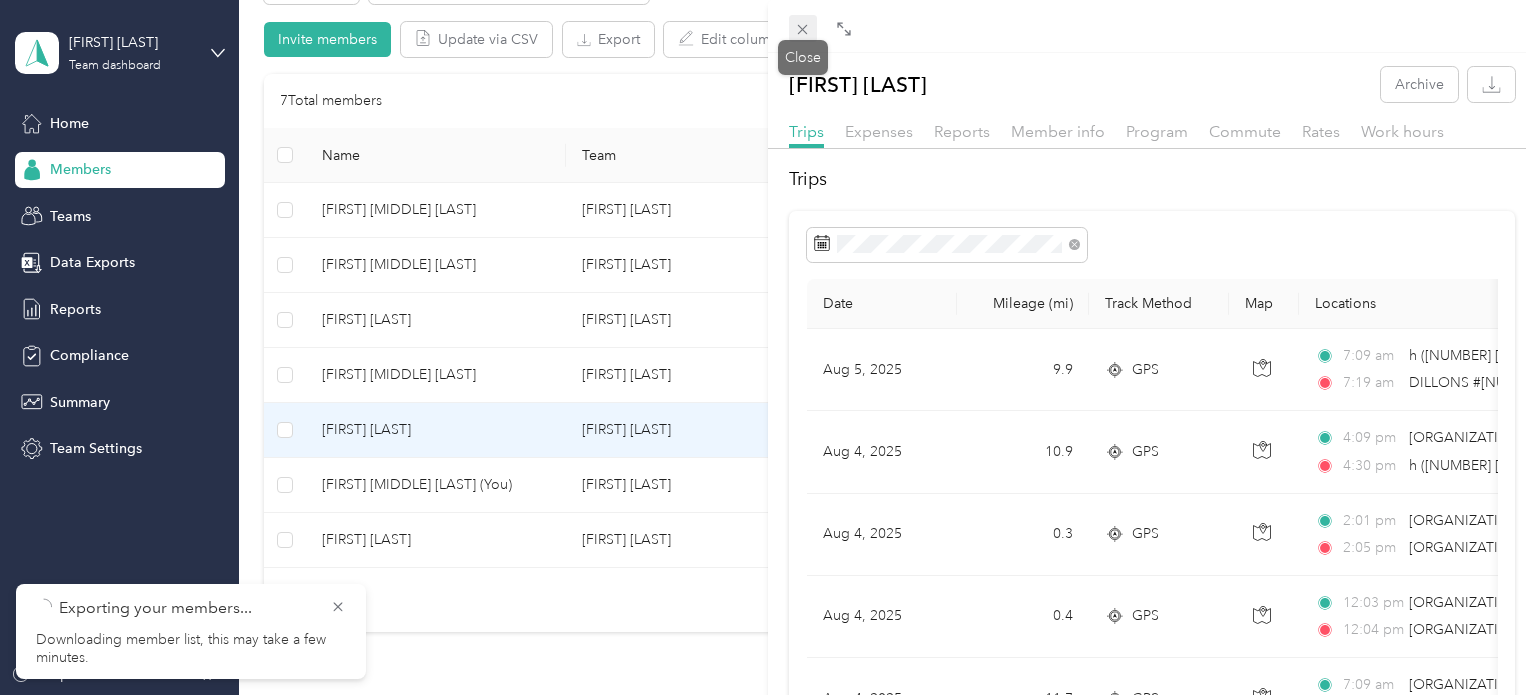 click 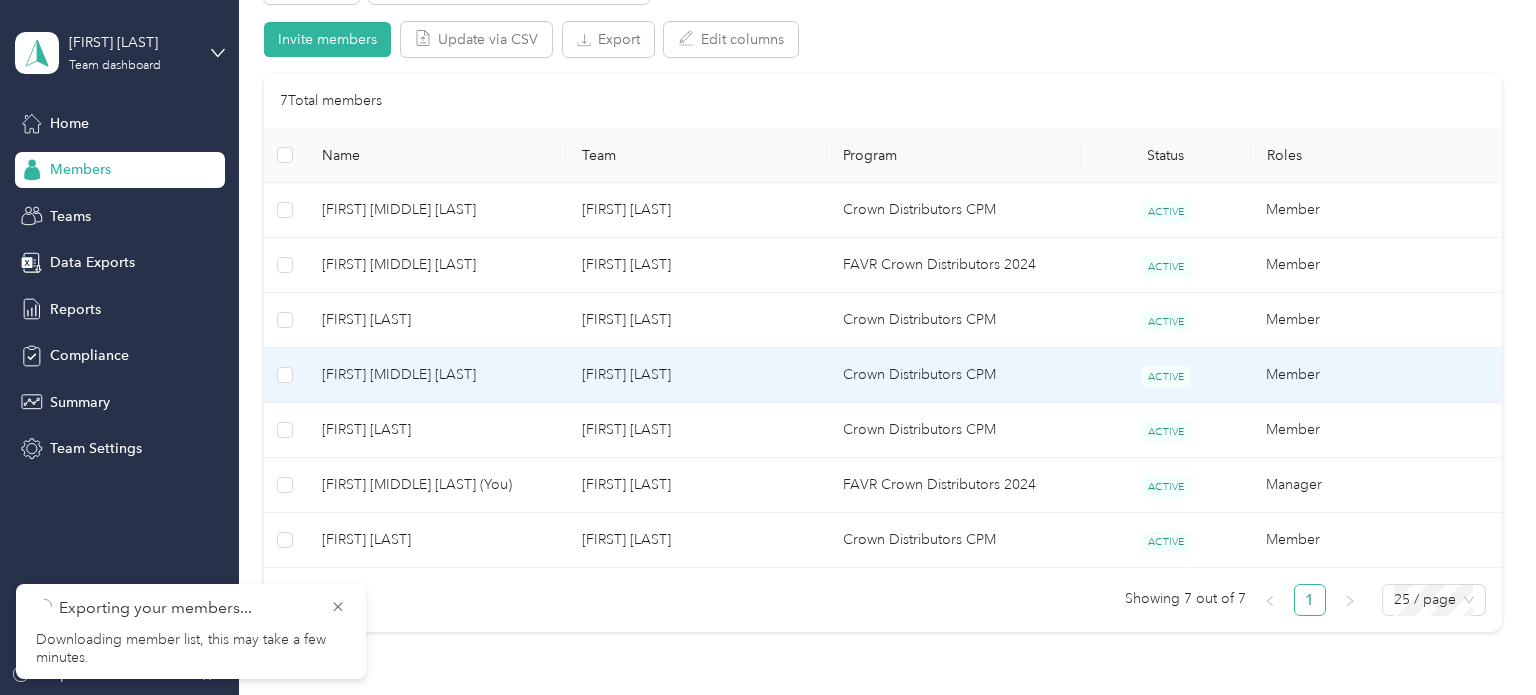 click on "[FIRST] [MIDDLE] [LAST]" at bounding box center [436, 375] 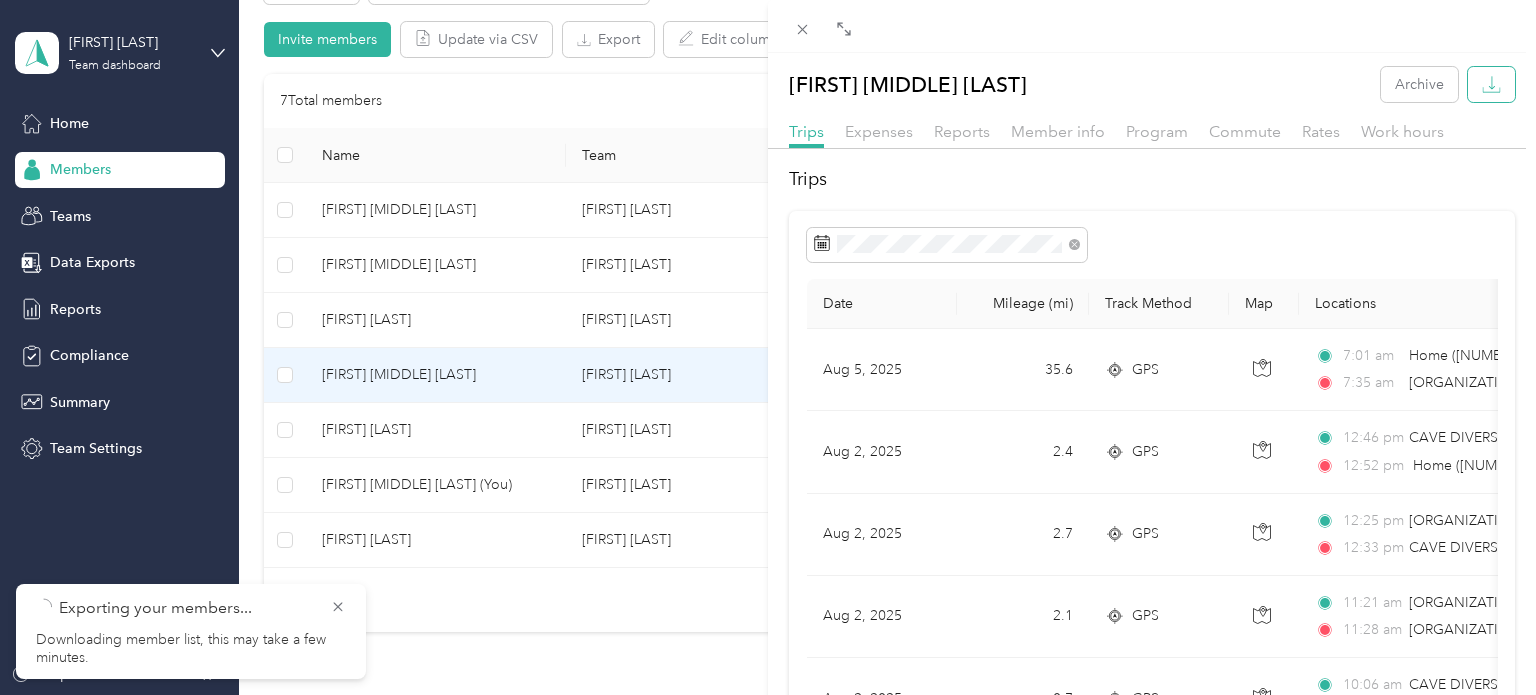 click 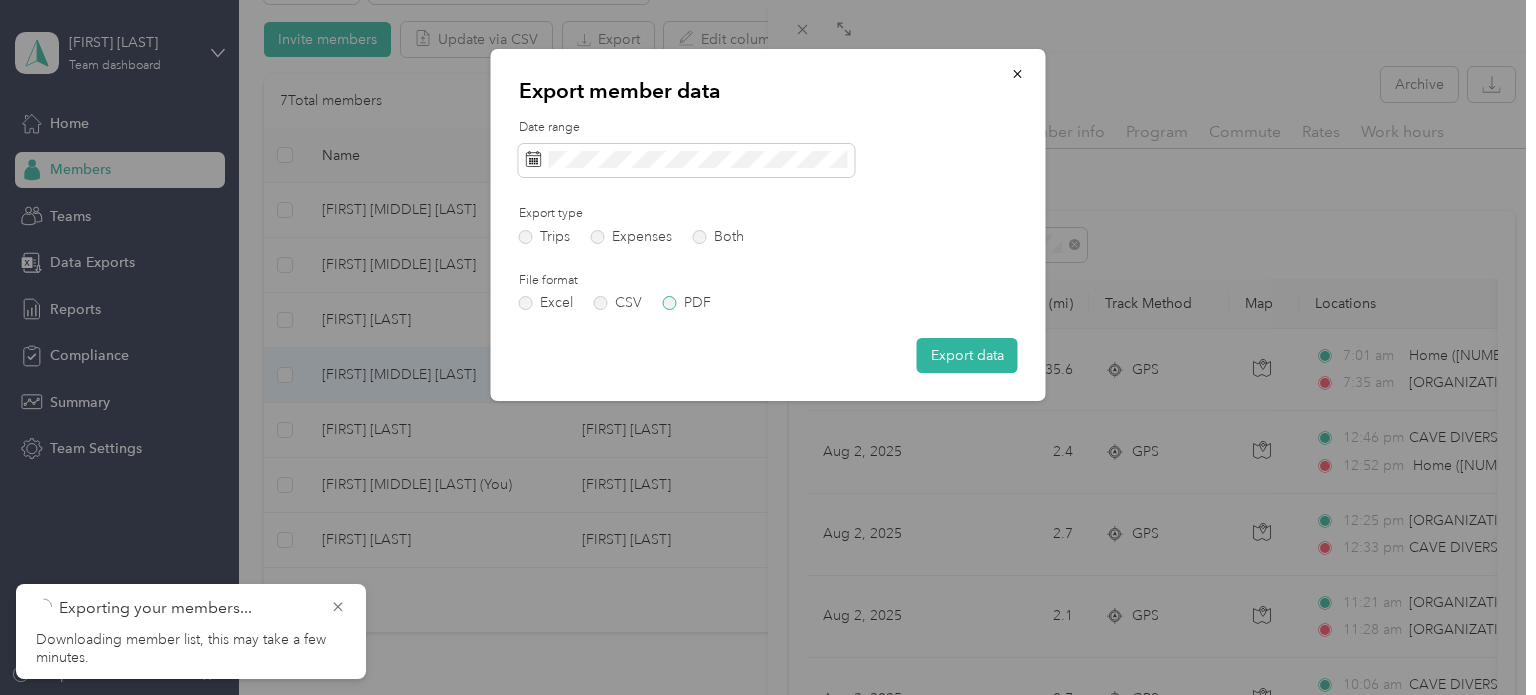 click on "PDF" at bounding box center (687, 303) 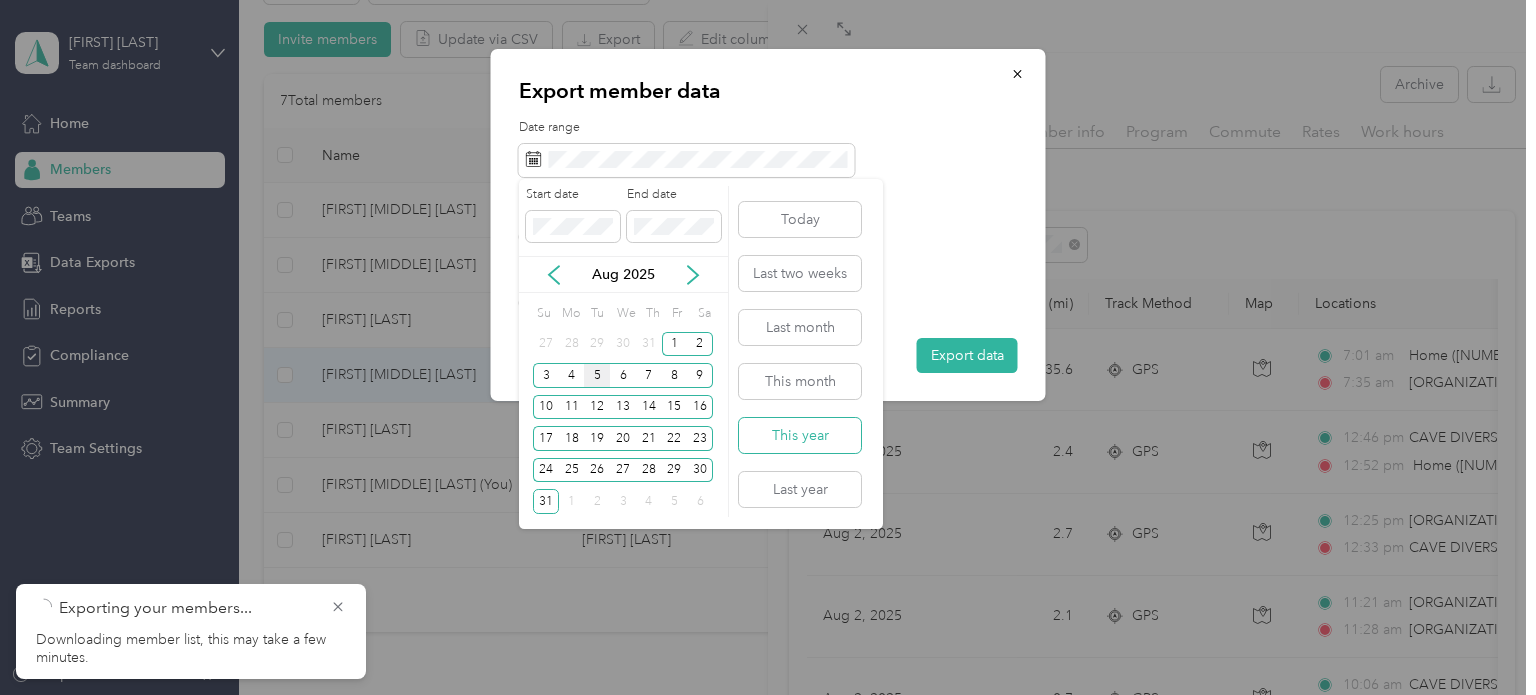 click on "This year" at bounding box center (800, 435) 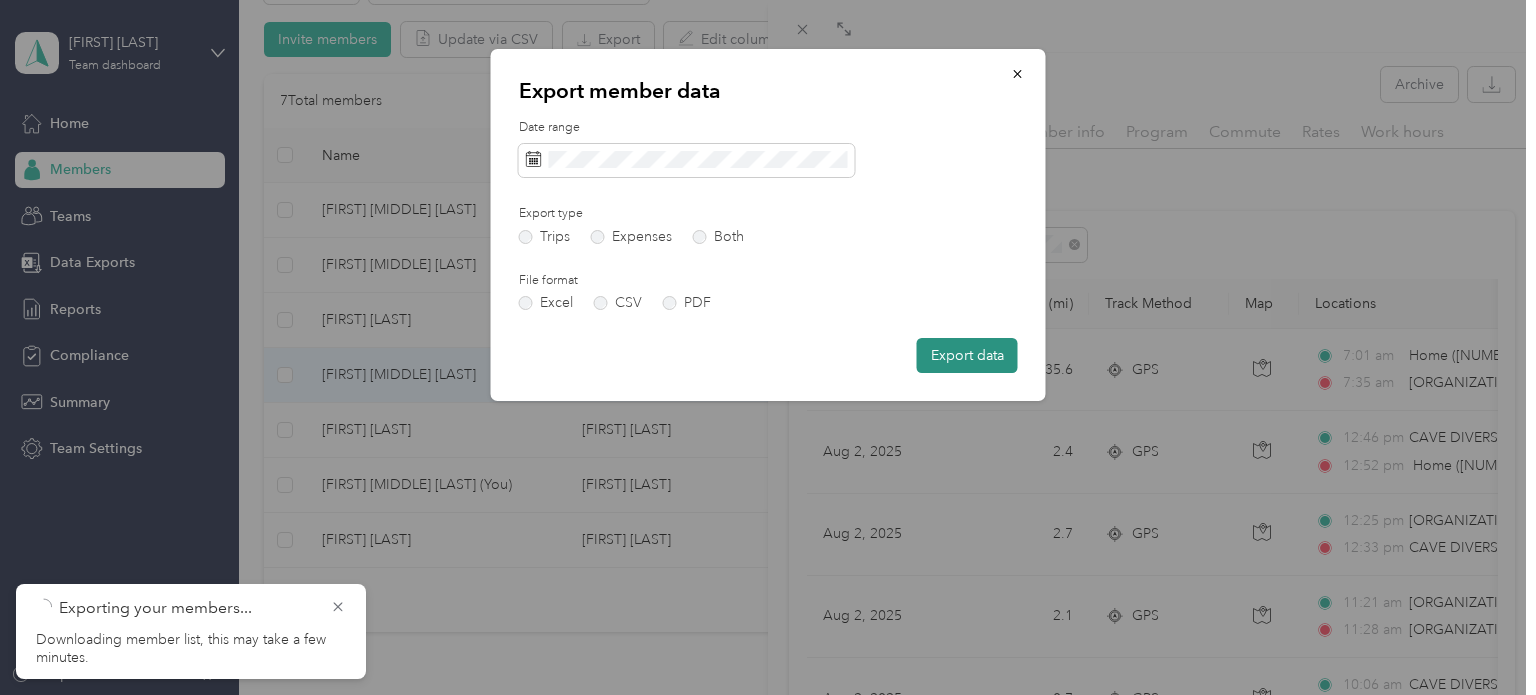 click on "Export data" at bounding box center (967, 355) 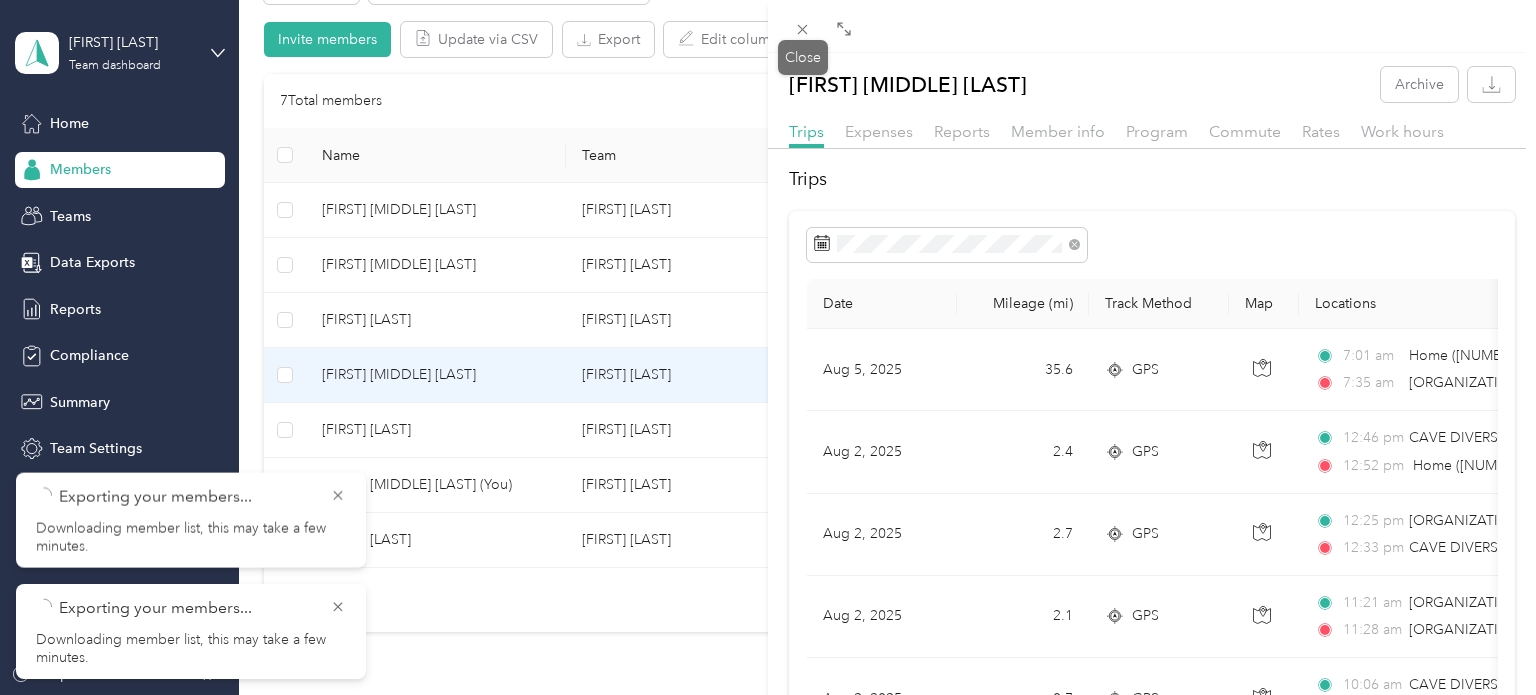 click 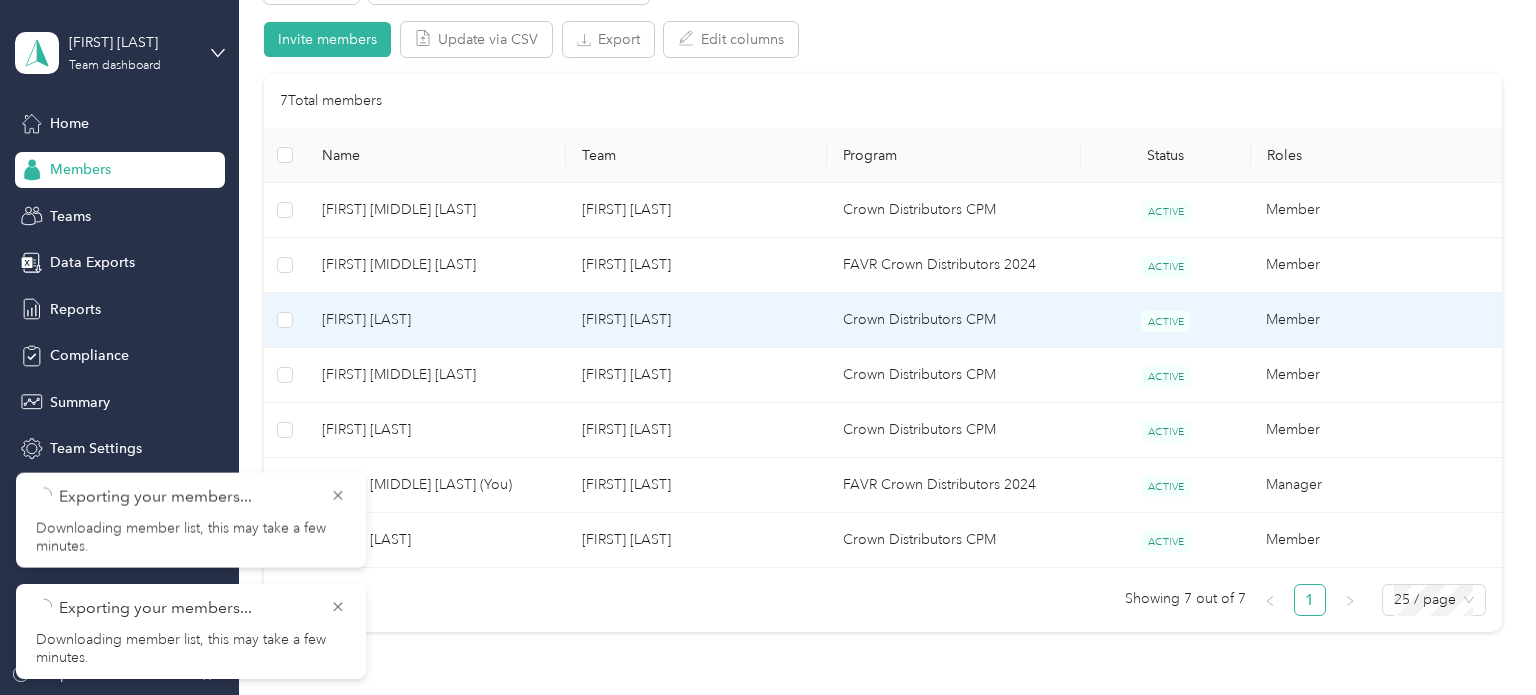 click on "[FIRST] [LAST]" at bounding box center (436, 320) 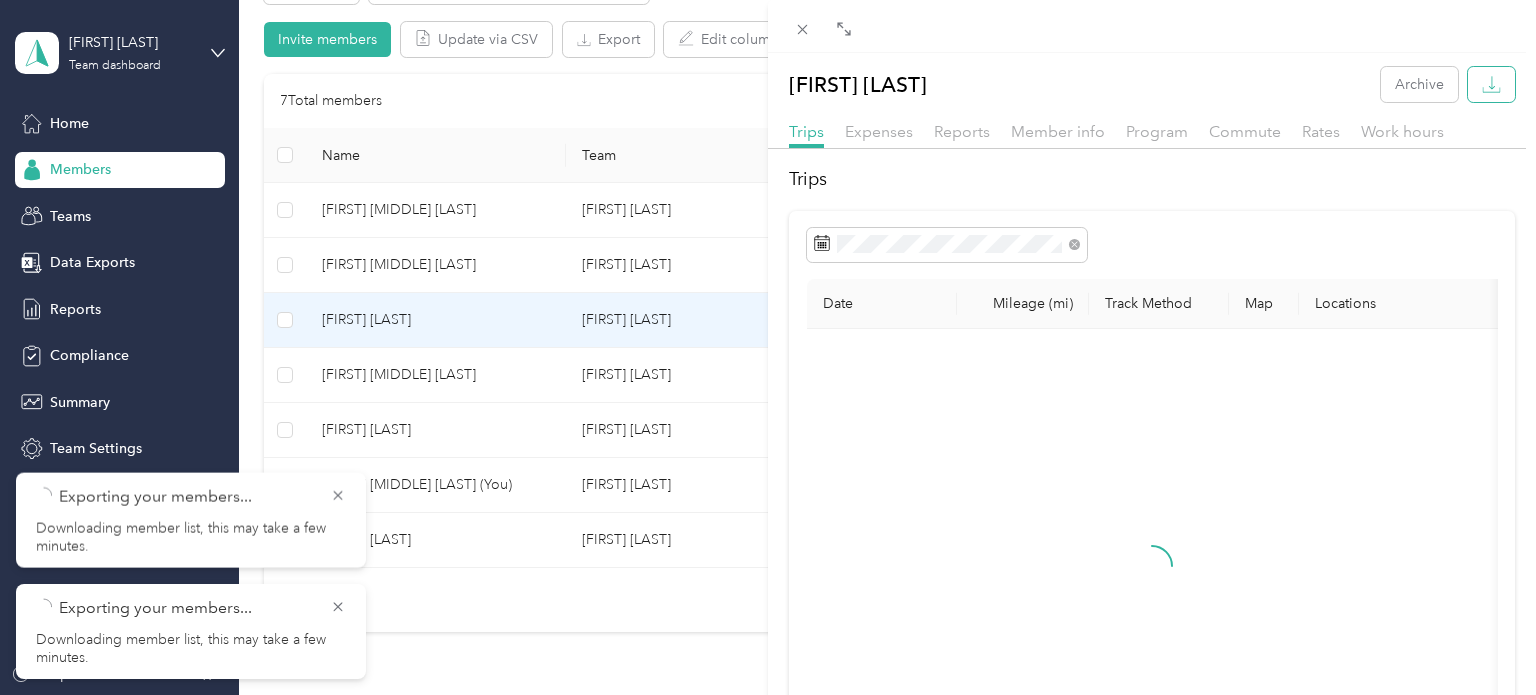 click at bounding box center (1491, 84) 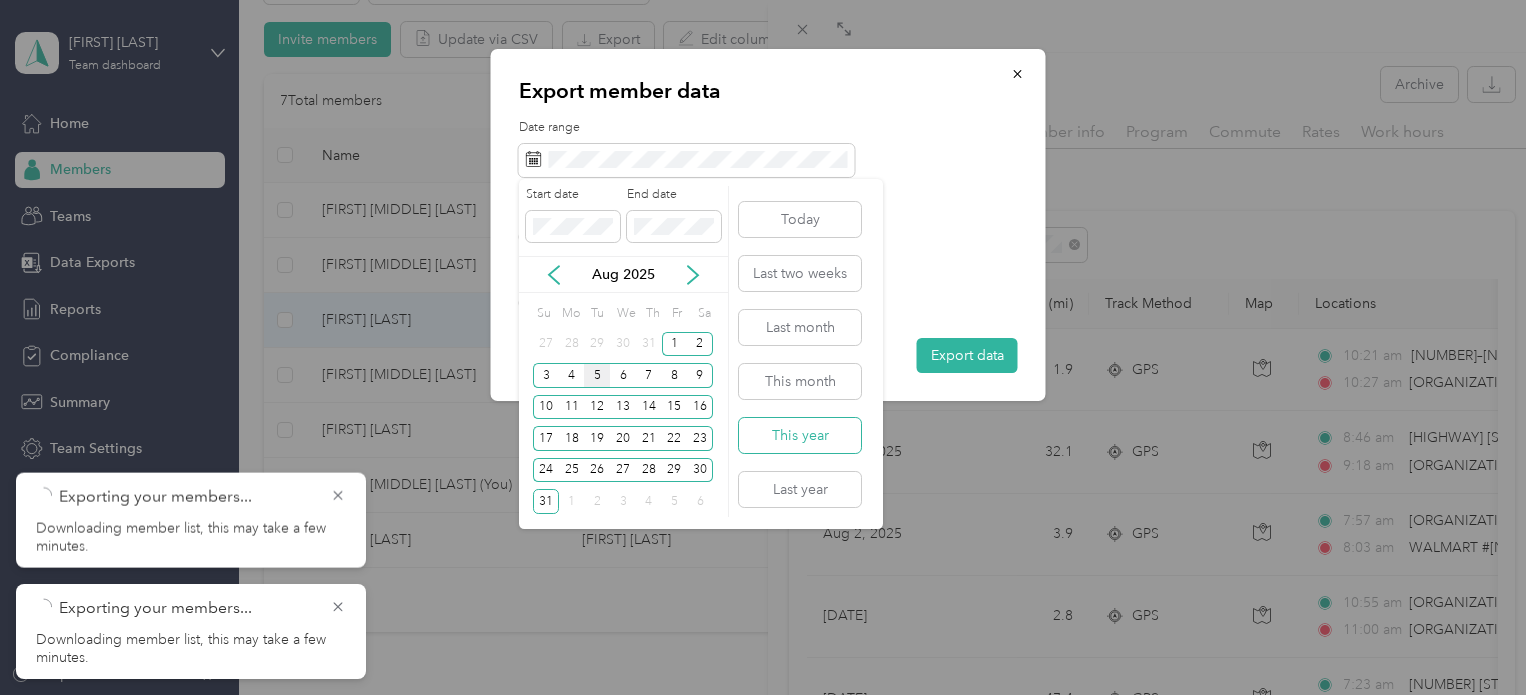 click on "This year" at bounding box center [800, 435] 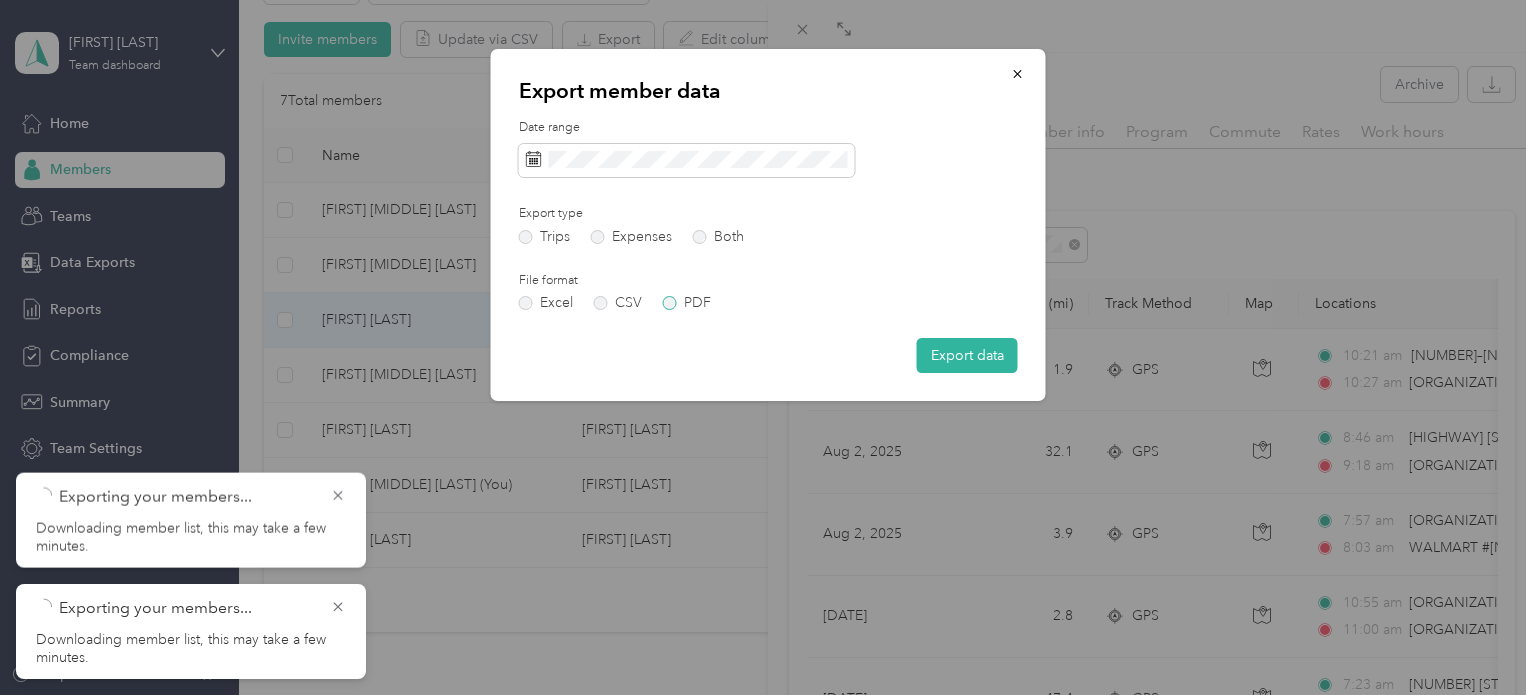 click on "PDF" at bounding box center [687, 303] 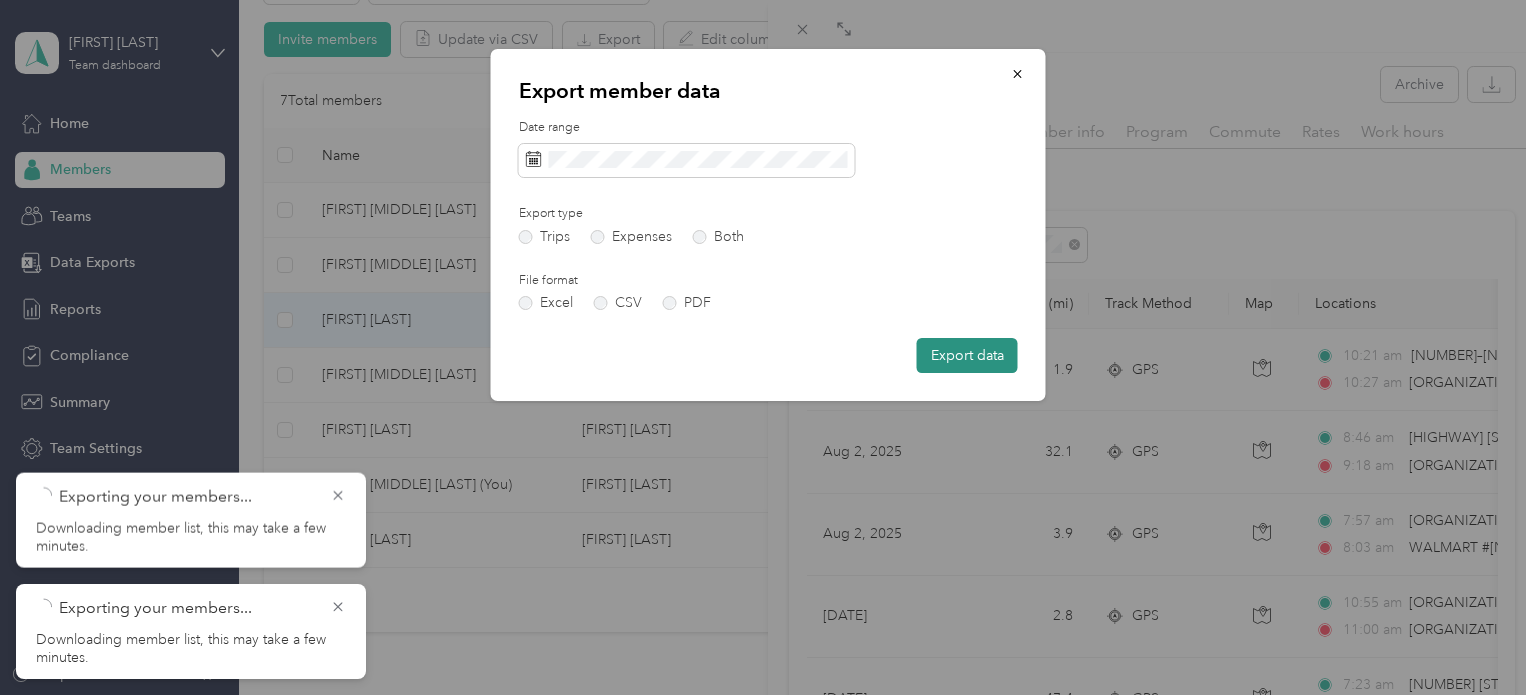 click on "Export data" at bounding box center [967, 355] 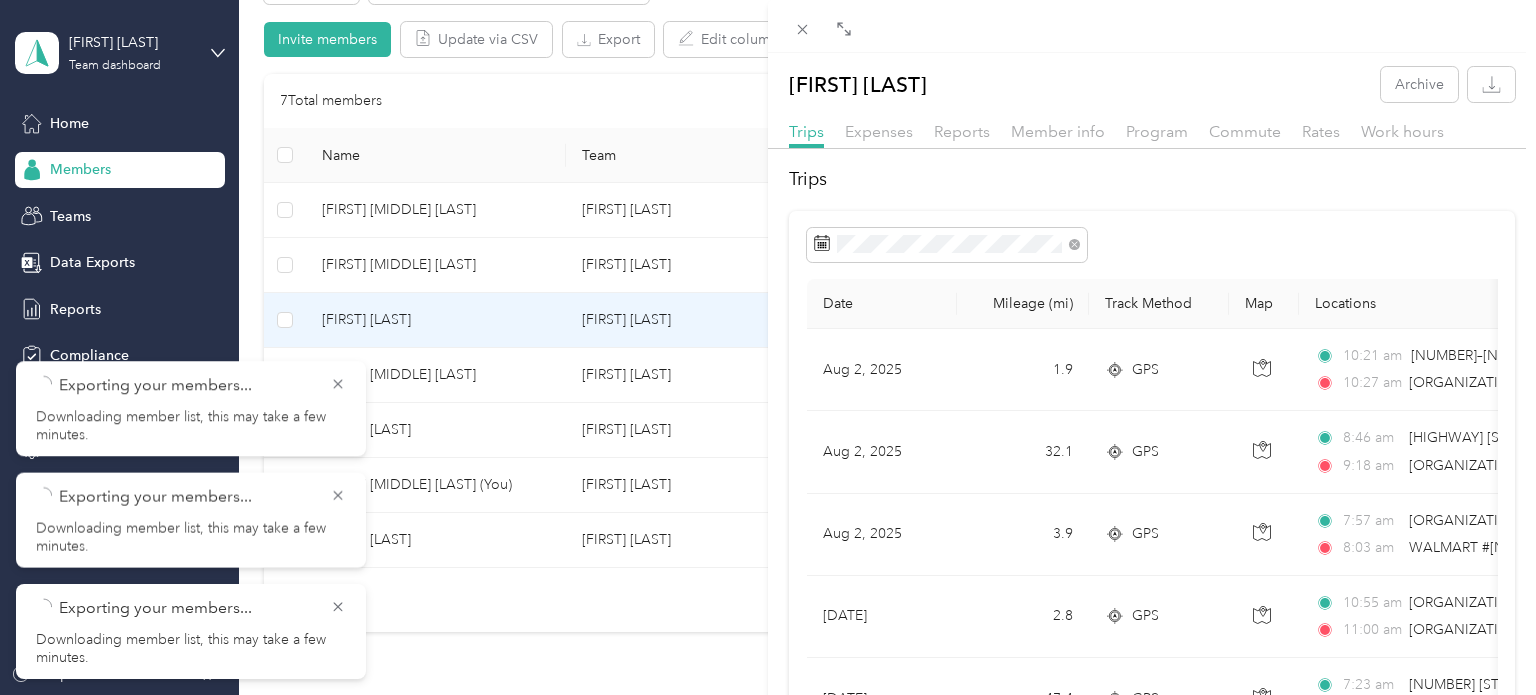 click on "[FIRST] [LAST] Archive Trips Expenses Reports Member info Program Commute Rates Work hours Trips Date Mileage (mi) Track Method Map Locations Mileage value Purpose               [DATE] [NUMBER] GPS [TIME] [NUMBER]–[NUMBER] [STREET], [CITY], [STATE] [TIME] [ORGANIZATION] ([NUMBER] [STREET], [CITY], [STATE]) $[NUMBER] [BRAND] [DATE] [NUMBER] GPS [TIME] [HIGHWAY] [STREET], [CITY], [STATE] [TIME] [ORGANIZATION] ([NUMBER] [STREET], [CITY], [STATE]) $[NUMBER] [BRAND] [DATE] [NUMBER] GPS [TIME] [ORGANIZATION] ([NUMBER] [STREET], [CITY], [STATE]) [TIME] [ORGANIZATION] ([NUMBER] [STREET], [CITY], [STATE]) $[NUMBER] [BRAND] [DATE] [NUMBER] GPS [TIME] [ORGANIZATION] ([NUMBER] [STREET], [CITY], [STATE]) [TIME] [ORGANIZATION] ([NUMBER] [STREET], [CITY], [STATE]) $[NUMBER] [BRAND] [DATE] [NUMBER] GPS [TIME] [NUMBER] [STREET], [CITY], [STATE] [TIME] [TIME] [NUMBER]" at bounding box center (768, 347) 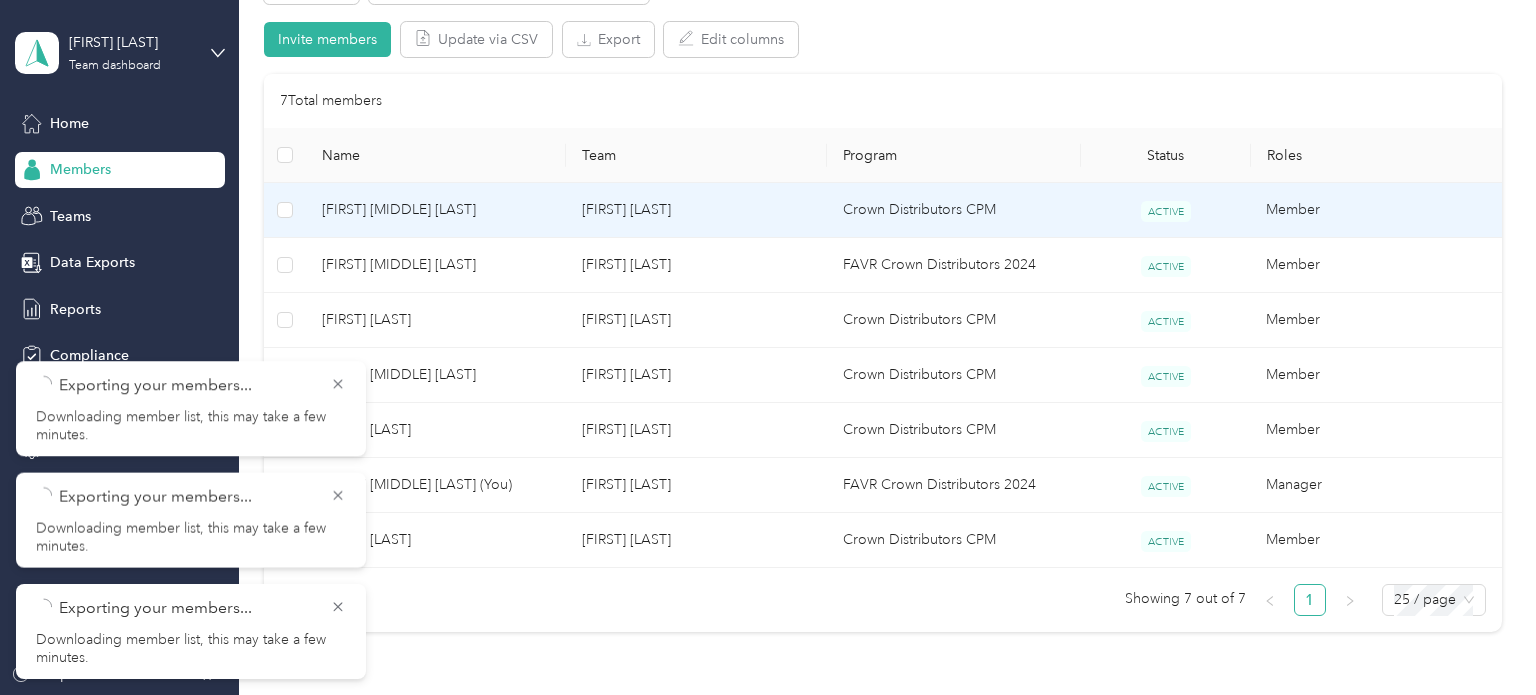 click on "[FIRST] [MIDDLE] [LAST]" at bounding box center [436, 210] 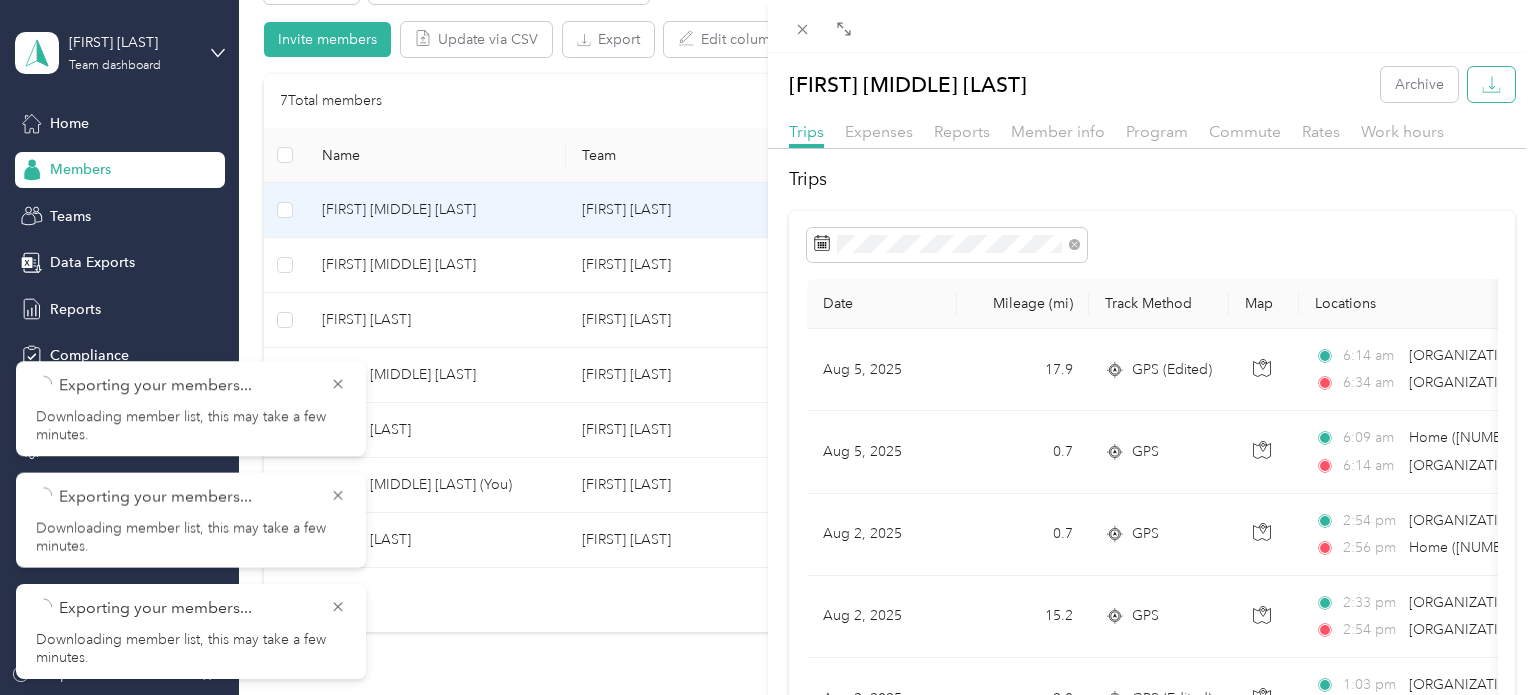 click 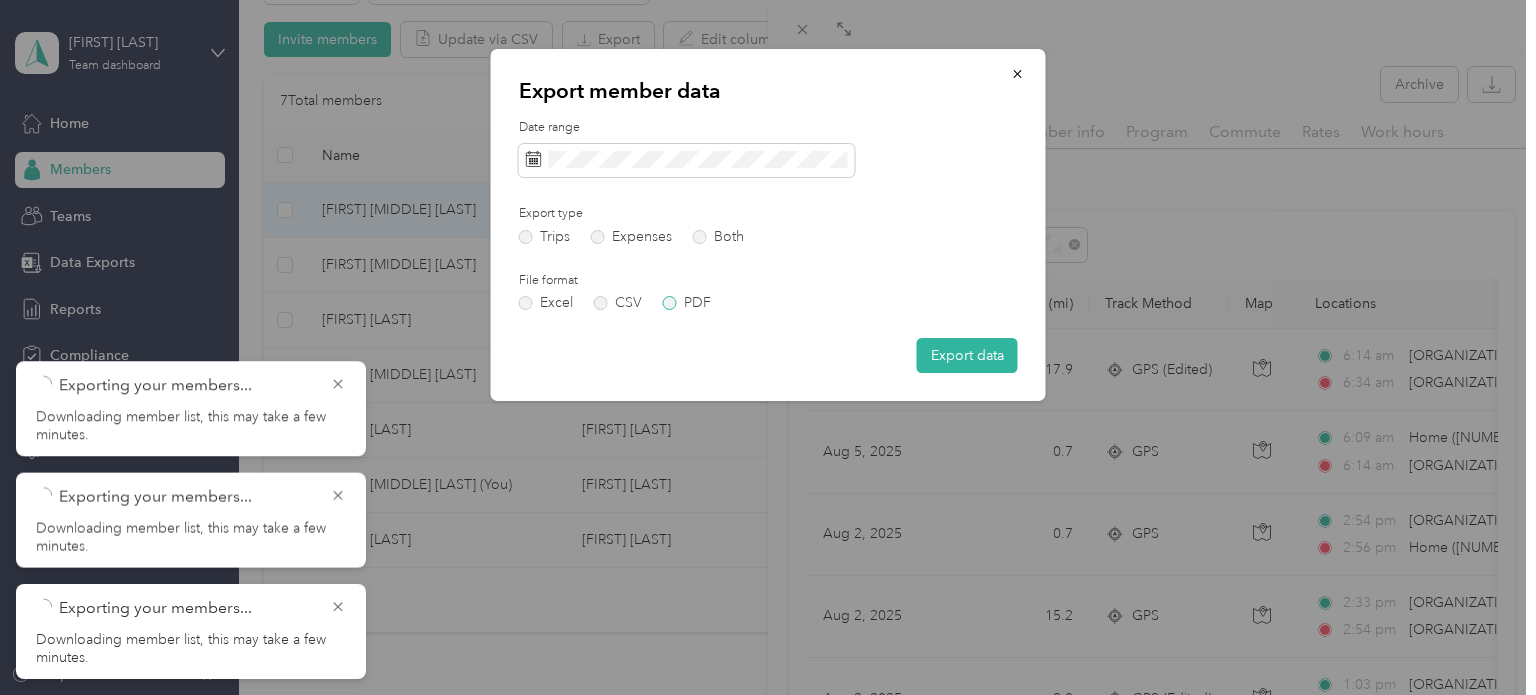 click on "PDF" at bounding box center [687, 303] 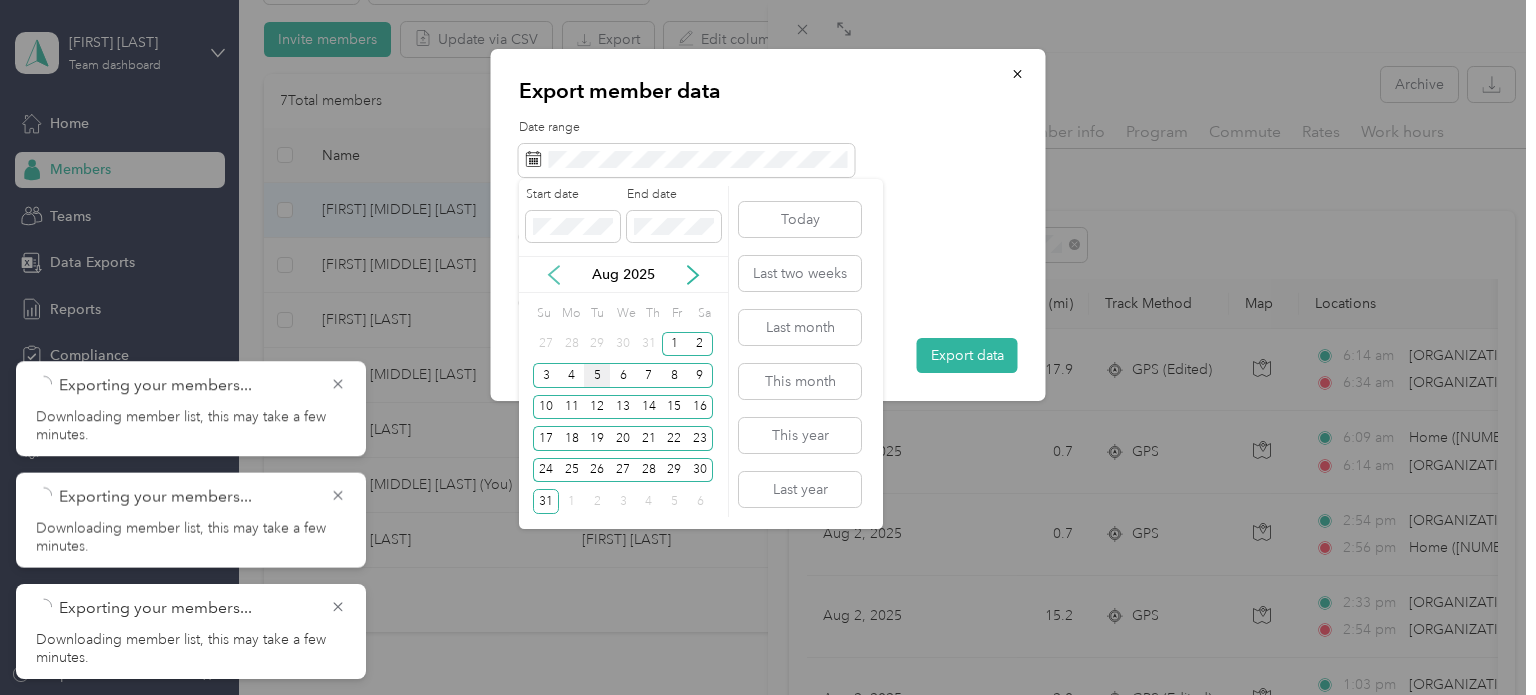 click 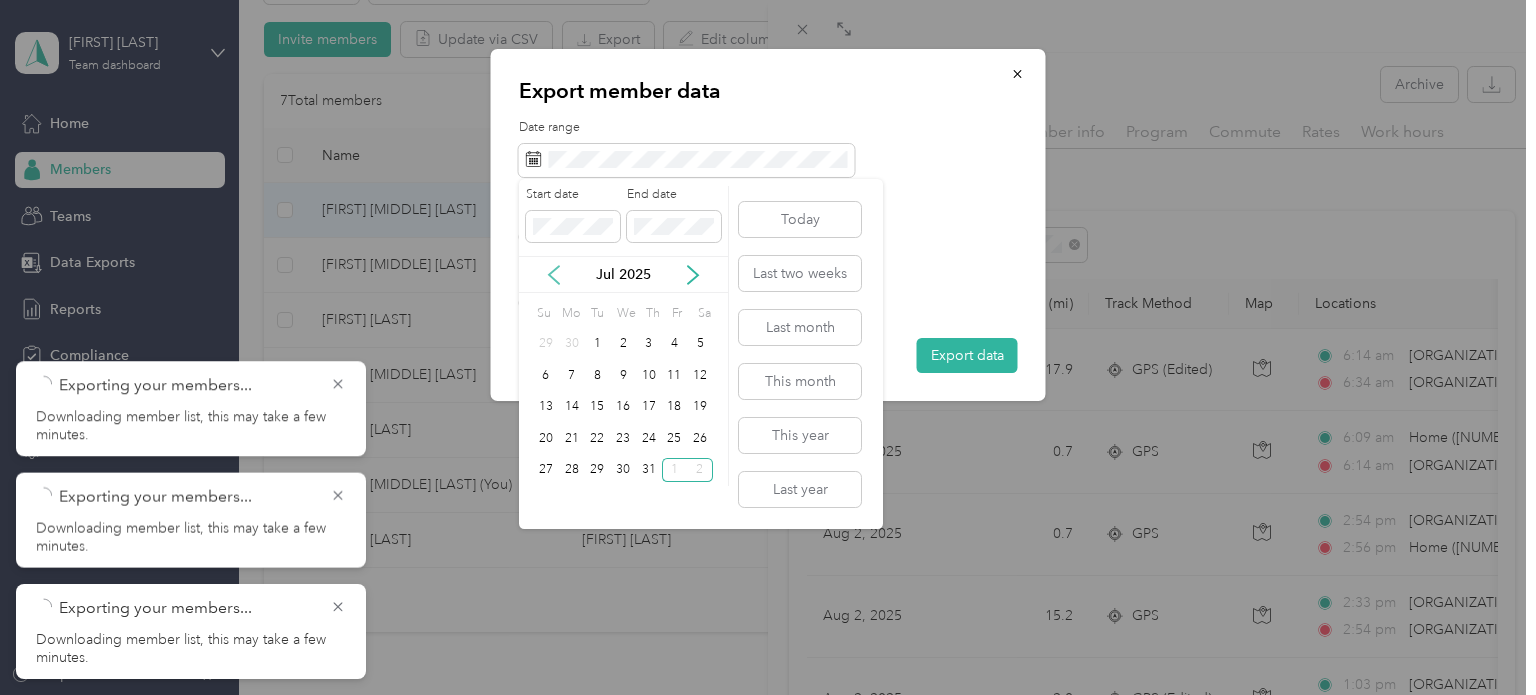 click 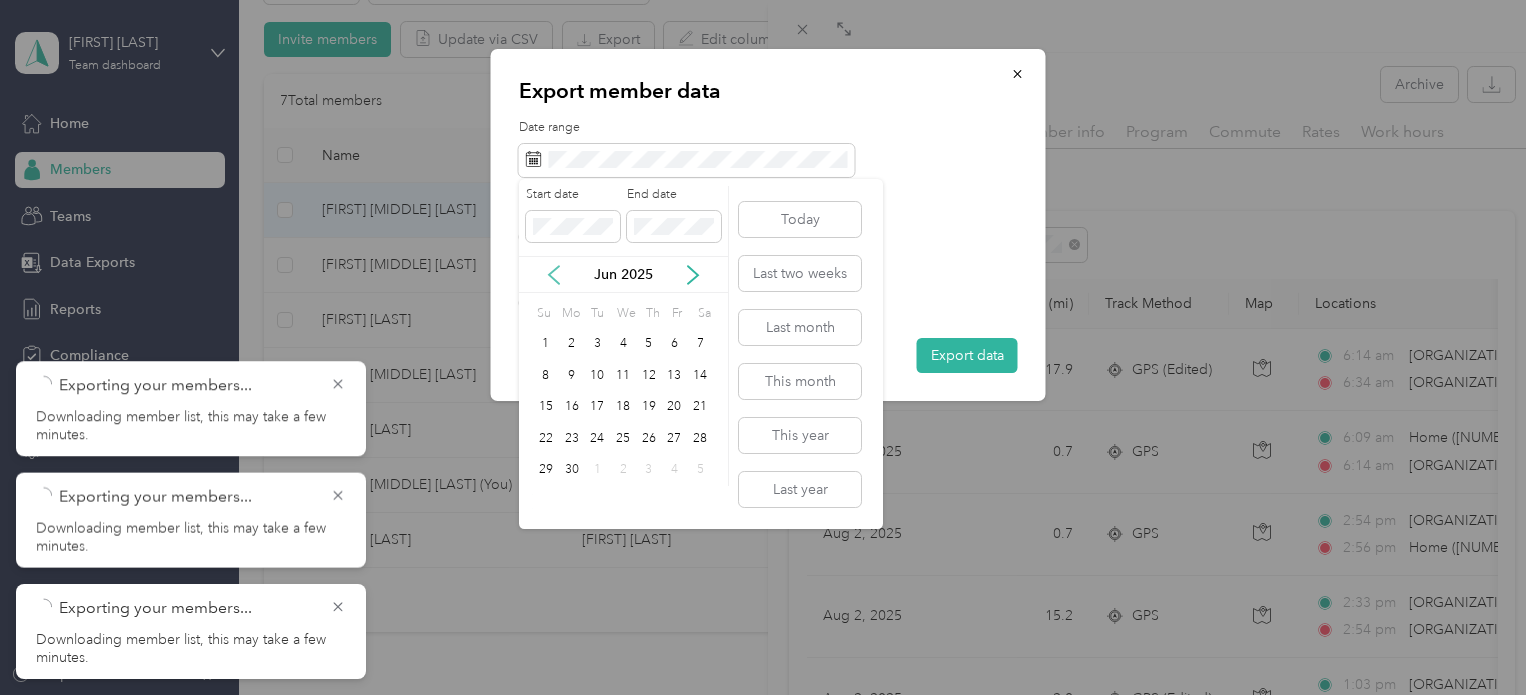 click 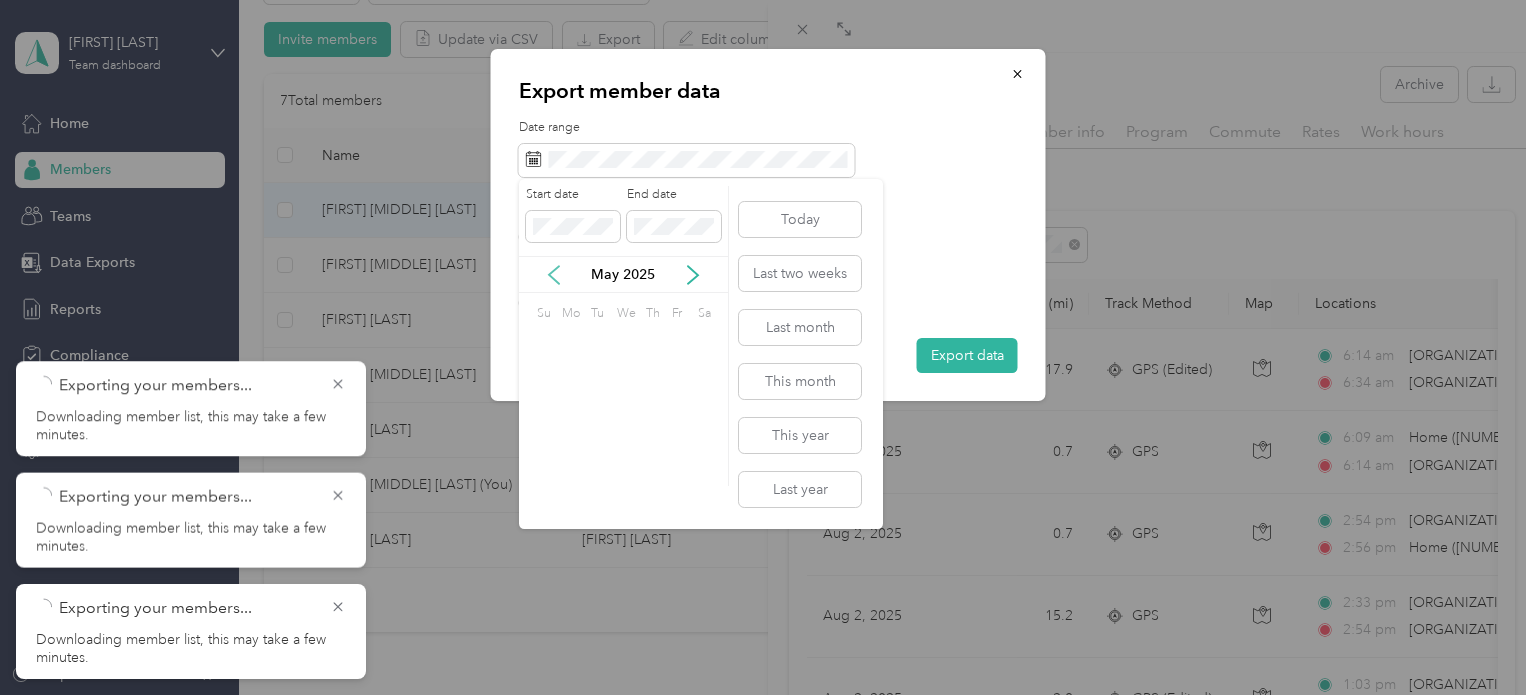 click 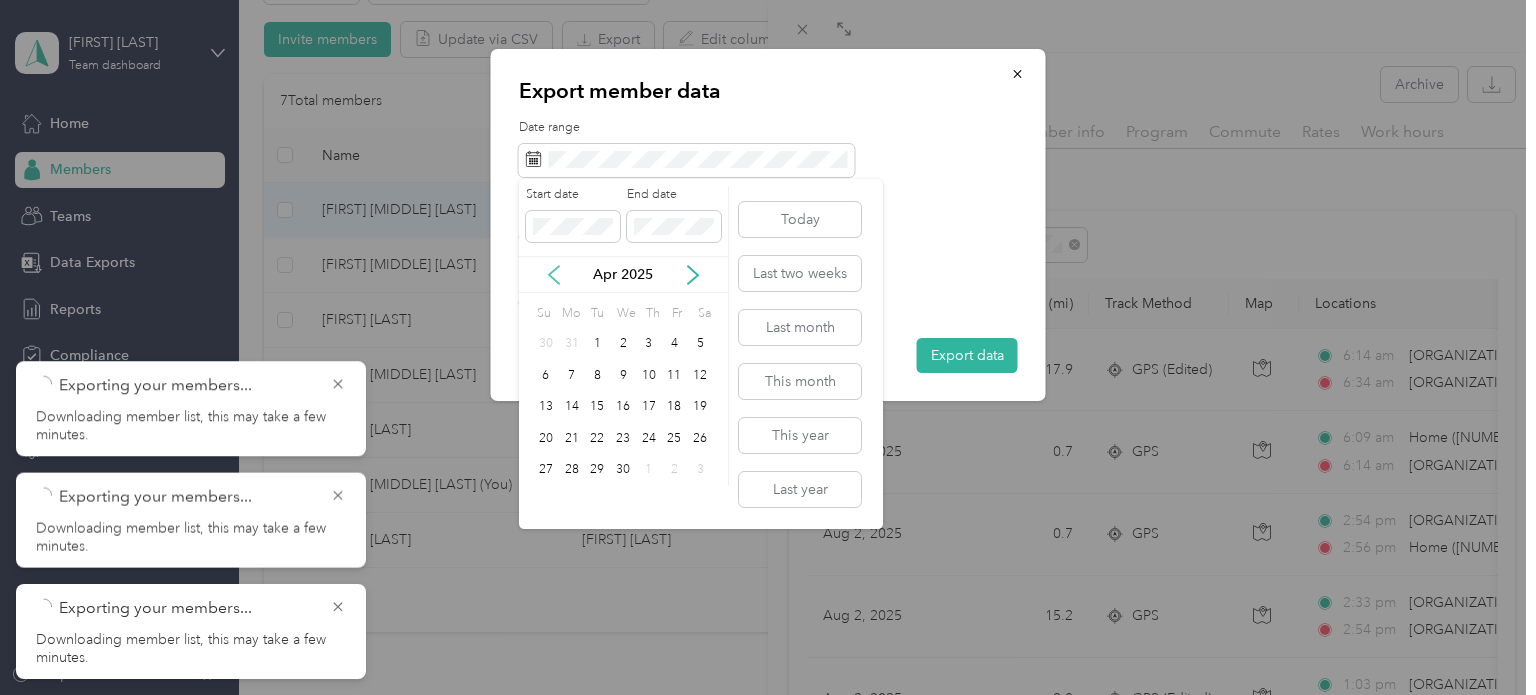 click 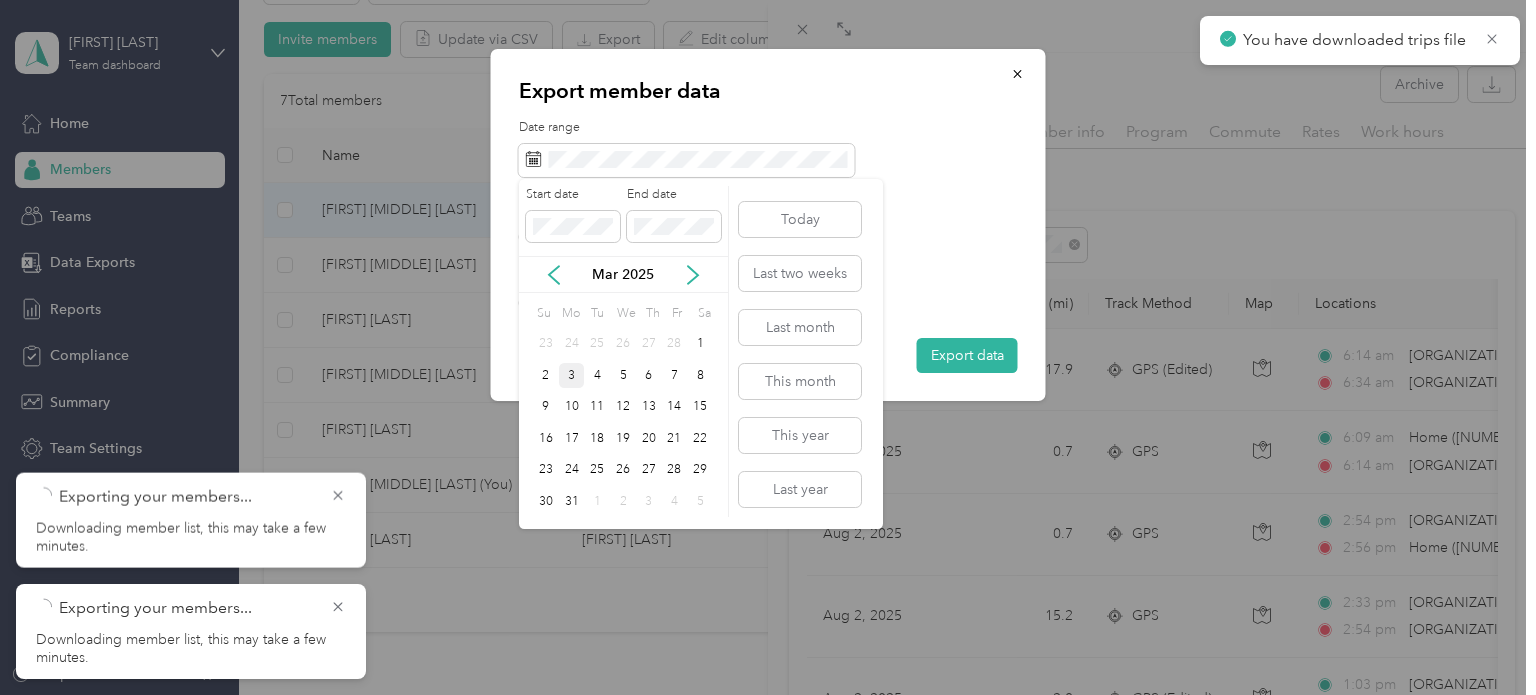 click on "3" at bounding box center (572, 375) 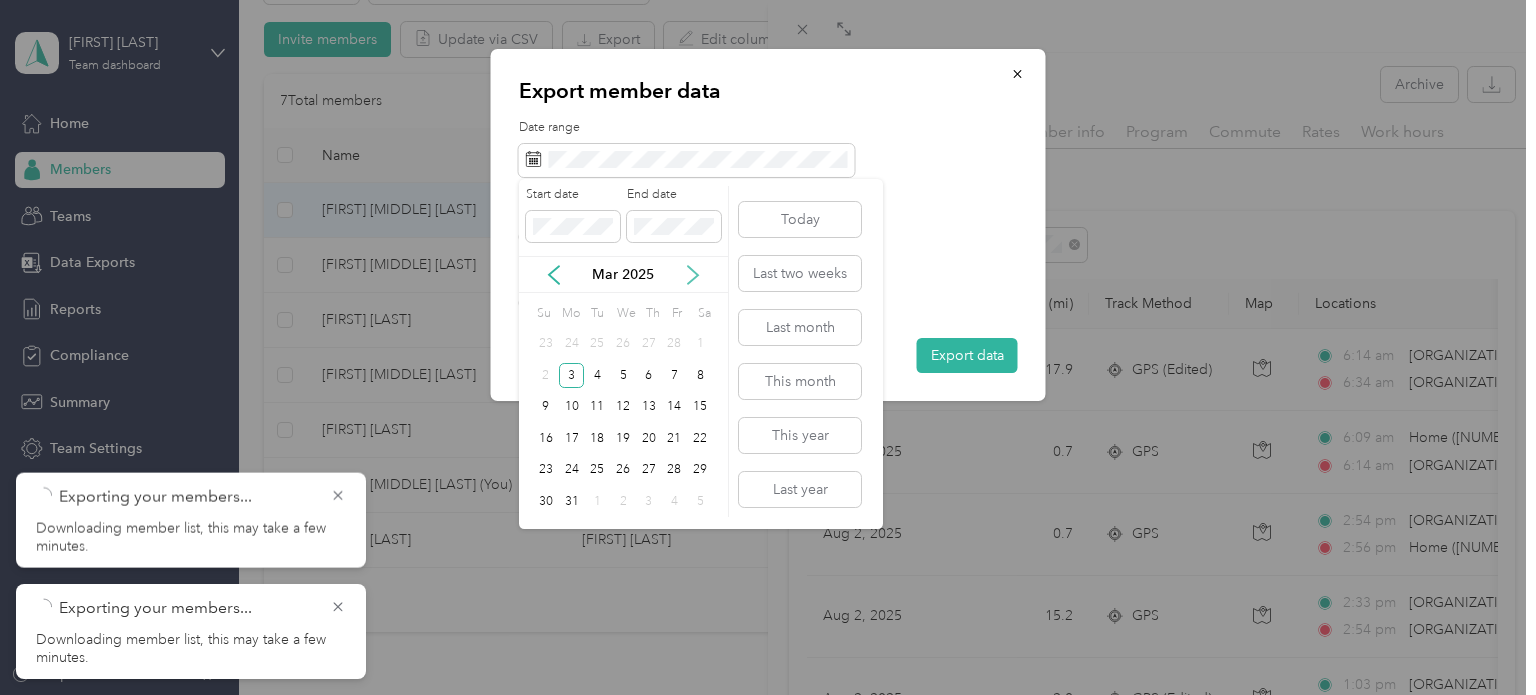 click 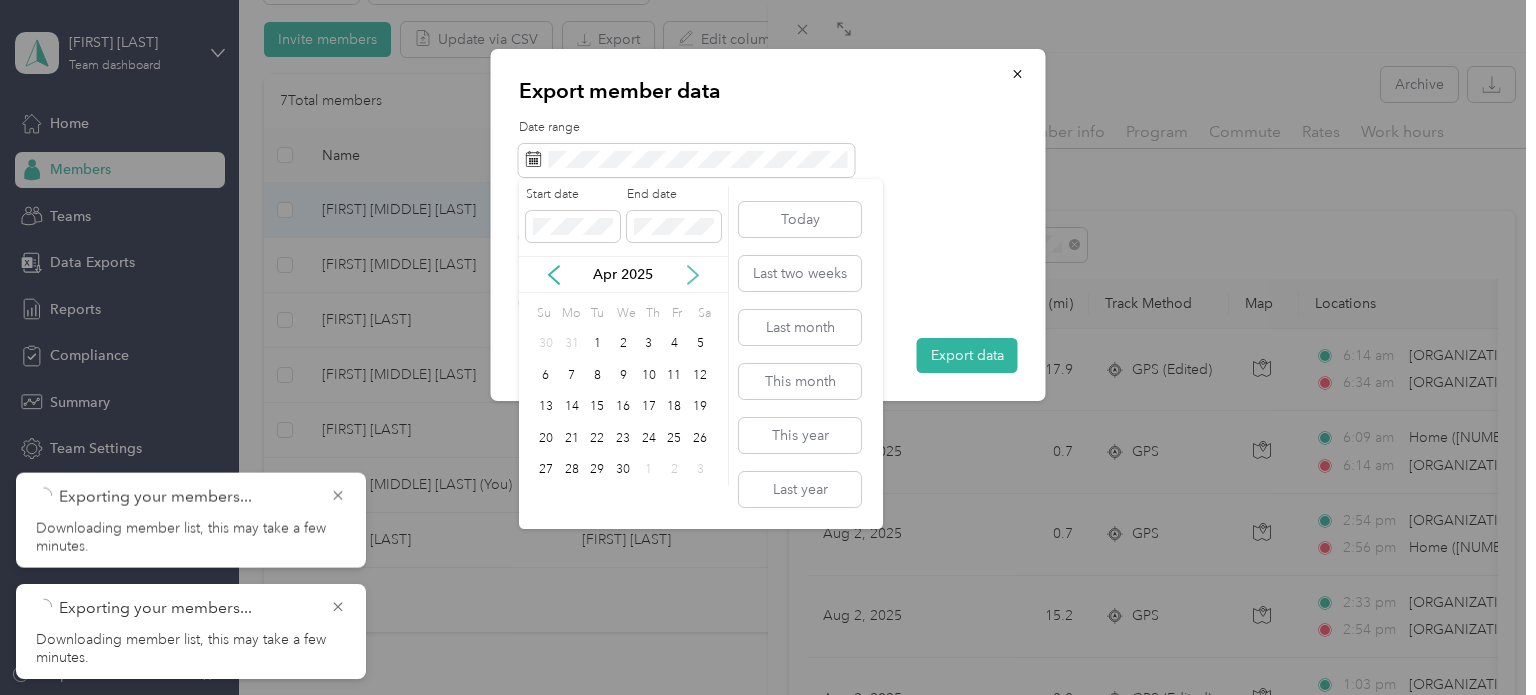 click 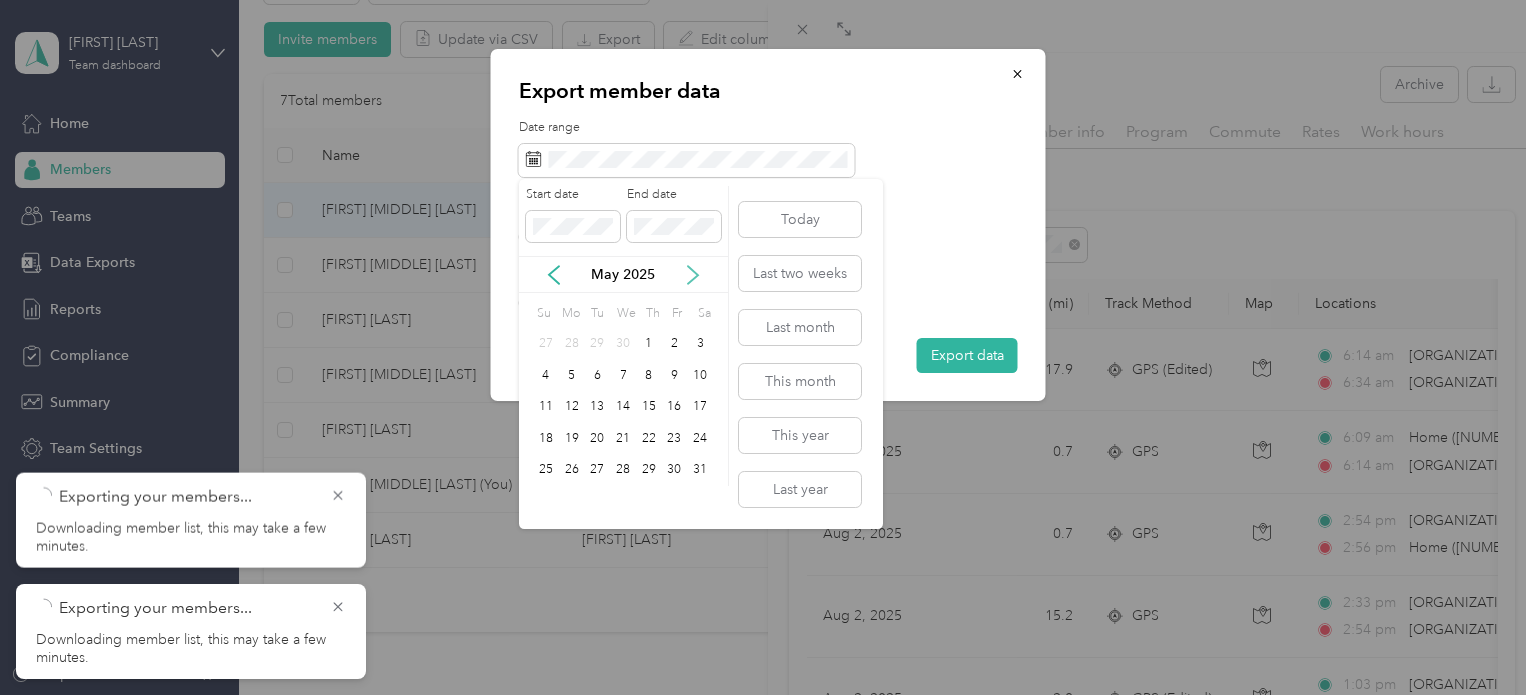 click 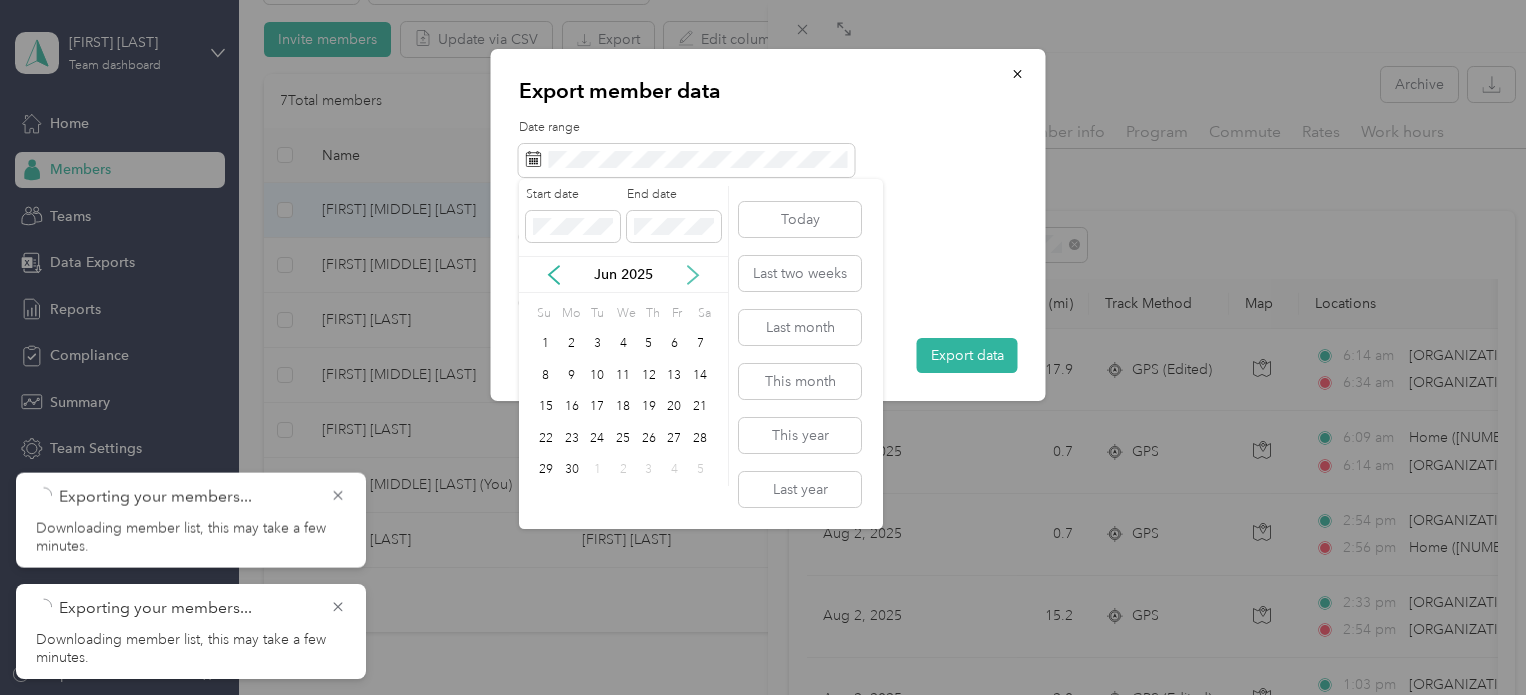 click 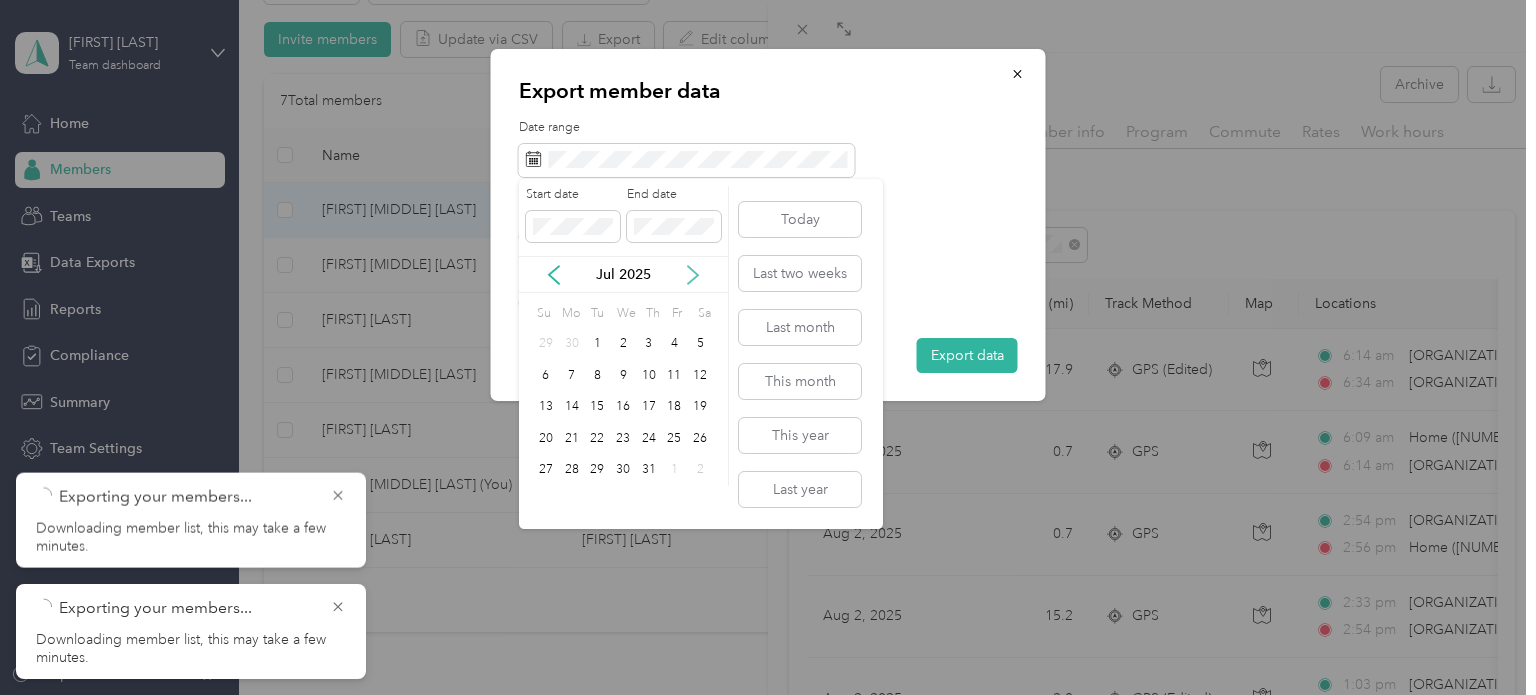 click 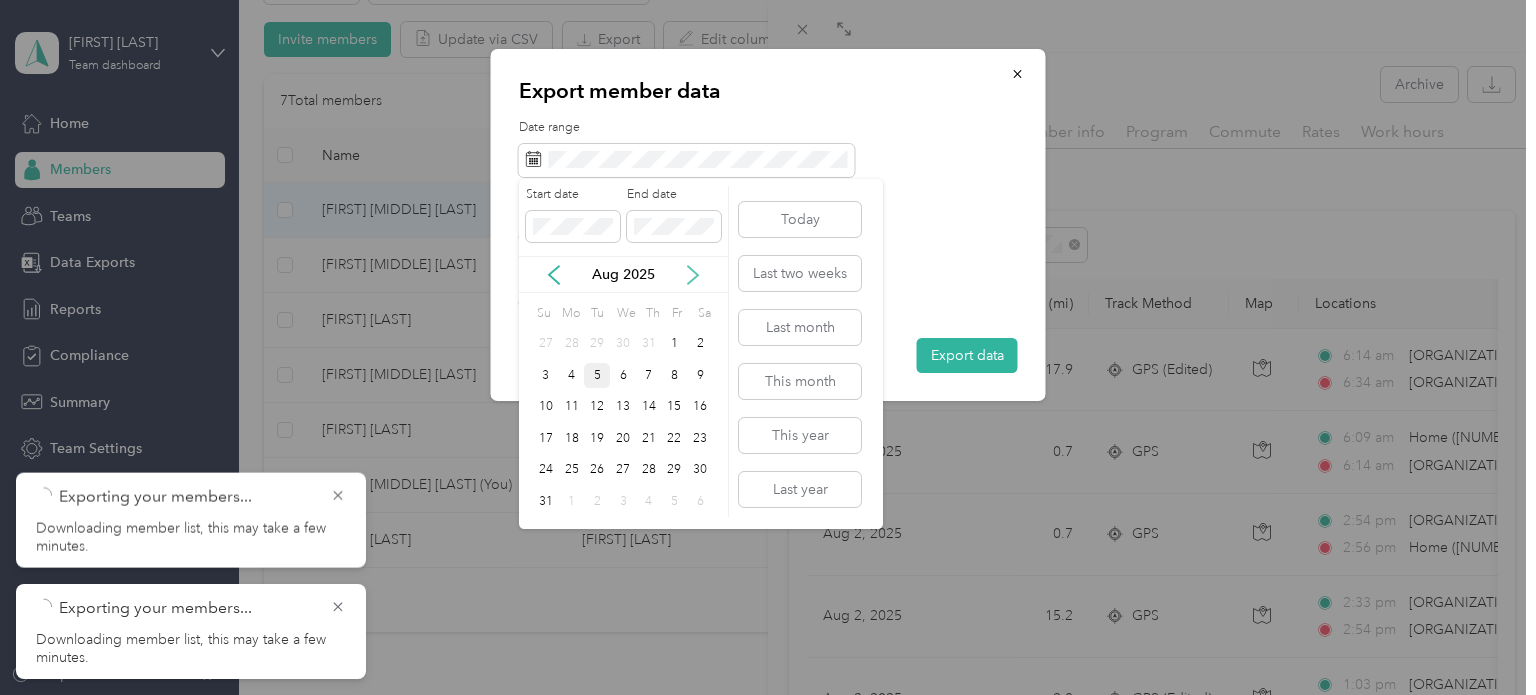 click 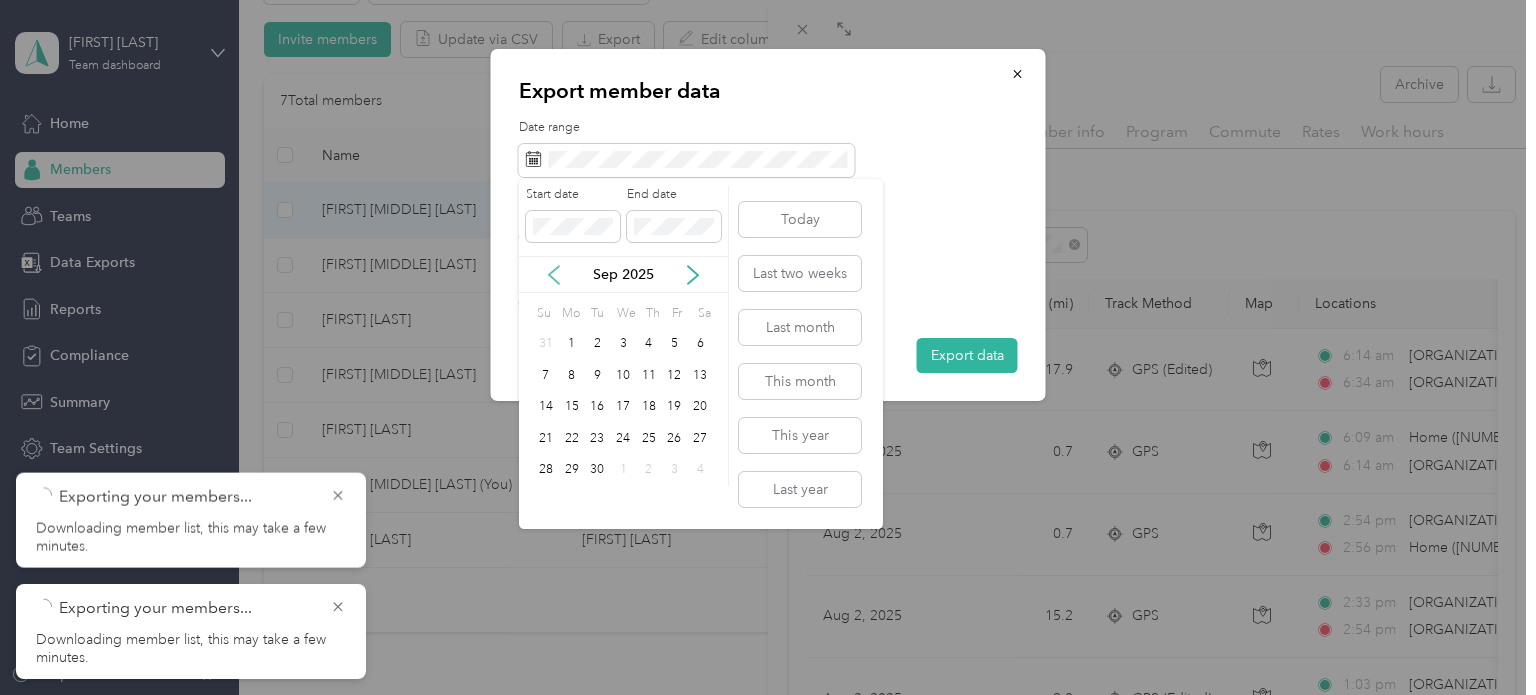click 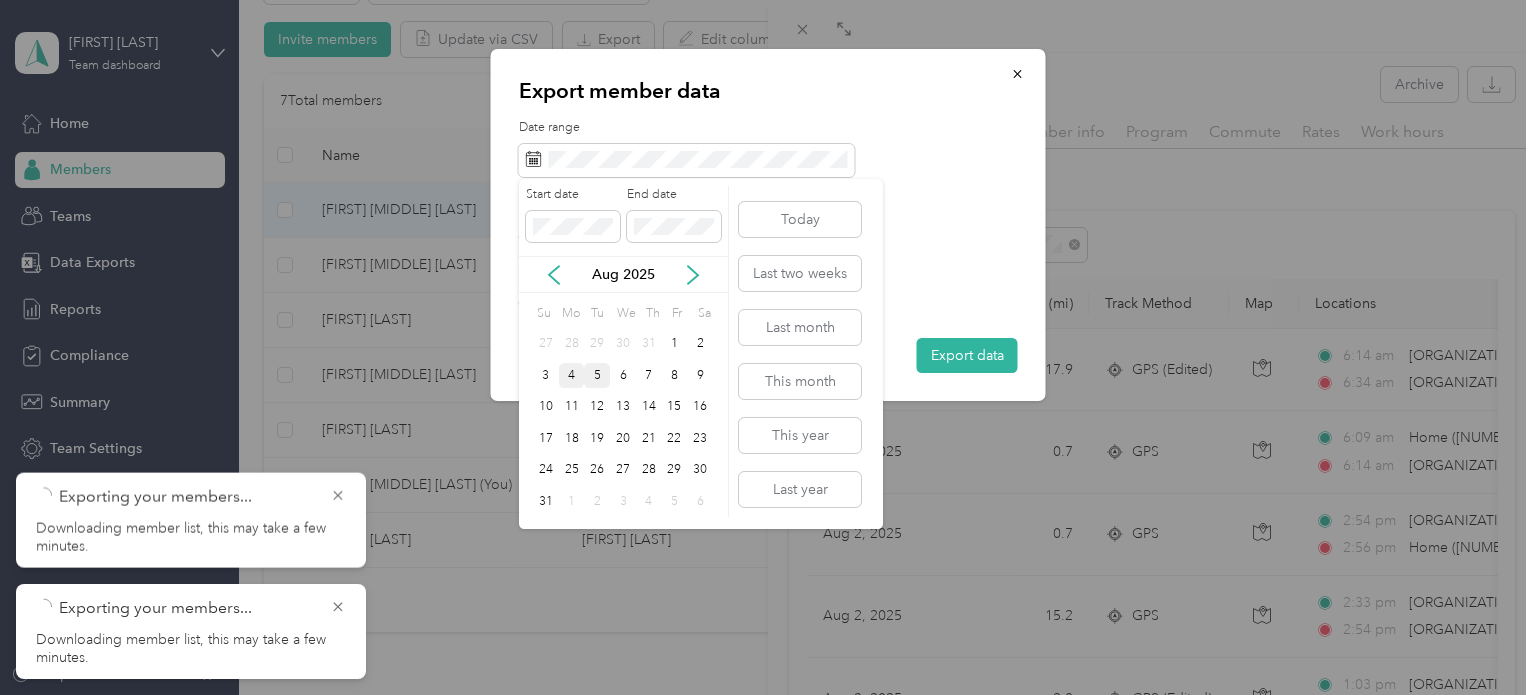 click on "4" at bounding box center [572, 375] 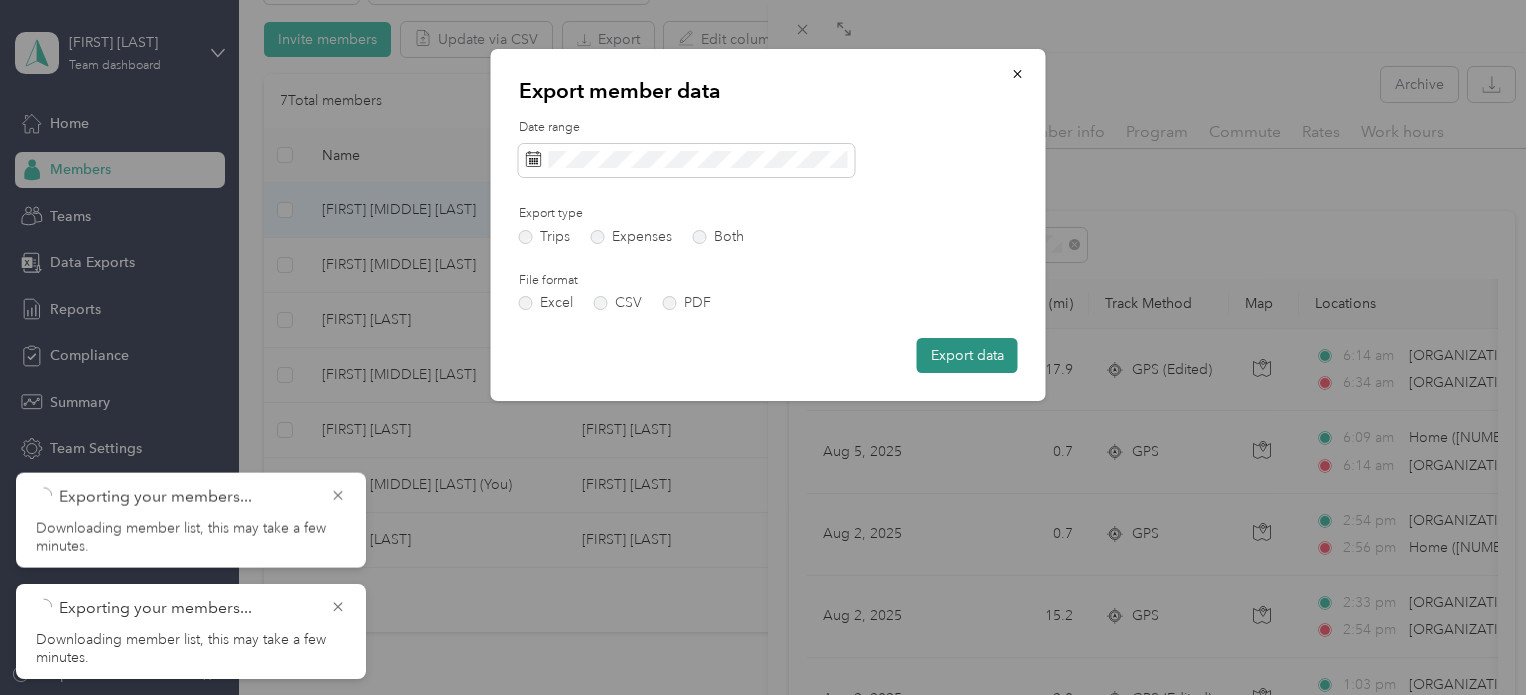 click on "Export data" at bounding box center (967, 355) 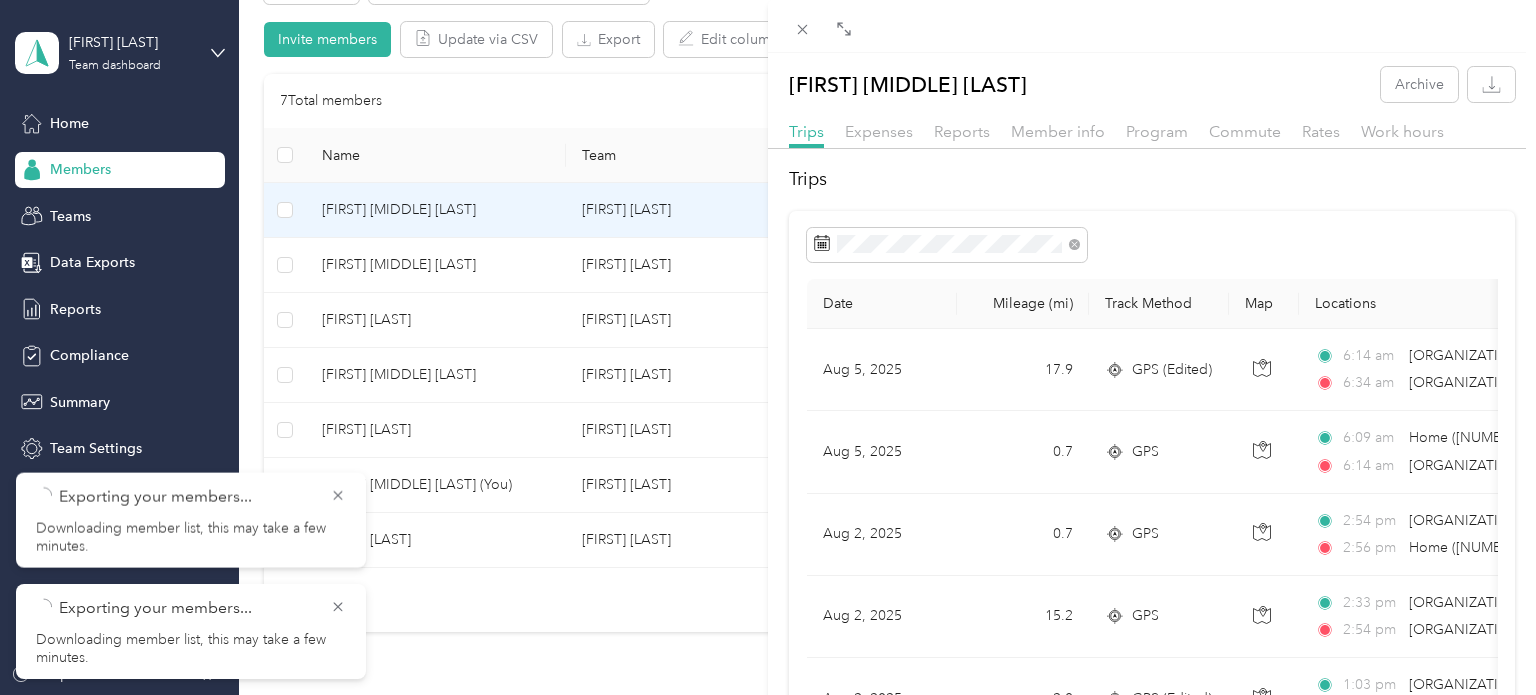 click on "[FIRST] [MIDDLE] [LAST]	 Archive" at bounding box center [1152, 84] 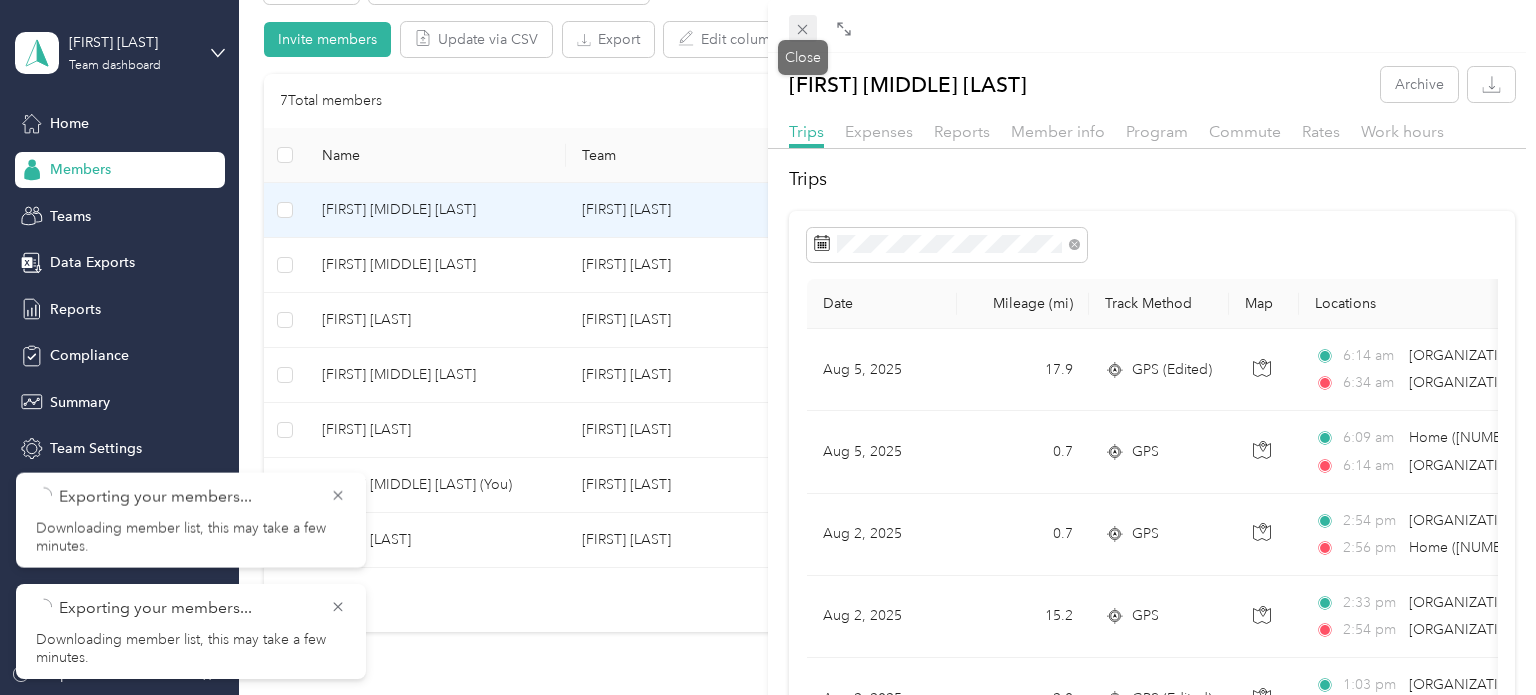 click 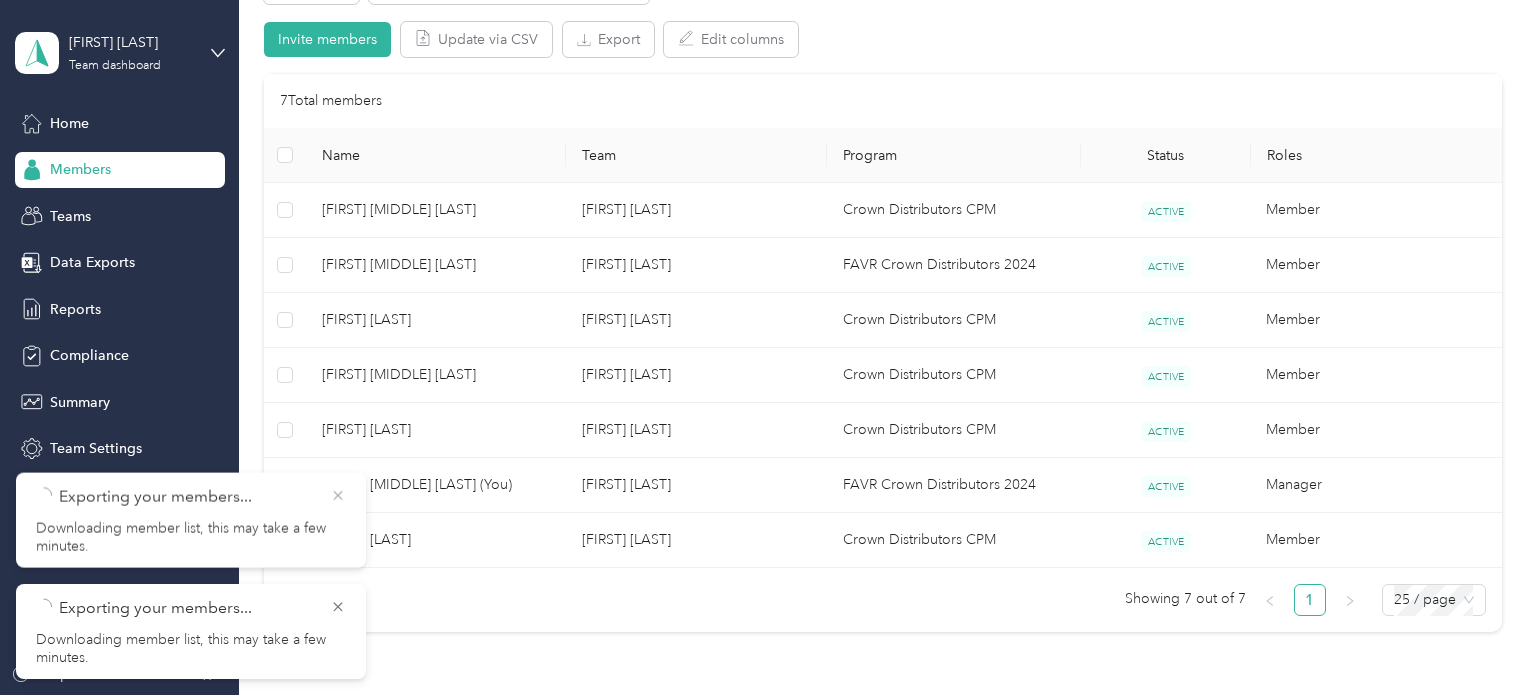 click 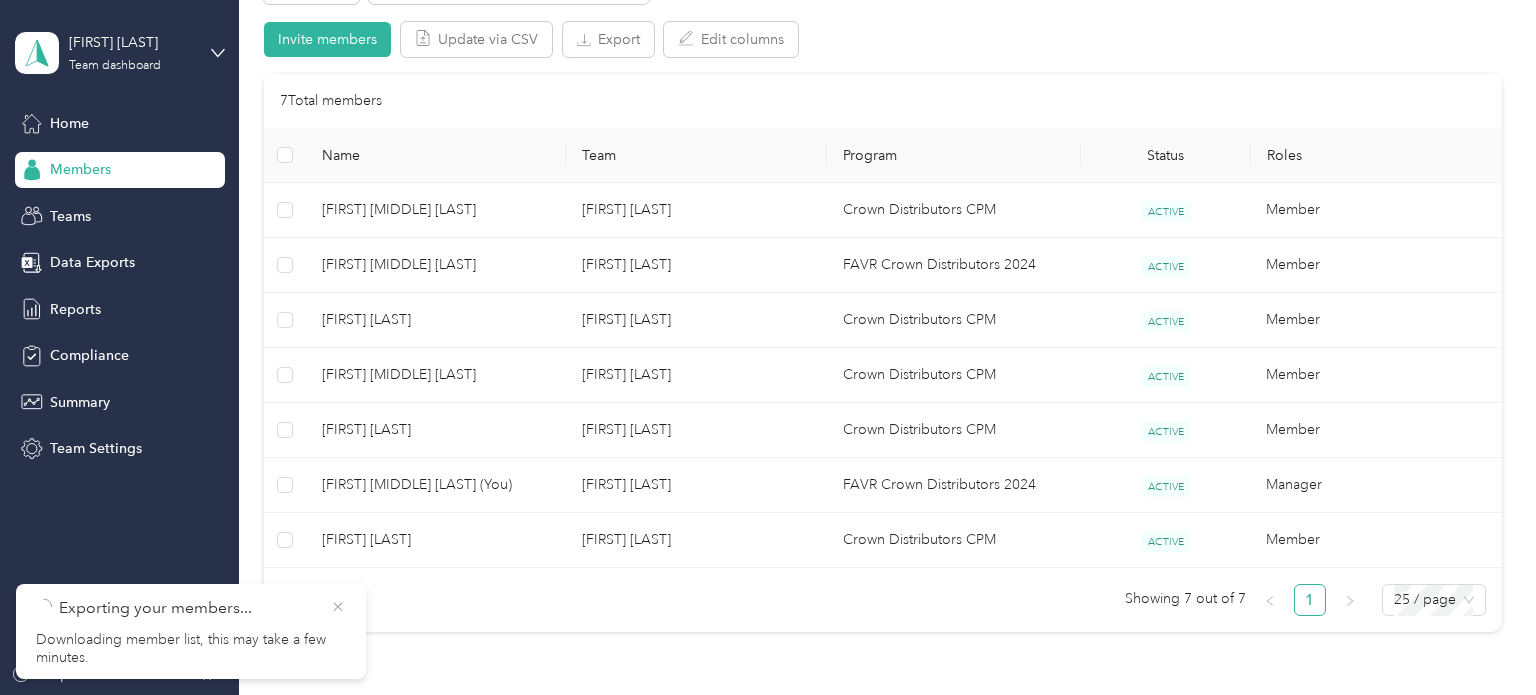 click 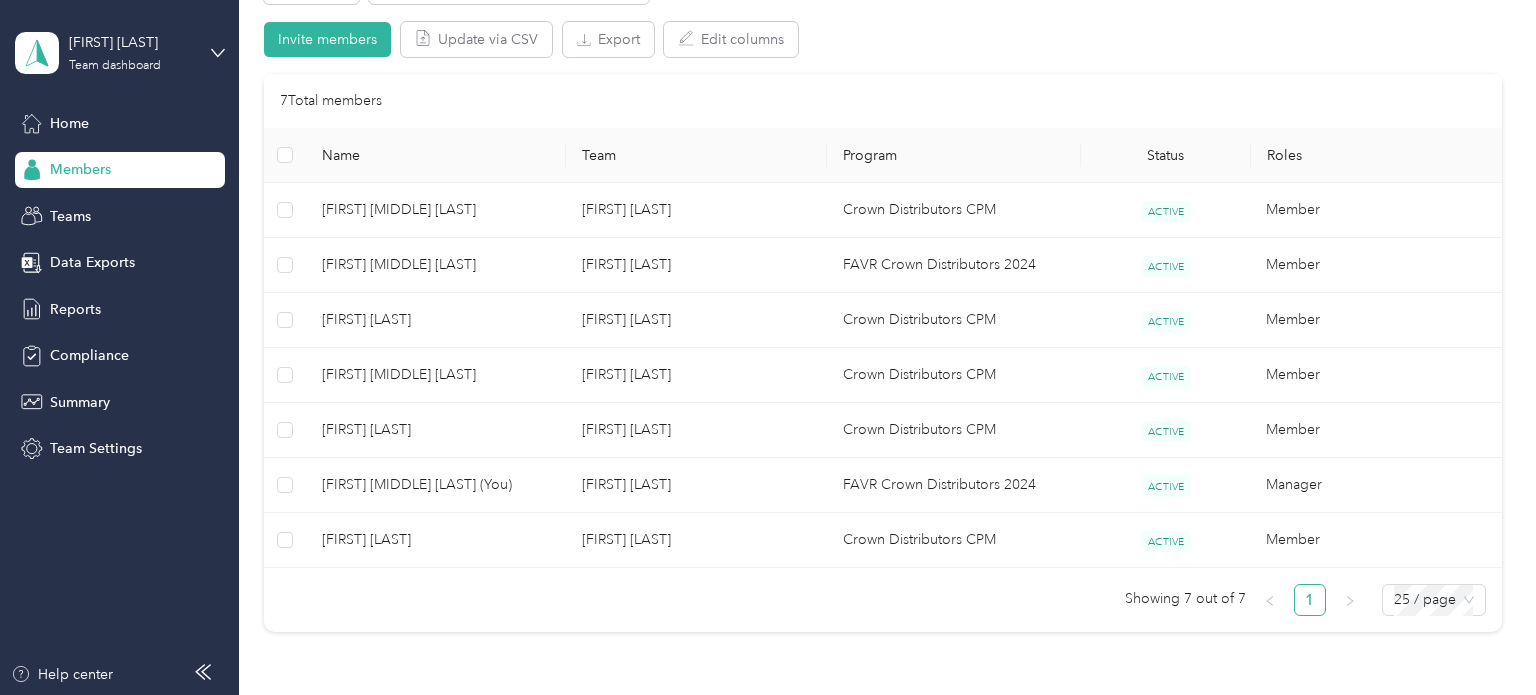 click on "Edit role Edit team Export Selected 0 of 7 members Cancel Filters Show pending invites Show archived members Invite members Update via CSV Export Edit columns 7 Total members Name Team Program Status Roles             [FIRST] [MIDDLE] [LAST]	 [TEAM] [PROGRAM] [STATUS] [ROLE] [FIRST] [LAST] [TEAM] [PROGRAM] [STATUS] [ROLE] [FIRST] [MIDDLE] [LAST] [TEAM] [PROGRAM] [STATUS] [ROLE] [FIRST] [LAST] [TEAM] [PROGRAM] [STATUS] [ROLE] [FIRST] [LAST] [TEAM] [PROGRAM] [STATUS] [ROLE] [FIRST] [MIDDLE] [LAST] (You) [TEAM] [PROGRAM] [STATUS] [ROLE] [FIRST] [LAST] [TEAM] [PROGRAM] [STATUS] [ROLE] Showing 7 out of 7 1 25 / page" at bounding box center [883, 300] 